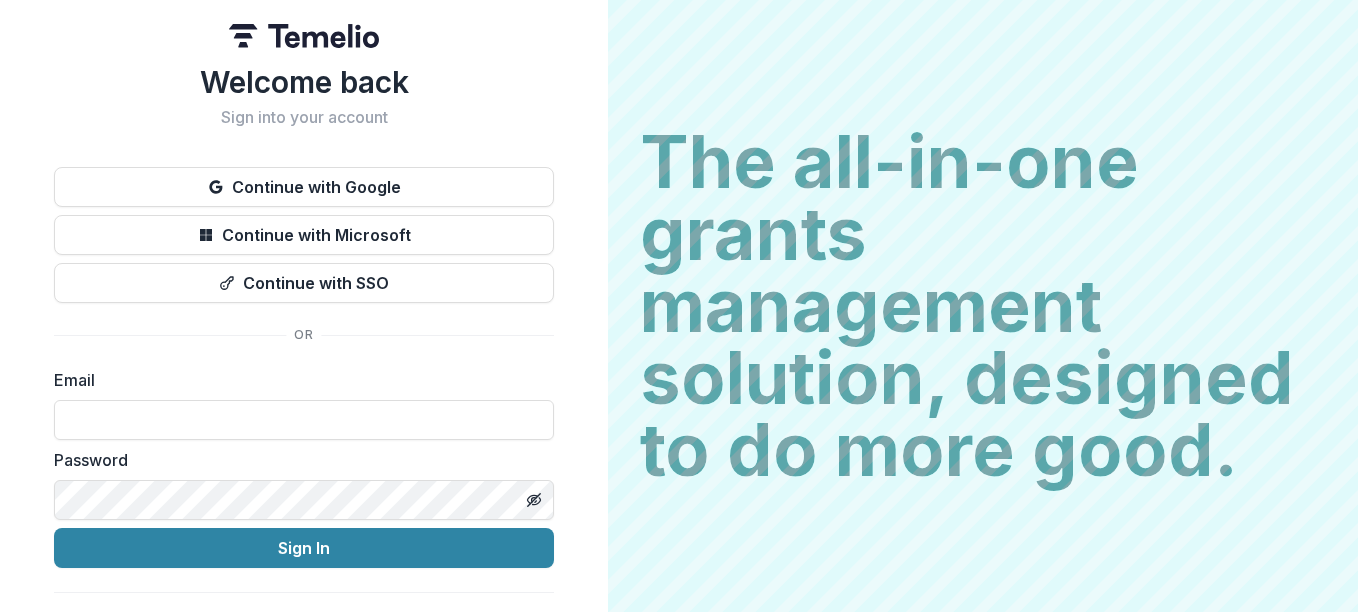 scroll, scrollTop: 0, scrollLeft: 0, axis: both 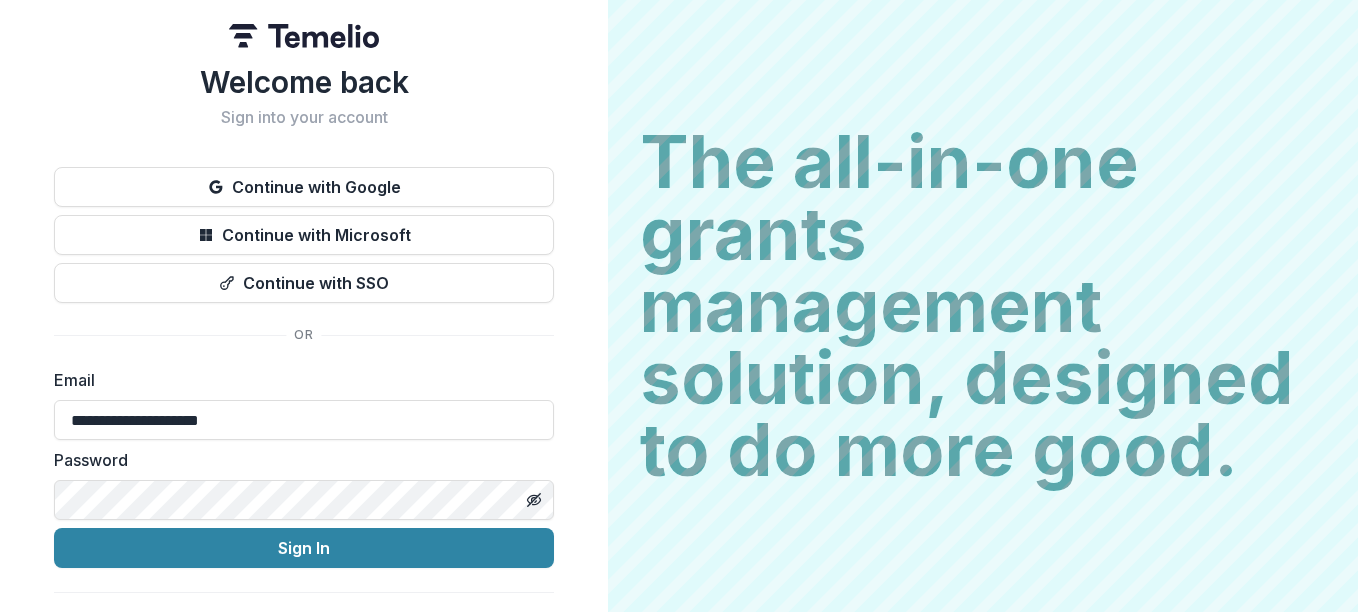 click on "Sign In" at bounding box center (304, 548) 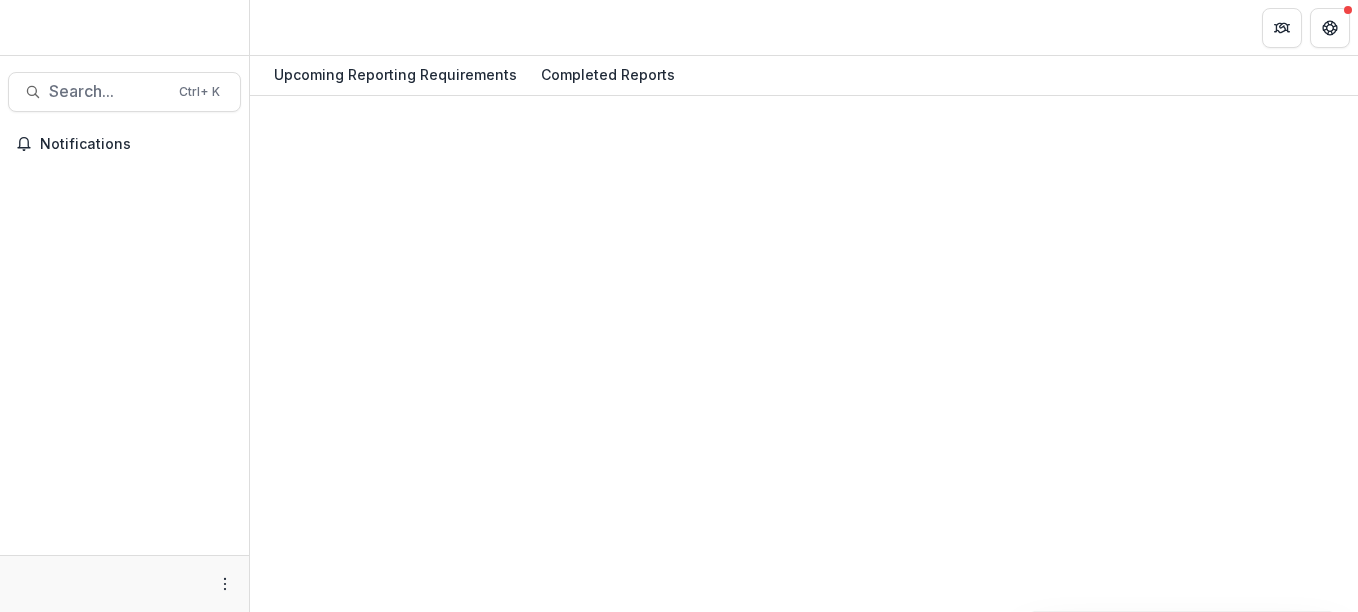 scroll, scrollTop: 0, scrollLeft: 0, axis: both 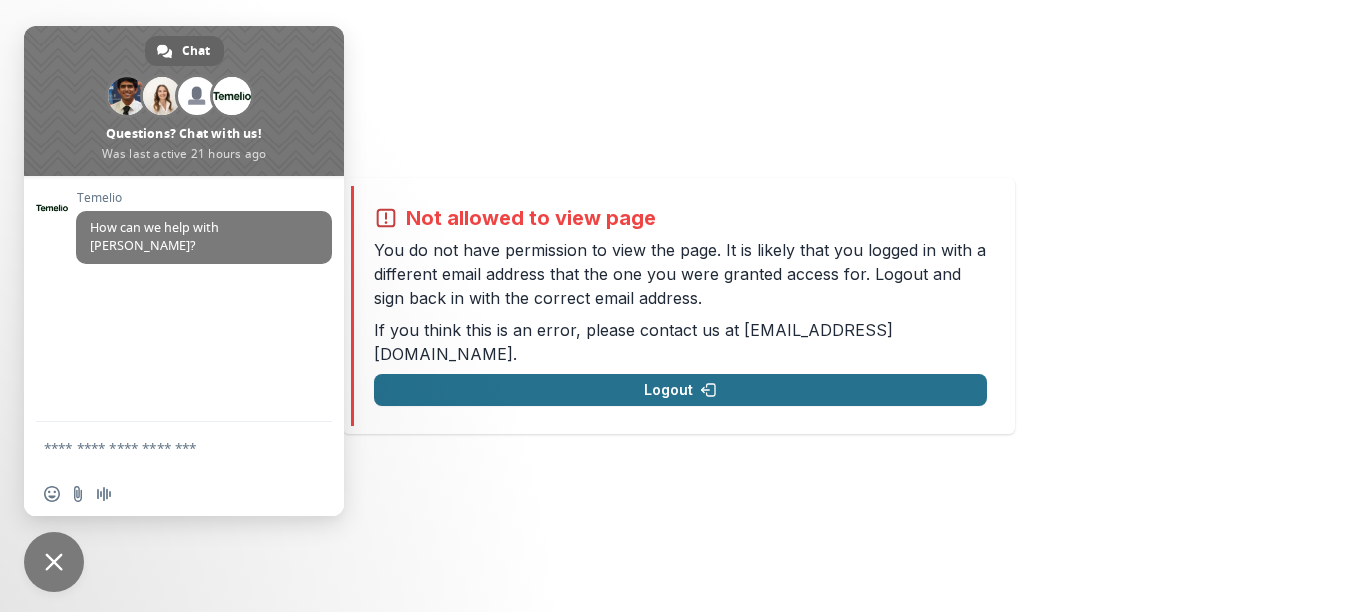 click on "Logout" at bounding box center (680, 390) 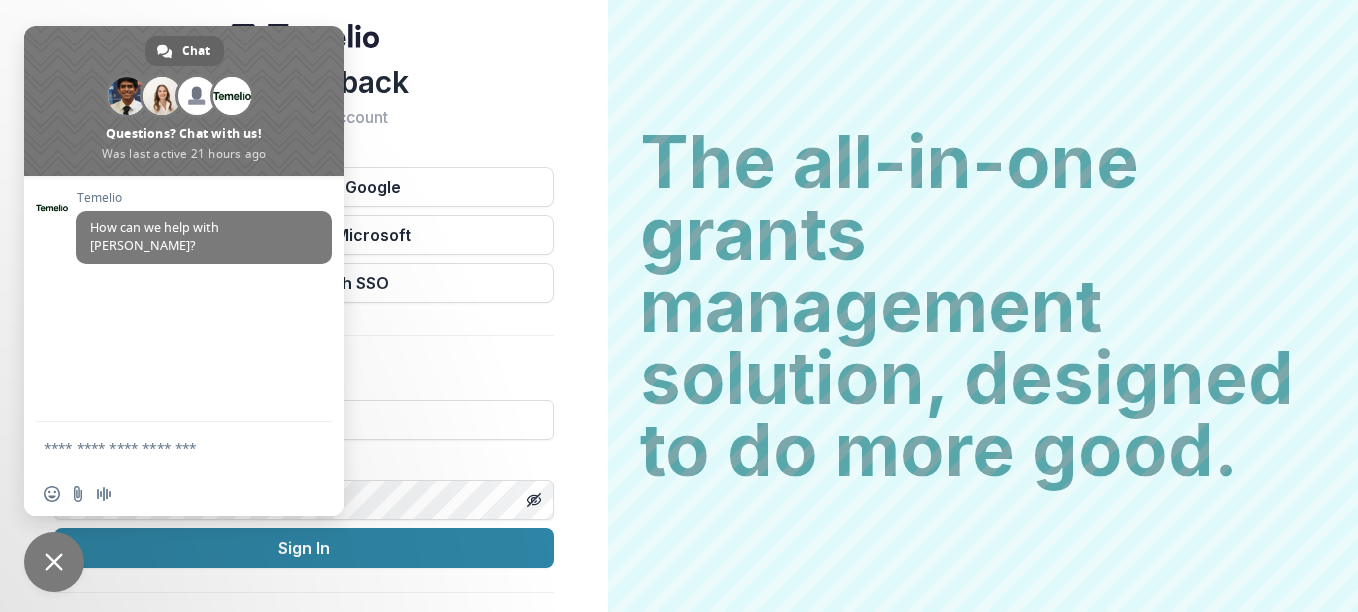 click at bounding box center [54, 562] 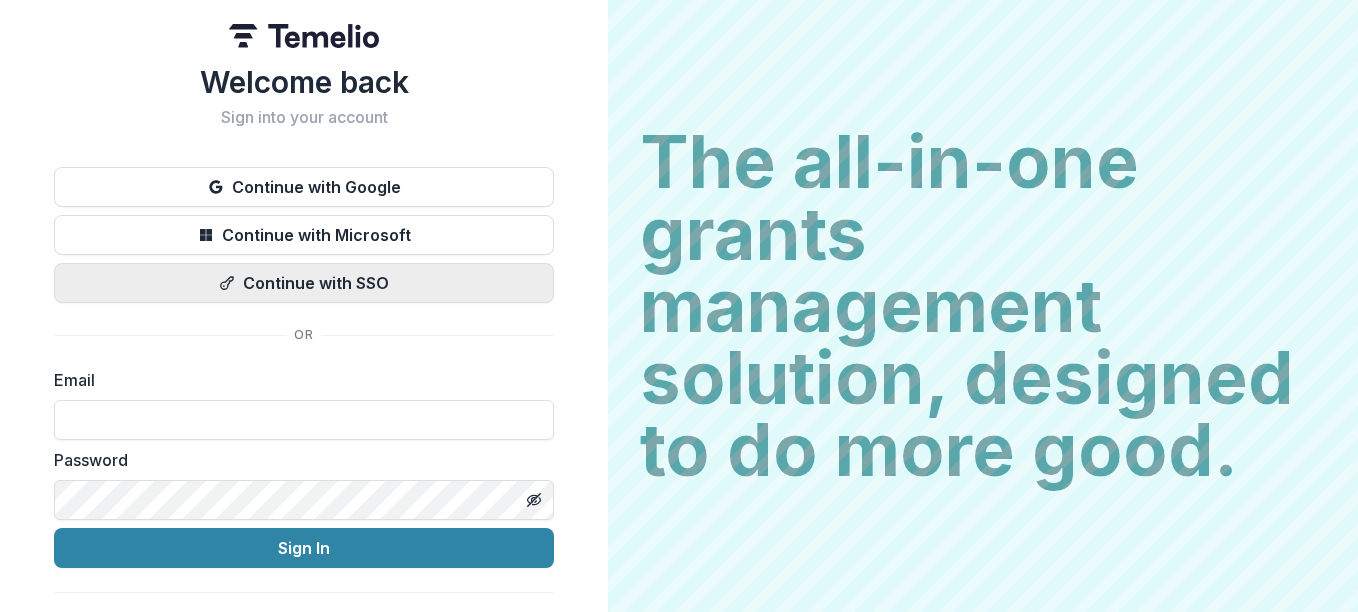 click on "Continue with SSO" at bounding box center (304, 283) 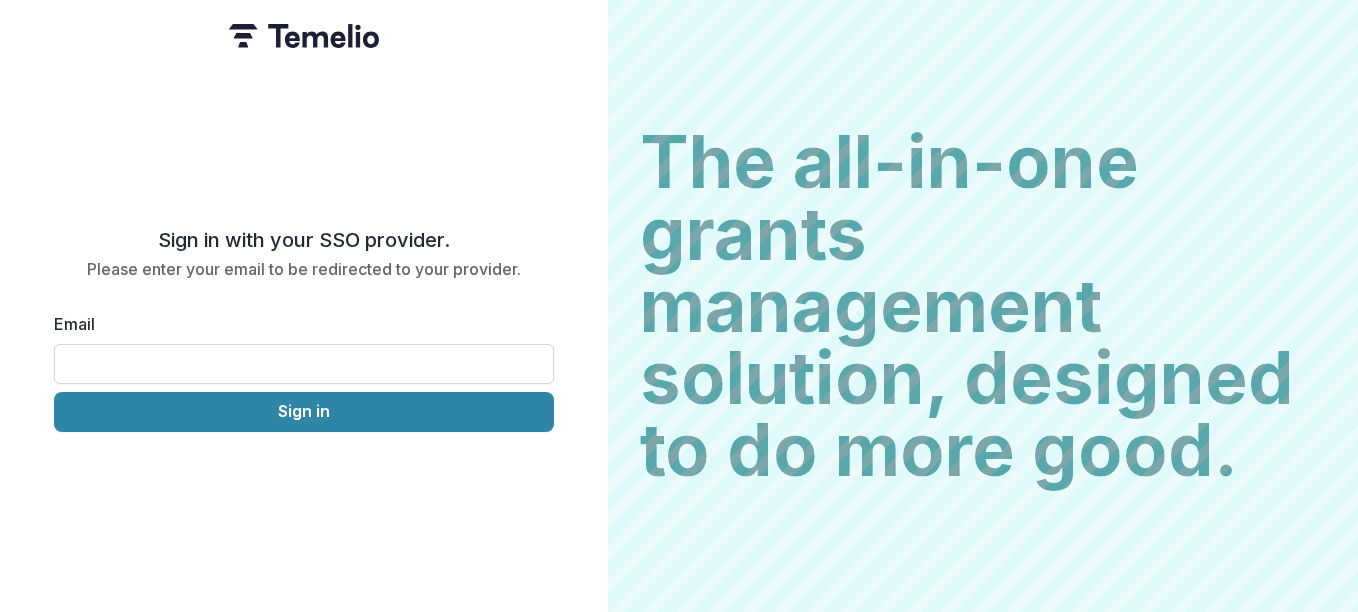 click on "Email" at bounding box center (304, 364) 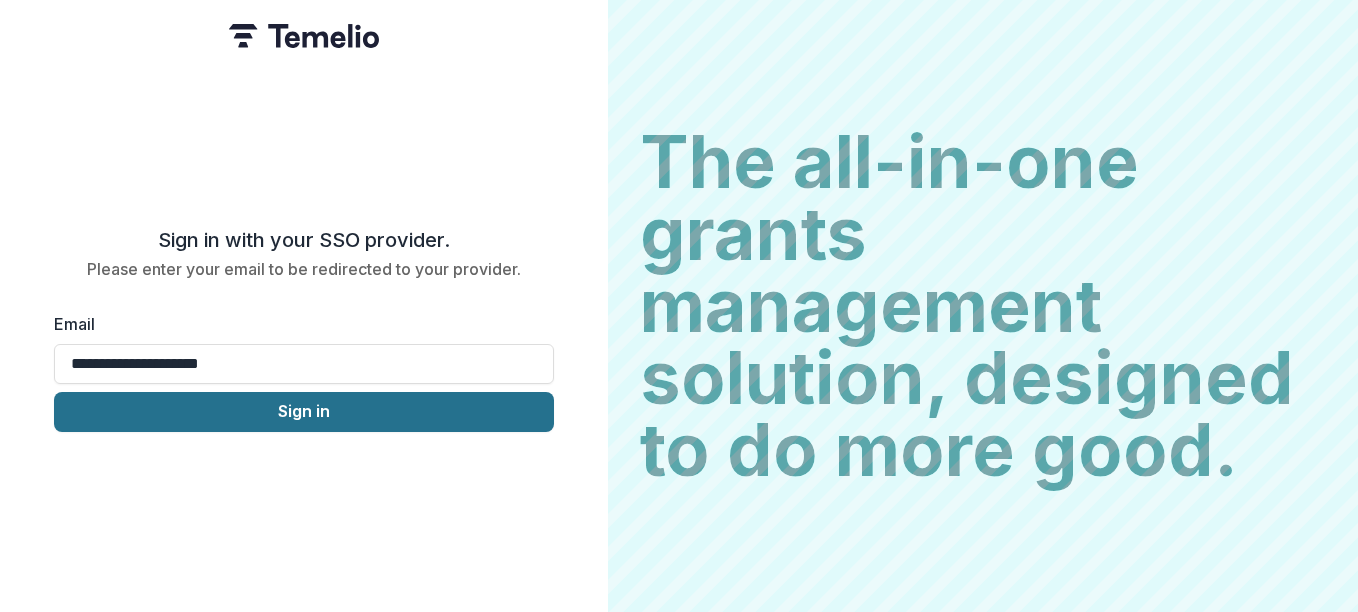 click on "Sign in" at bounding box center (304, 412) 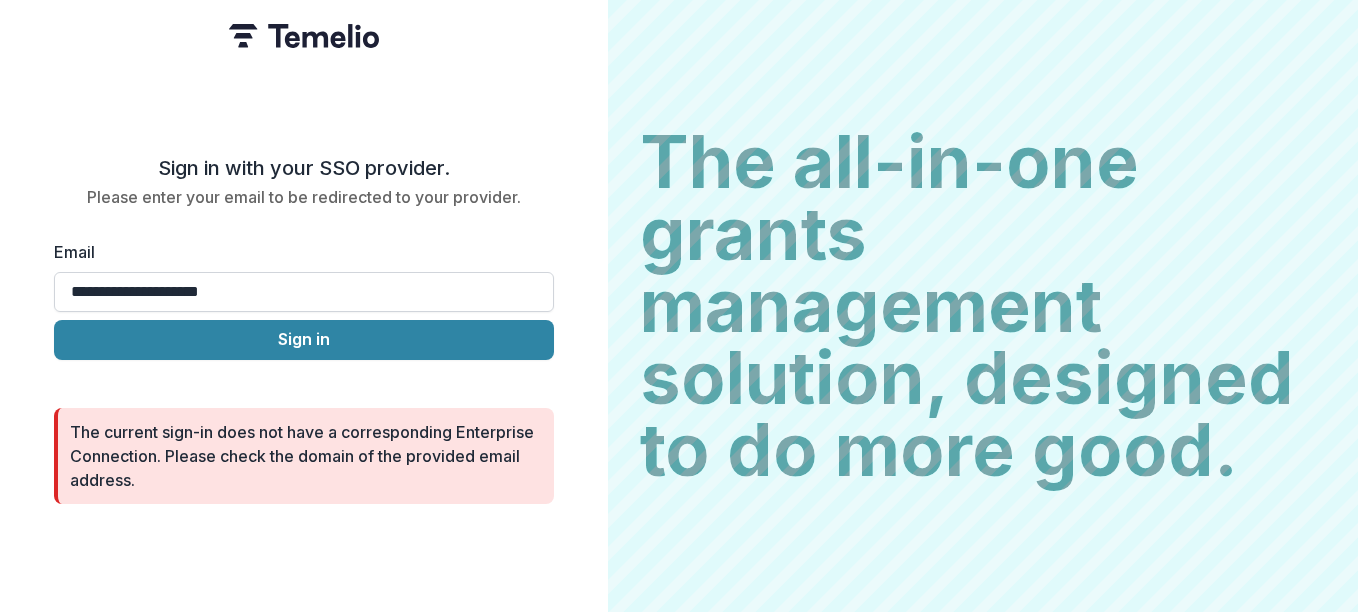 click on "**********" at bounding box center (304, 292) 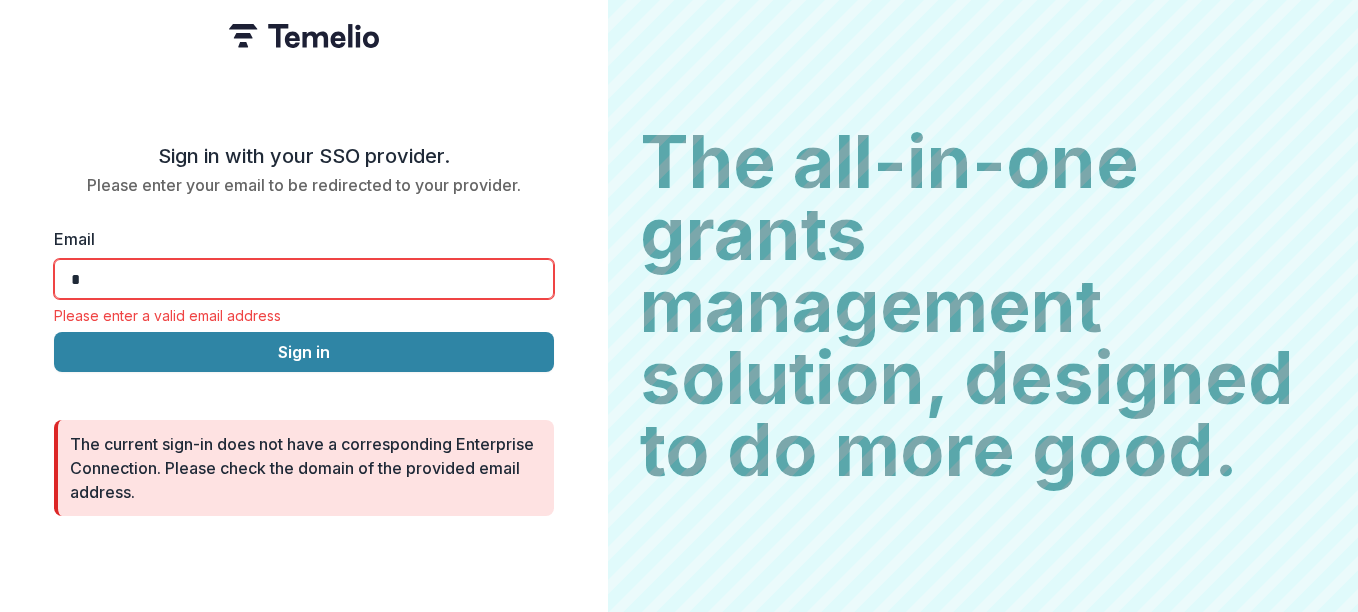type on "**********" 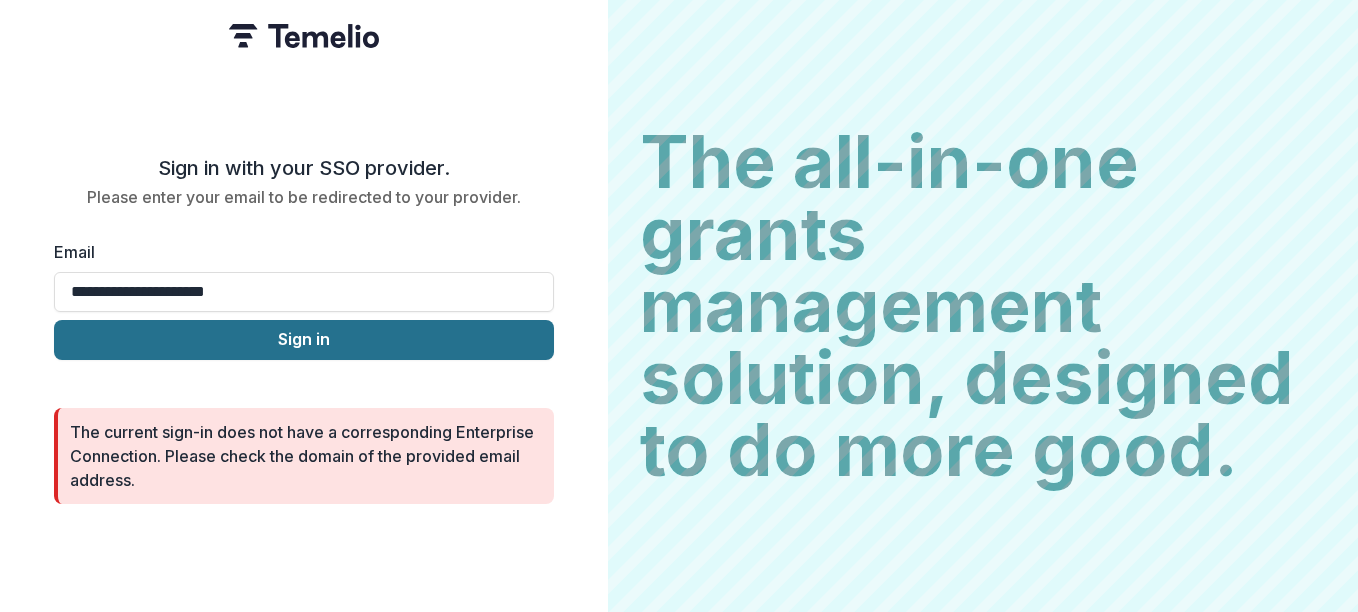click on "Sign in" at bounding box center [304, 340] 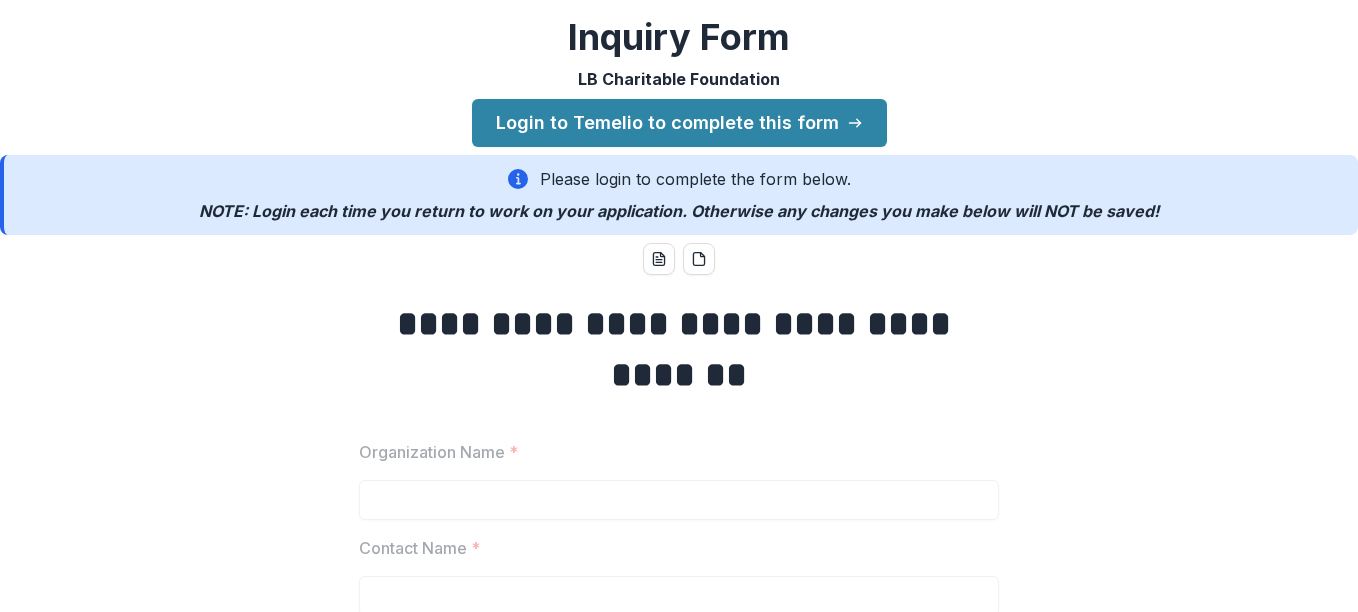 scroll, scrollTop: 0, scrollLeft: 0, axis: both 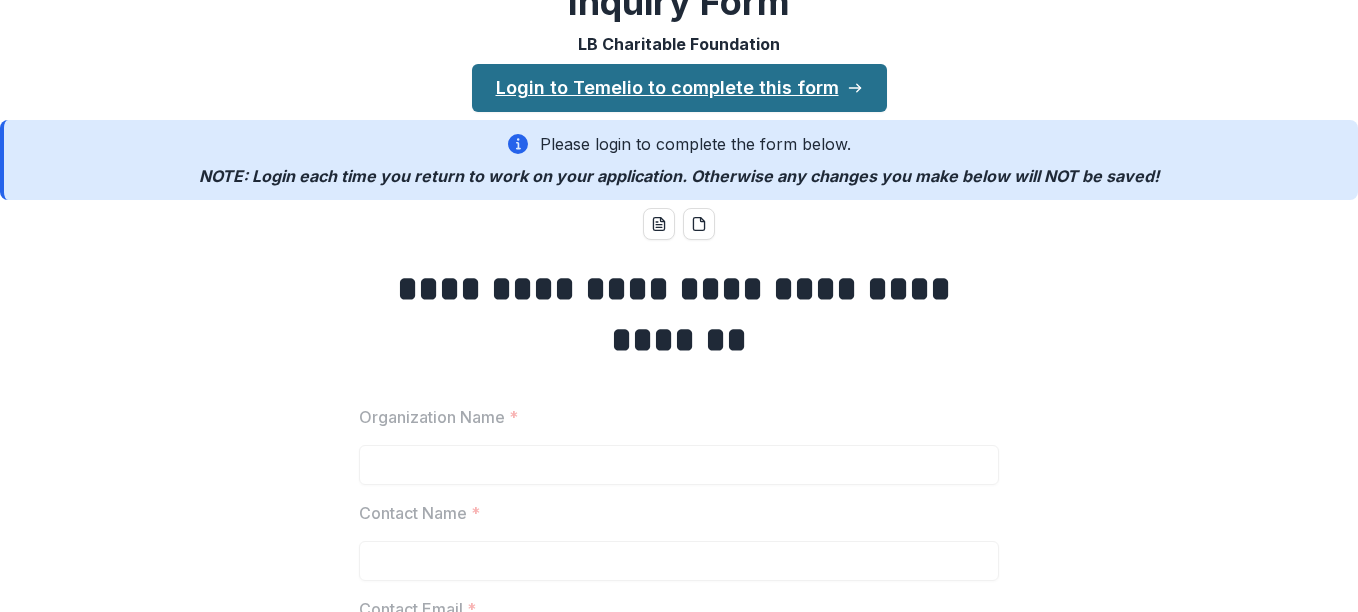 click on "Login to Temelio to complete this form" at bounding box center (679, 88) 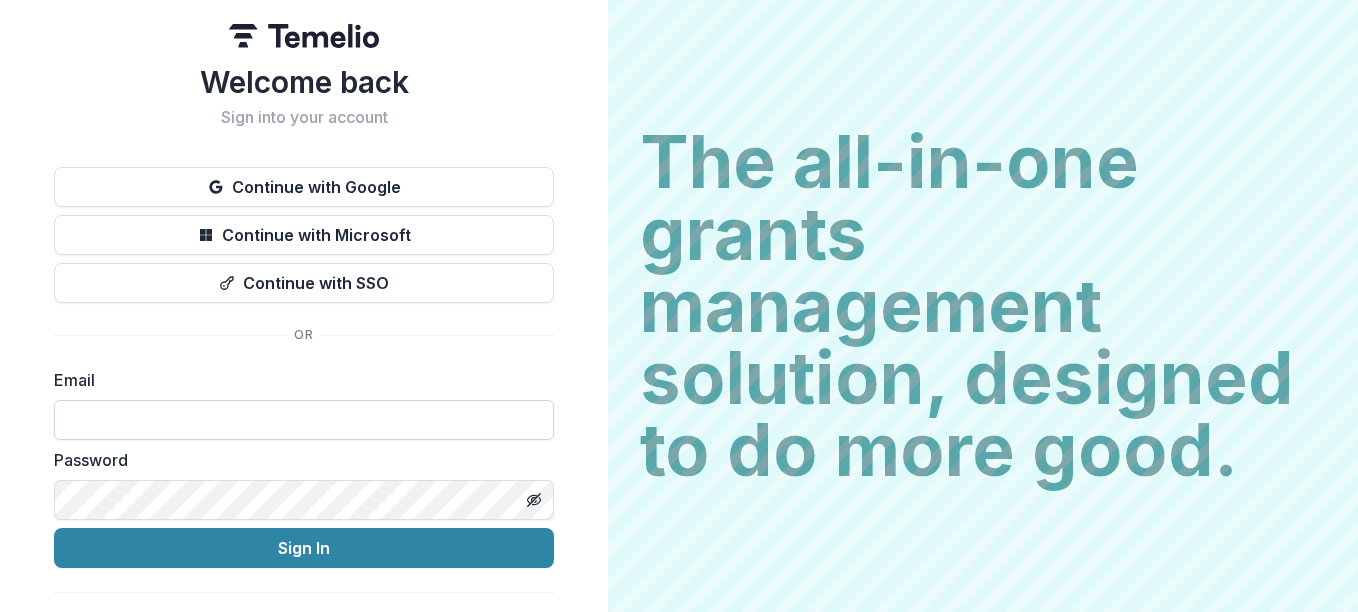 click at bounding box center (304, 420) 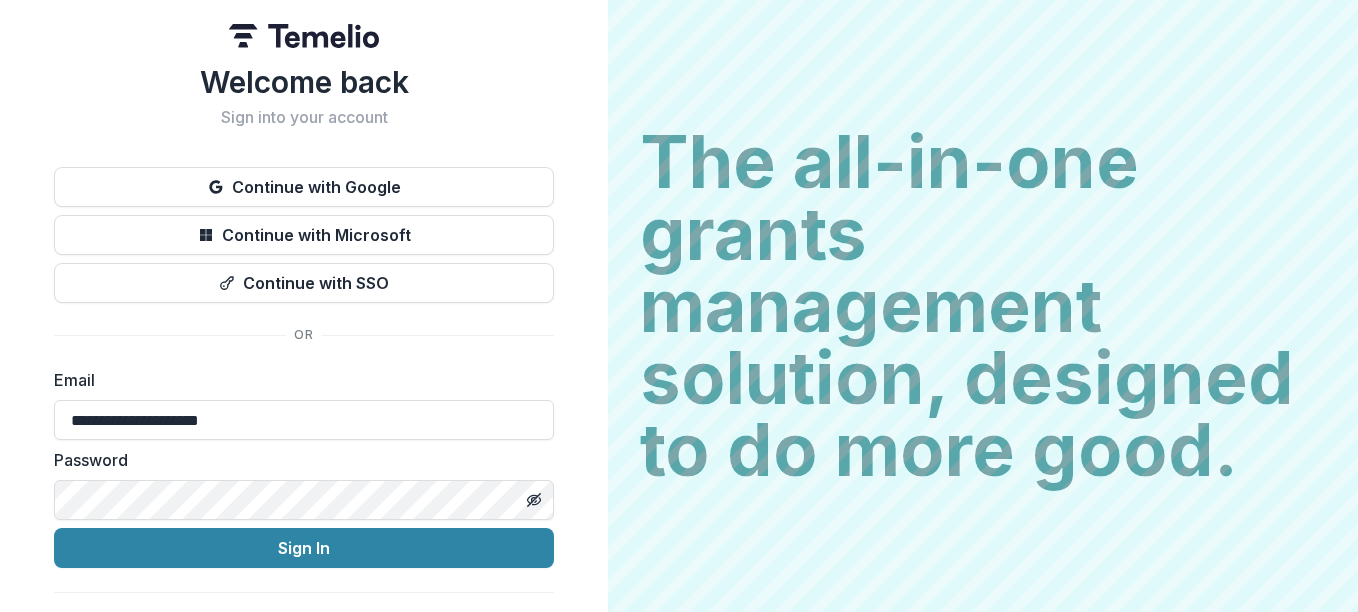 click on "Sign In" at bounding box center [304, 548] 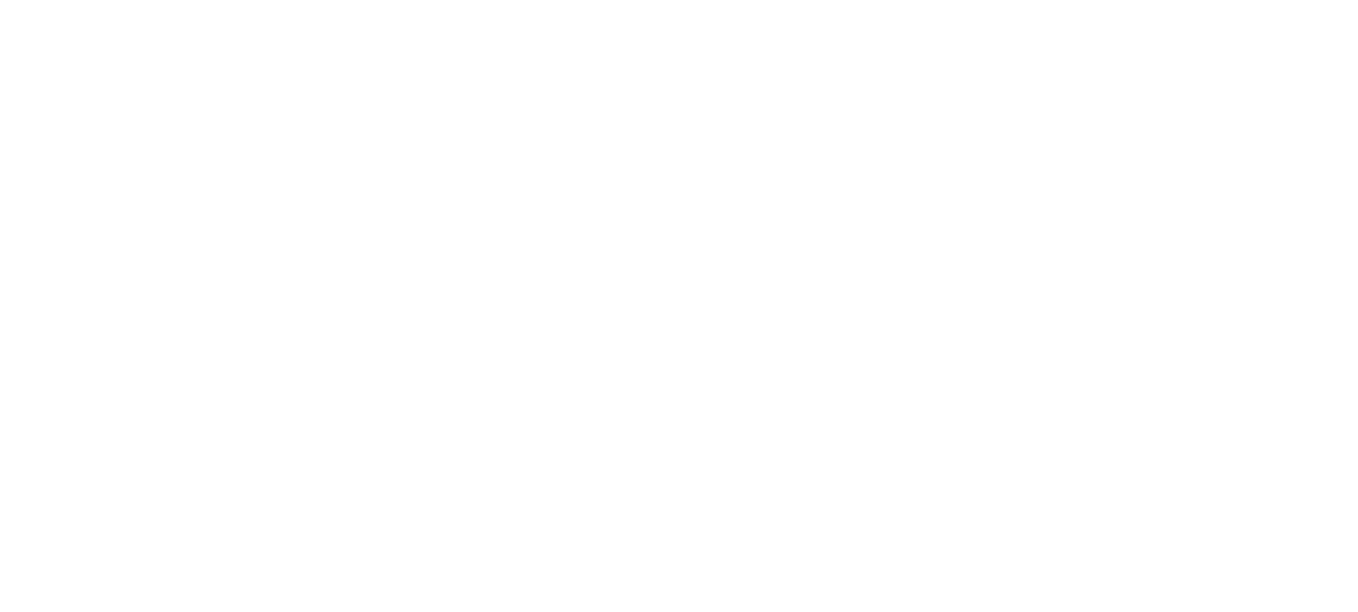 scroll, scrollTop: 0, scrollLeft: 0, axis: both 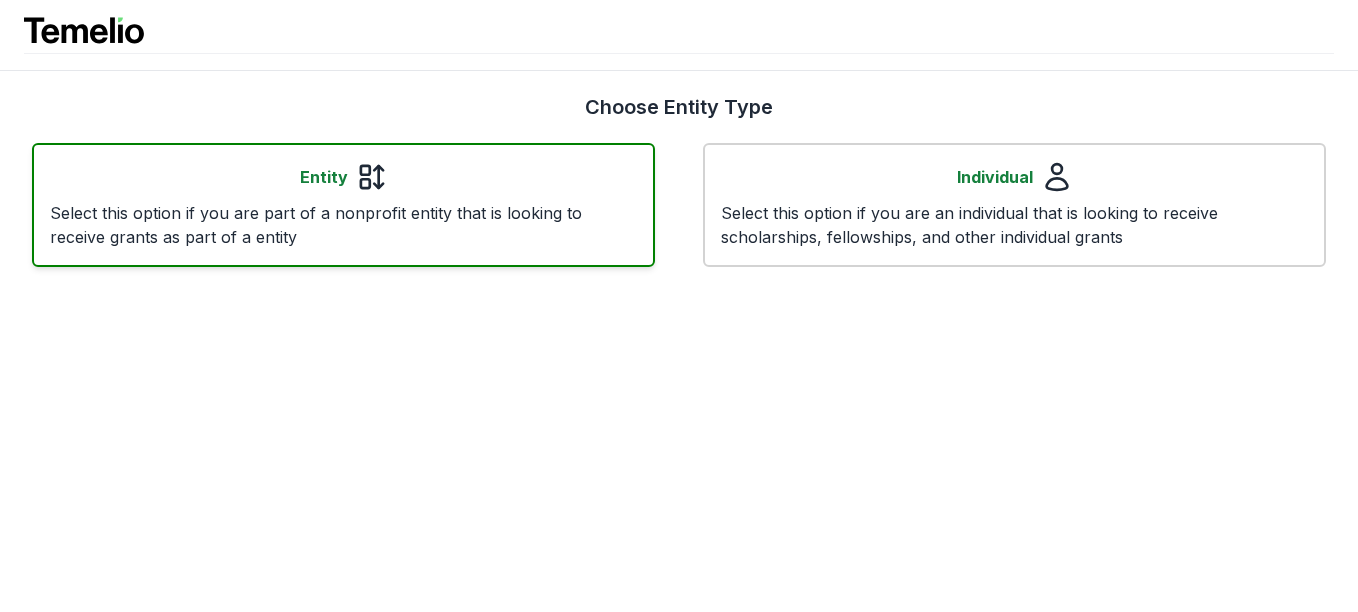 click on "Select this option if you are part of a nonprofit entity that is looking to receive grants as part of a entity" at bounding box center [343, 225] 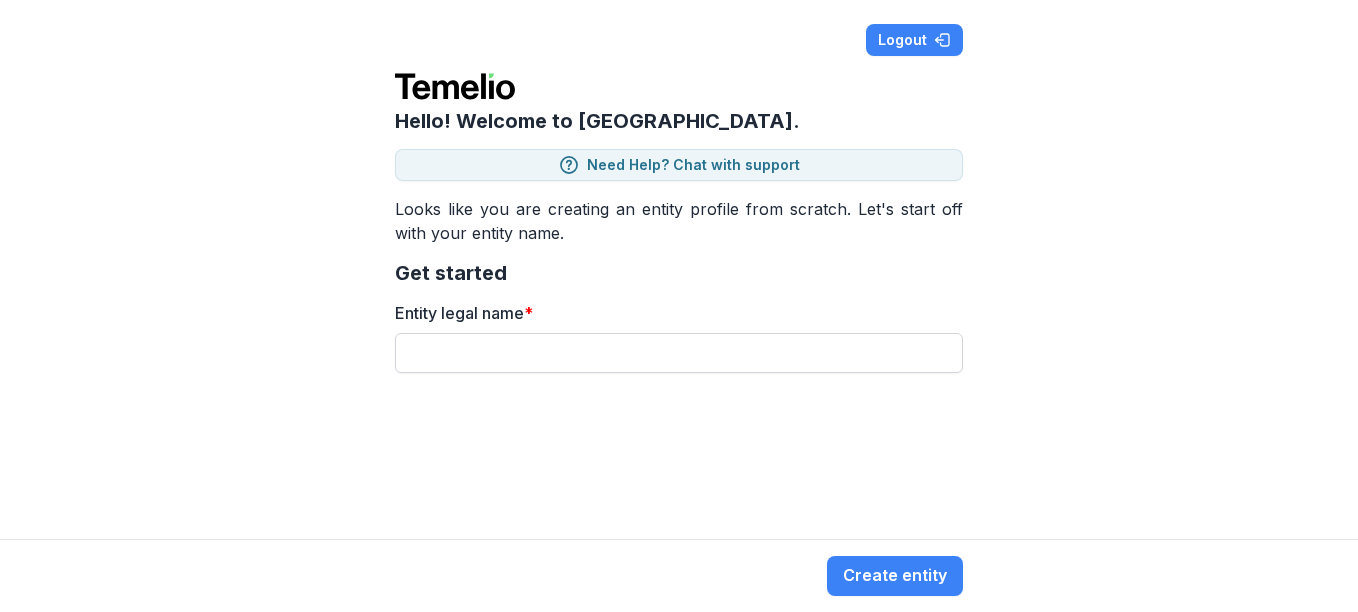 click on "Entity legal name *" at bounding box center [679, 353] 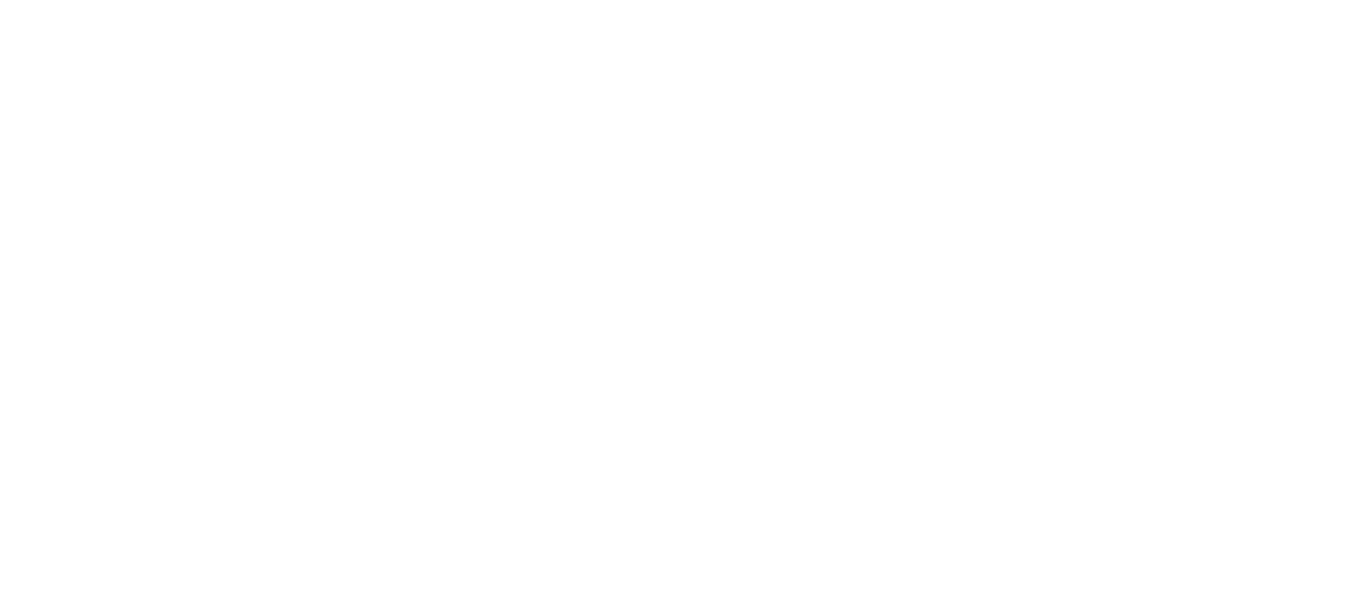 scroll, scrollTop: 0, scrollLeft: 0, axis: both 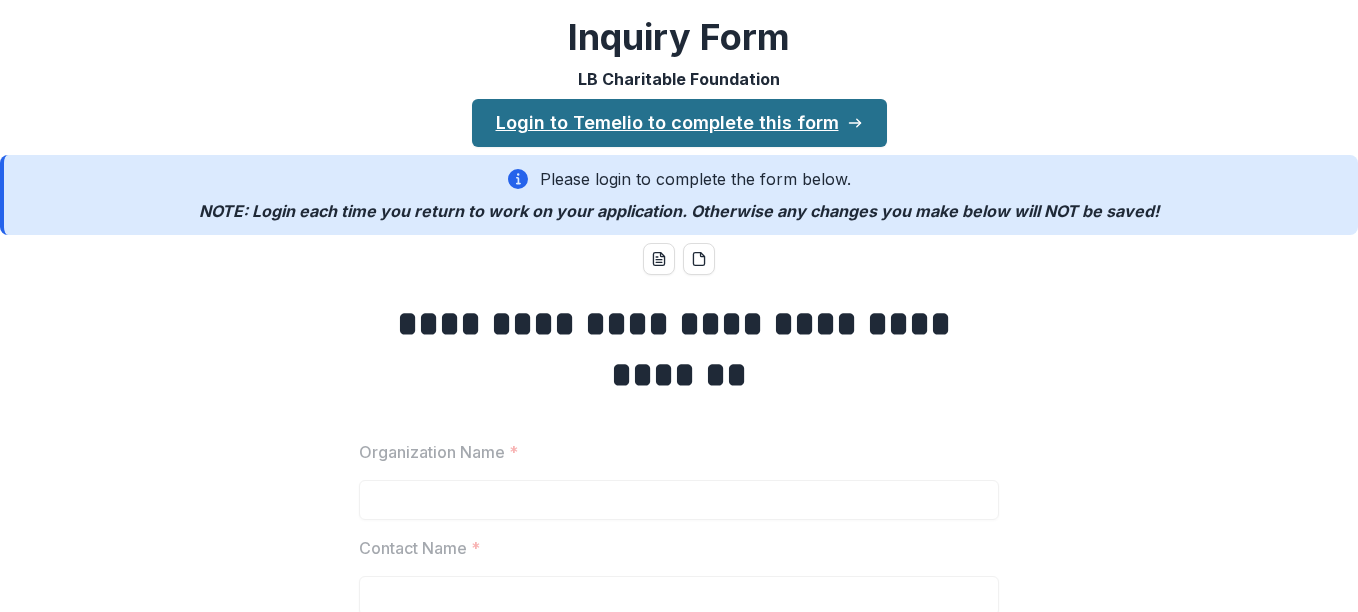 click on "Login to Temelio to complete this form" at bounding box center (679, 123) 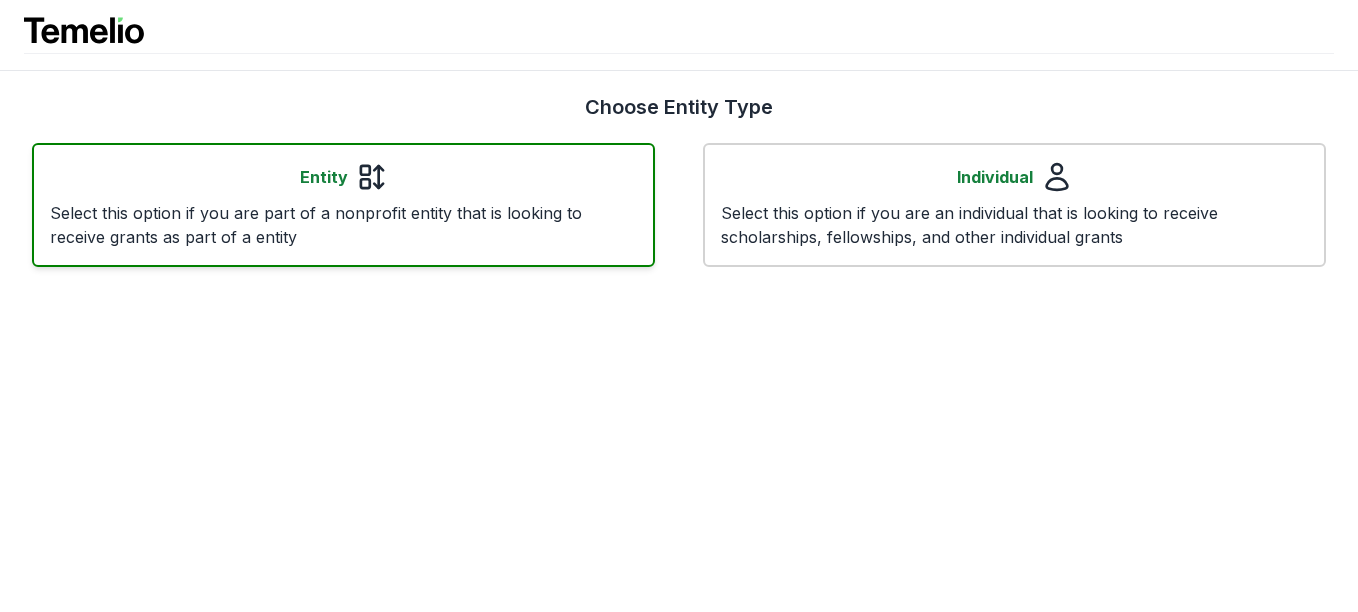 click on "Select this option if you are part of a nonprofit entity that is looking to receive grants as part of a entity" at bounding box center [343, 225] 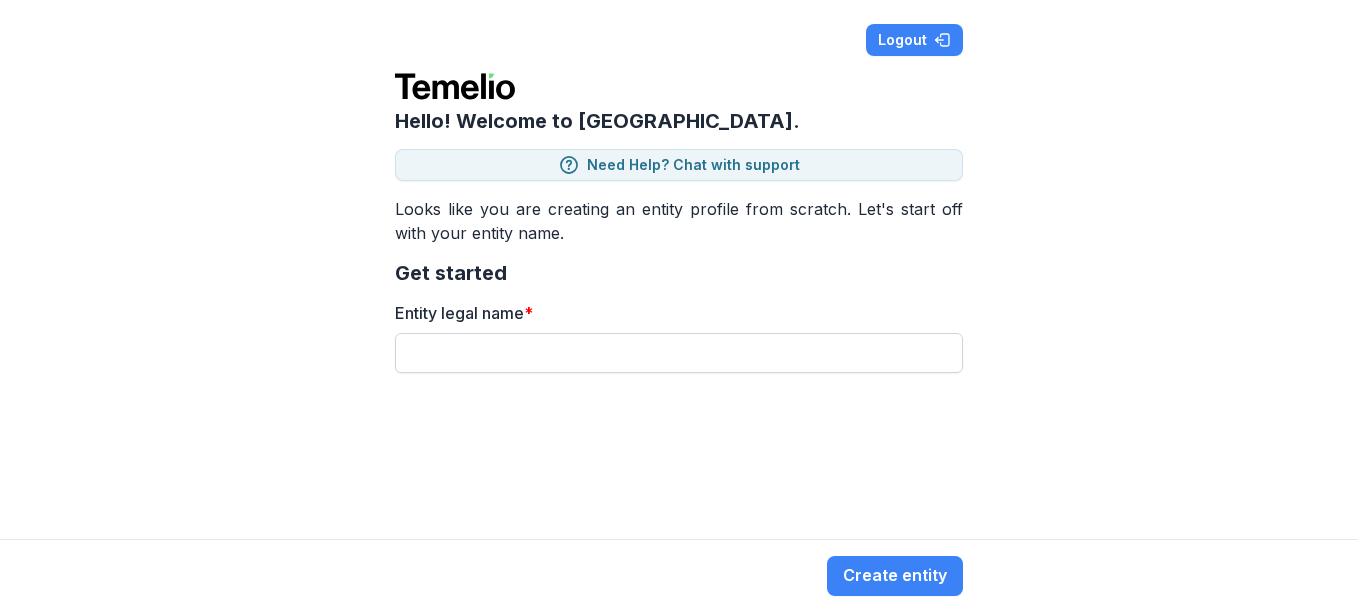 click on "Entity legal name *" at bounding box center (679, 353) 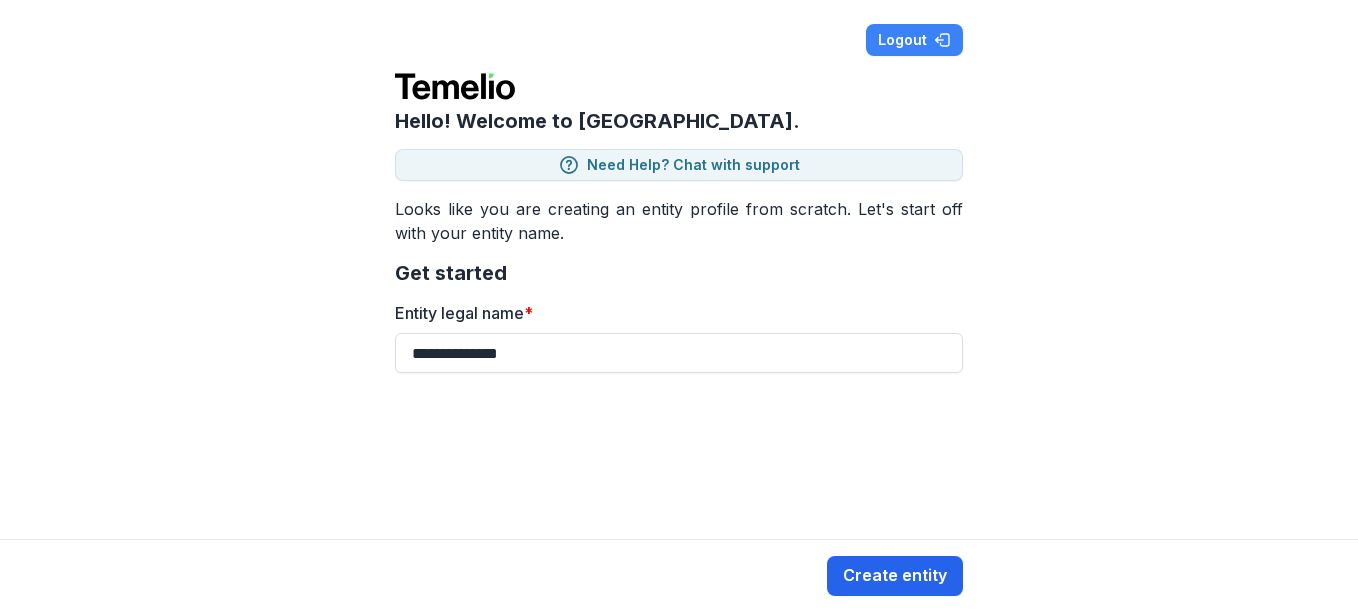 type on "**********" 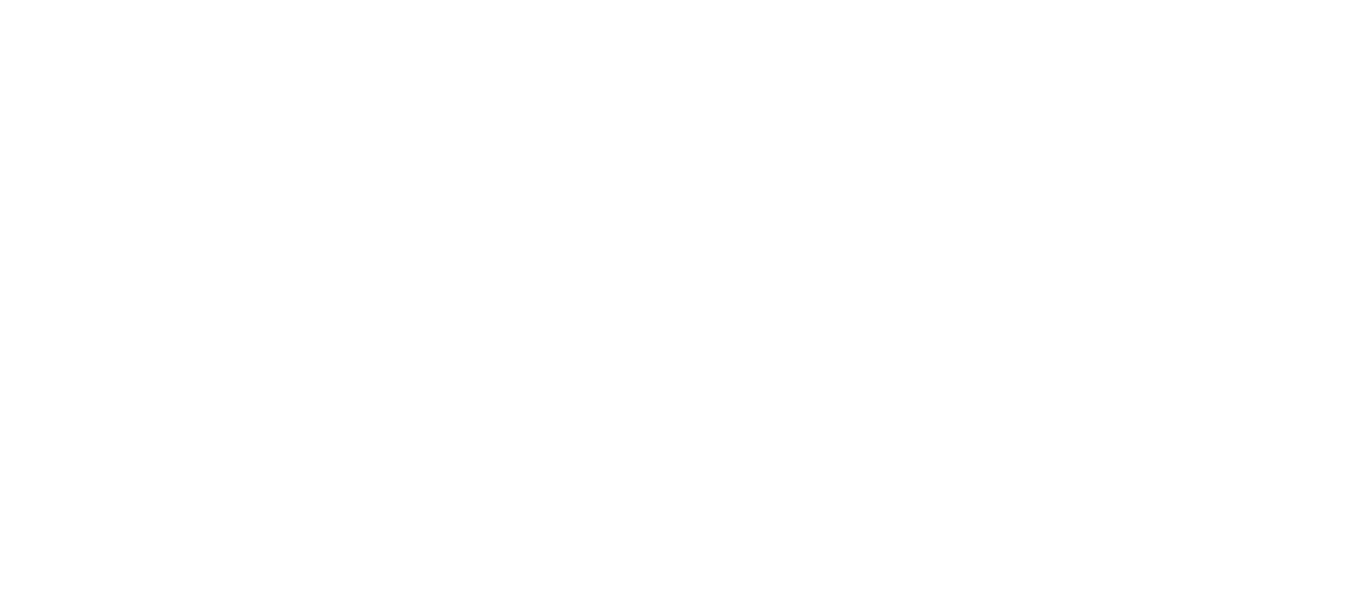 scroll, scrollTop: 0, scrollLeft: 0, axis: both 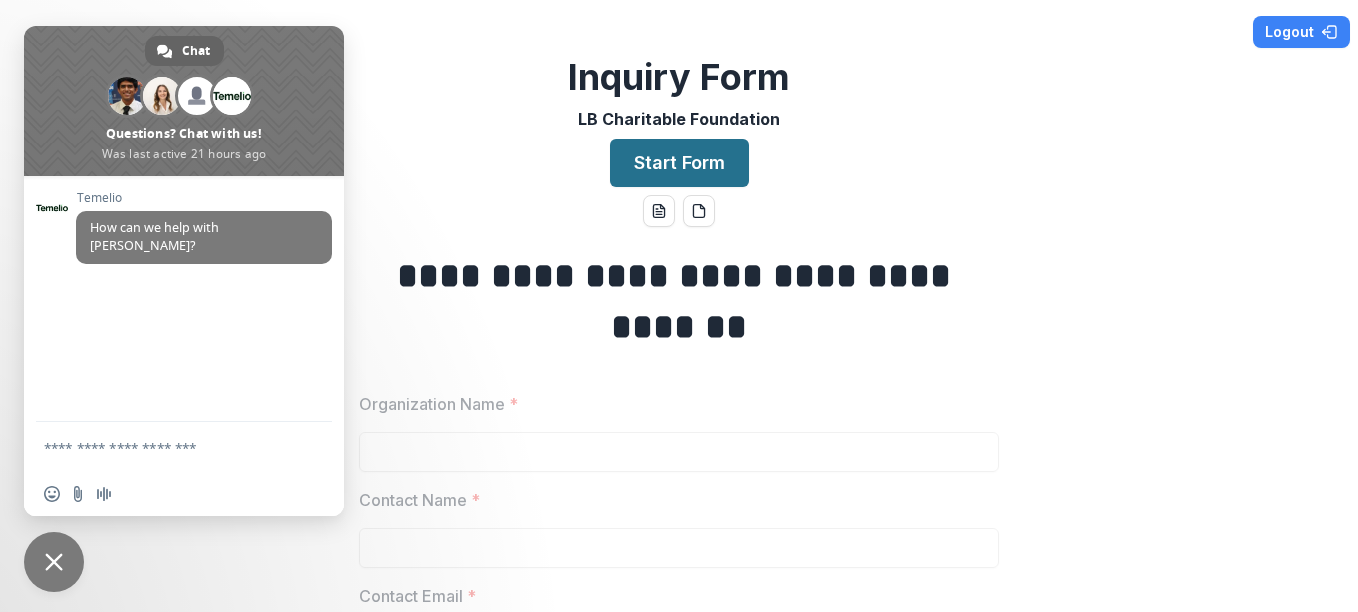 click on "Start Form" at bounding box center [679, 163] 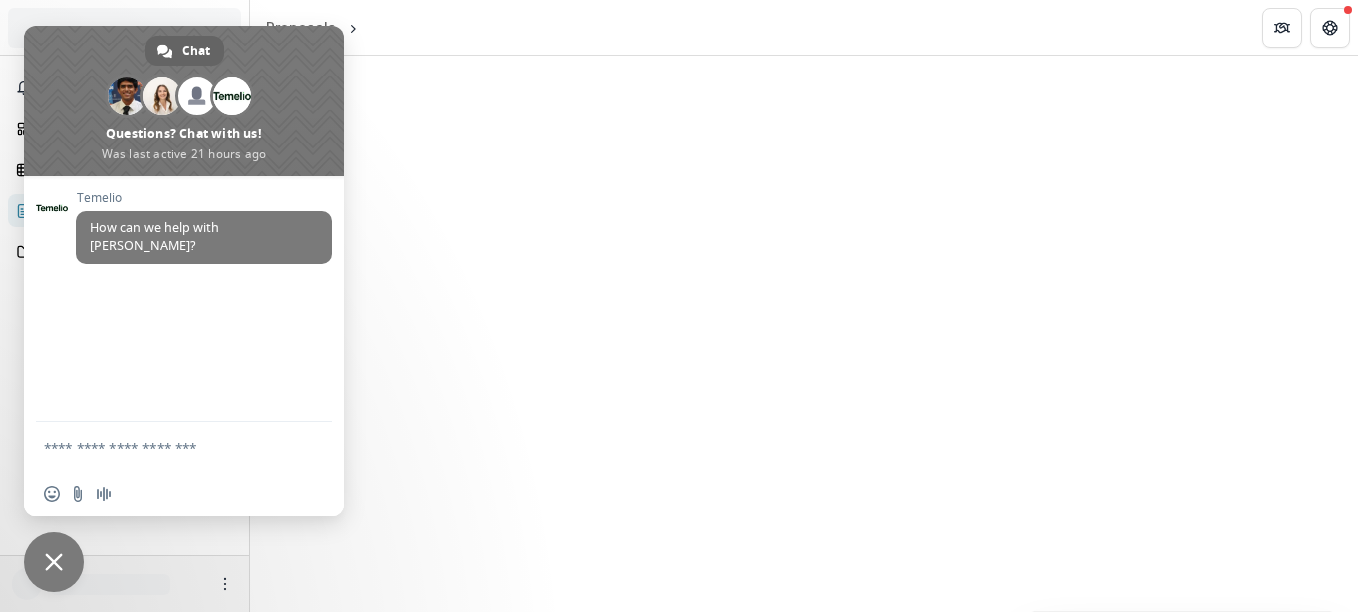 click at bounding box center (804, 334) 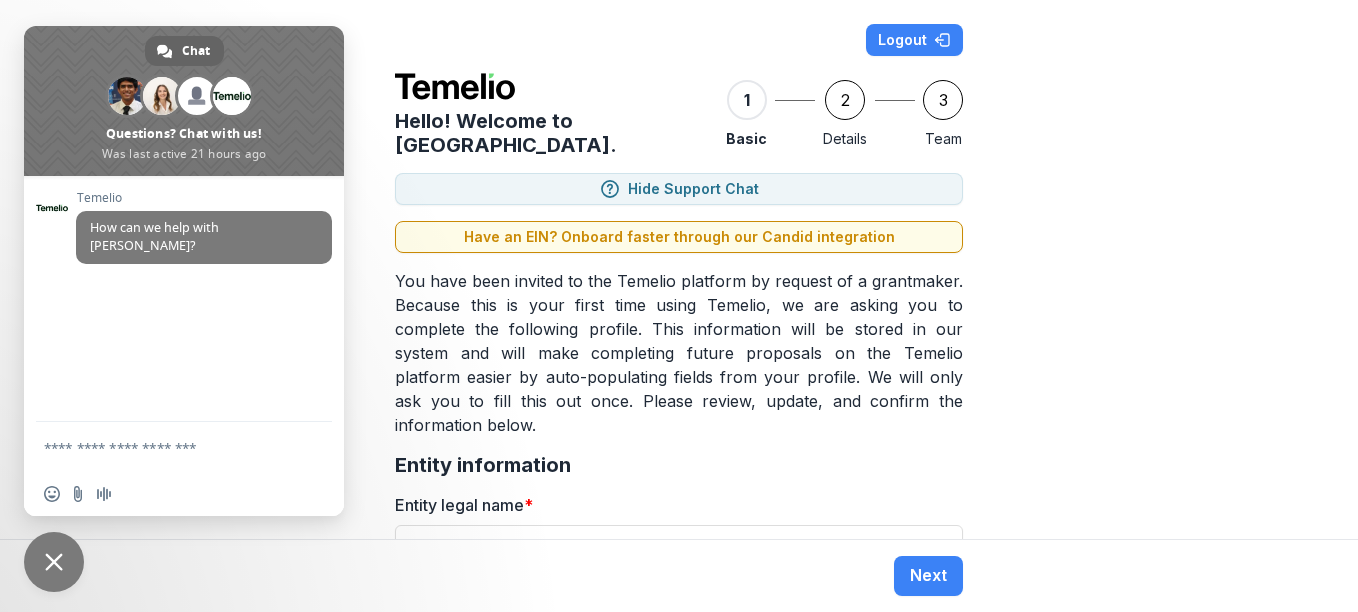 click at bounding box center [54, 562] 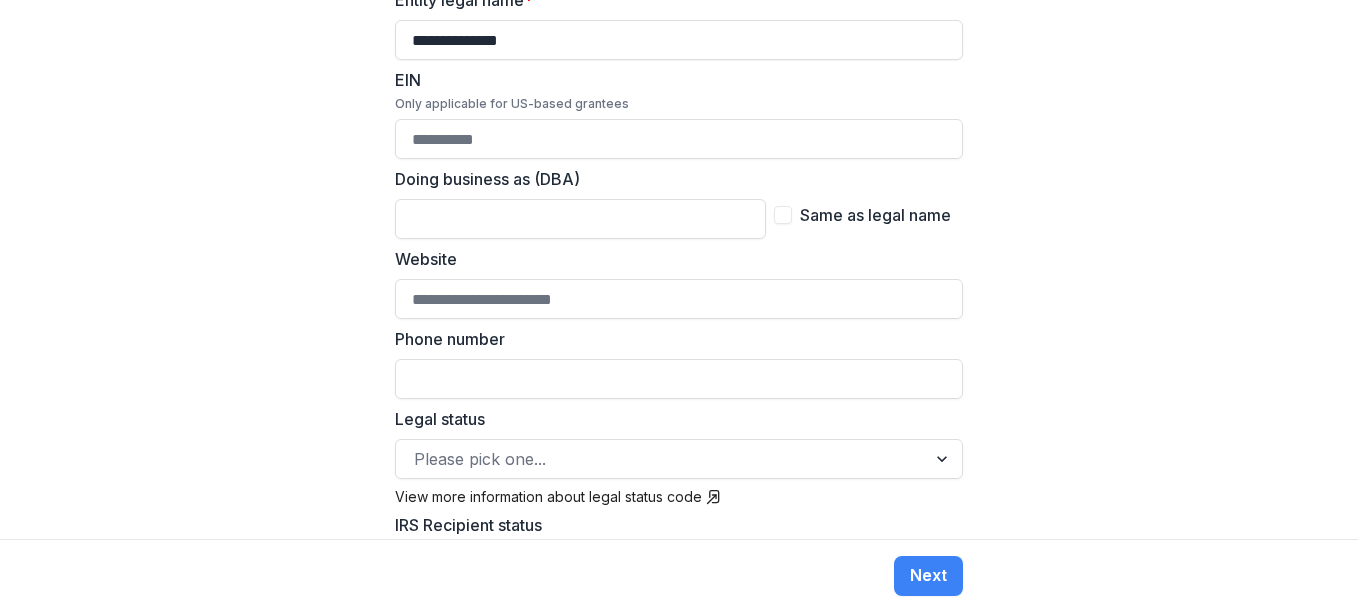 scroll, scrollTop: 0, scrollLeft: 0, axis: both 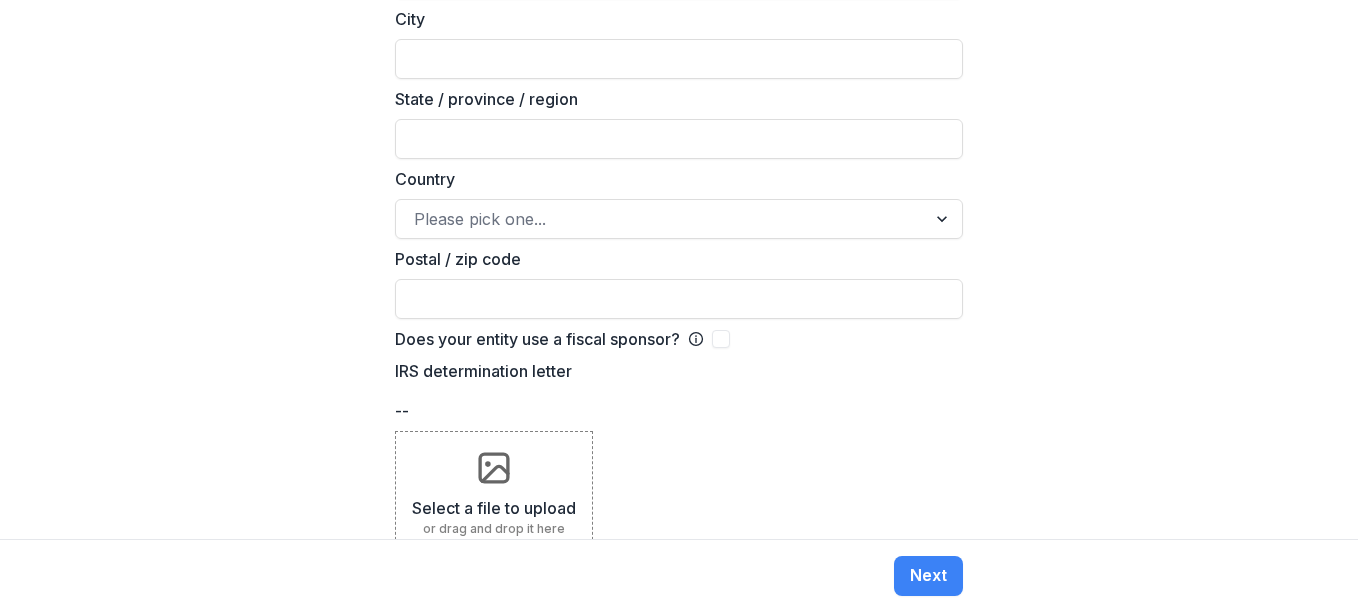 click 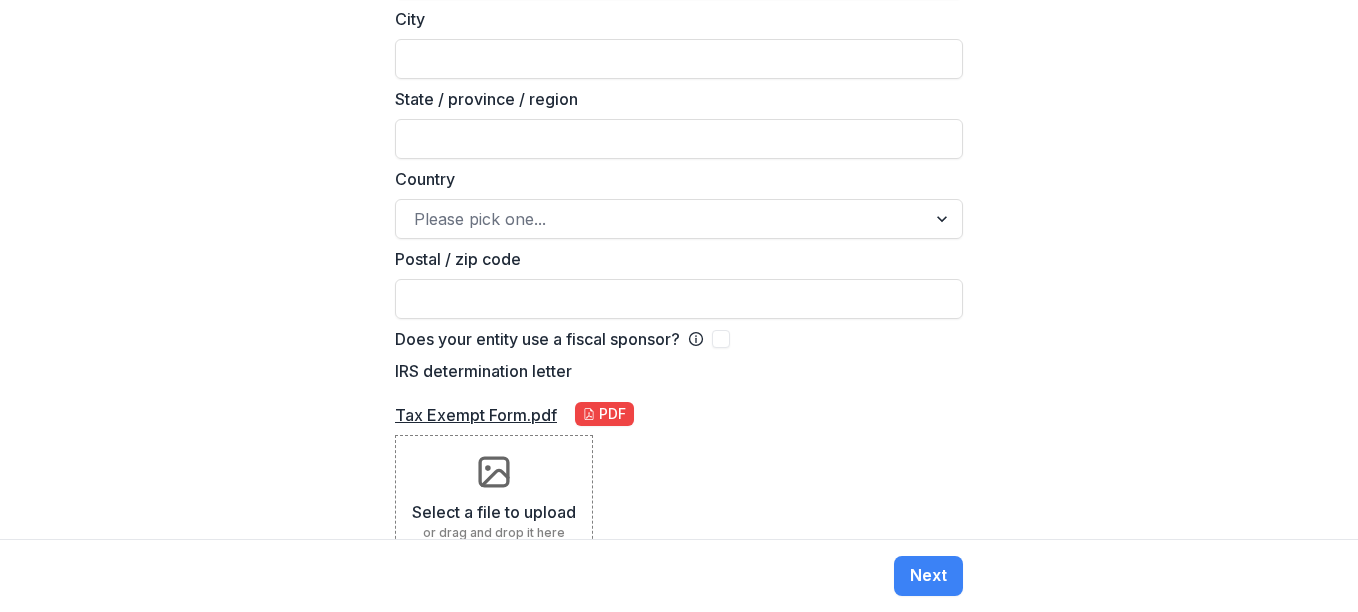 click on "Tax Exempt Form.pdf" at bounding box center (476, 415) 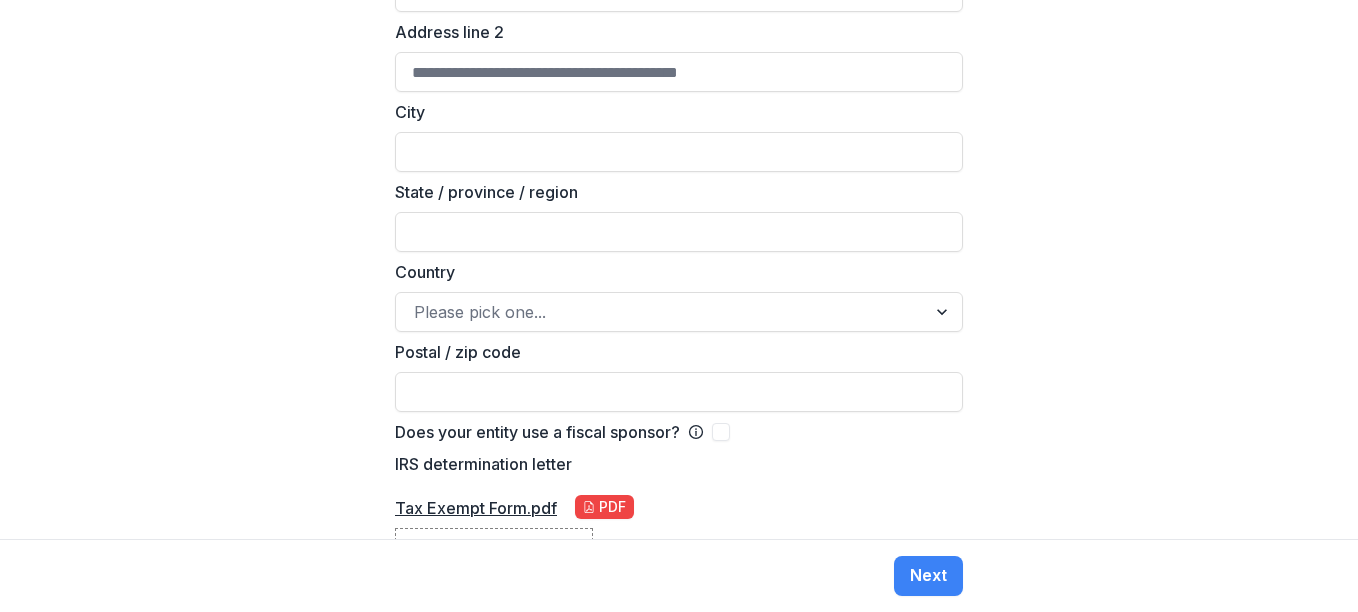 scroll, scrollTop: 2058, scrollLeft: 0, axis: vertical 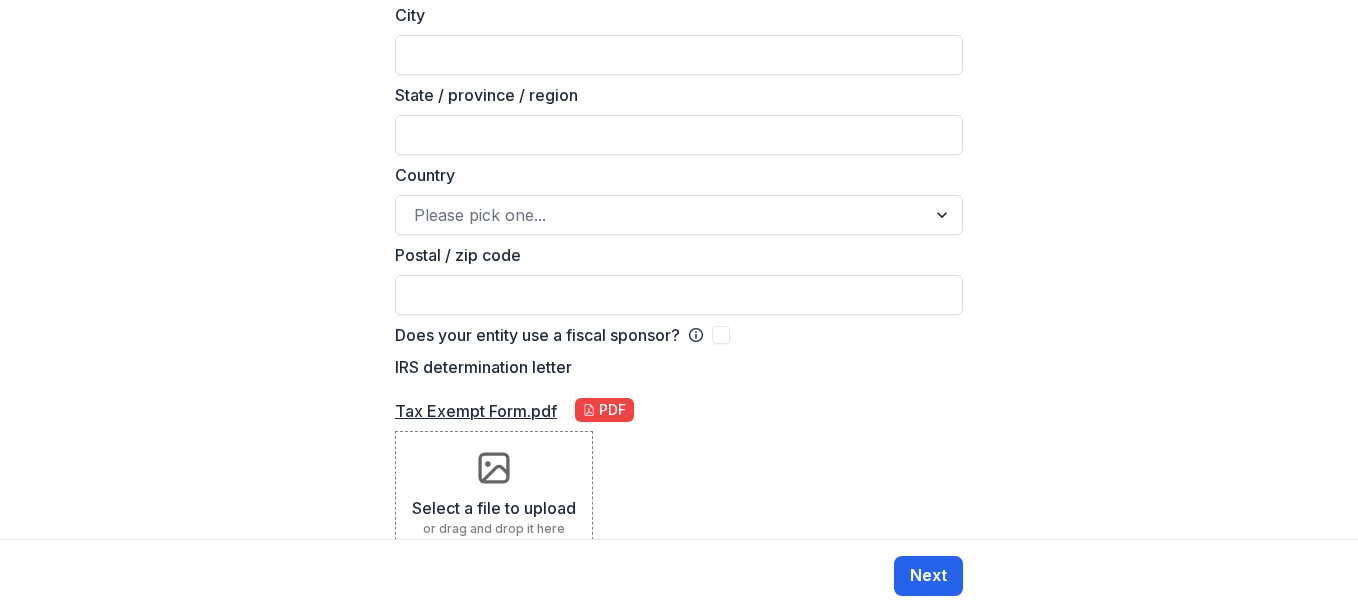 click on "Next" at bounding box center (928, 576) 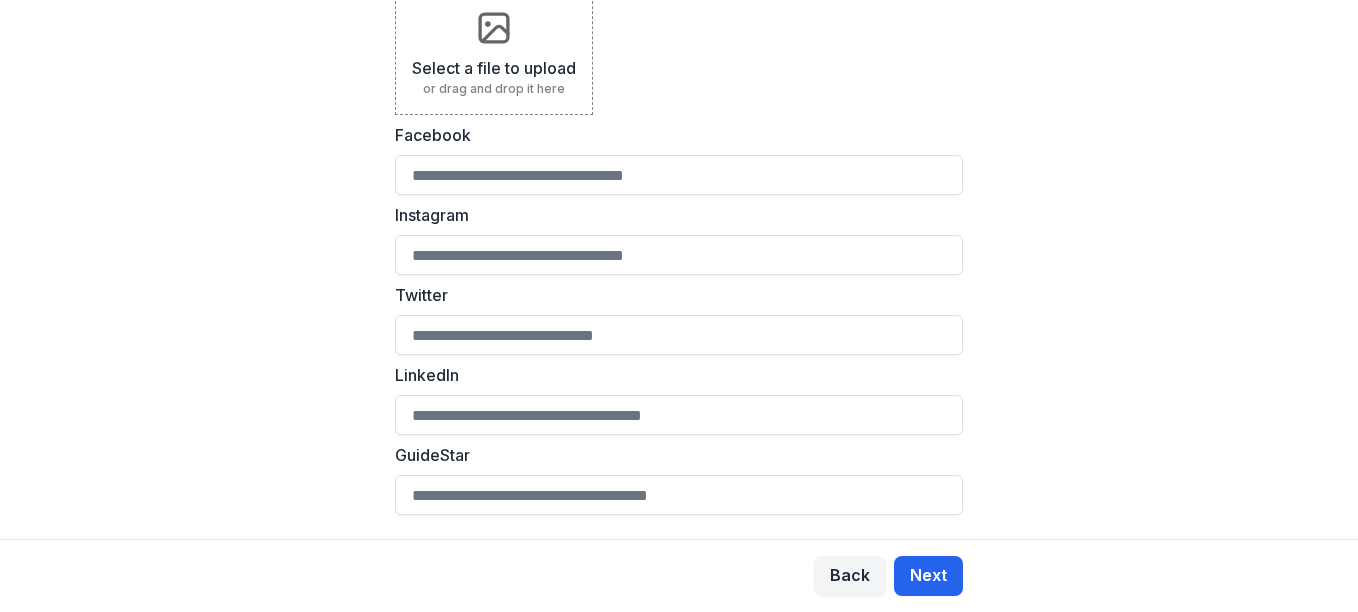scroll, scrollTop: 0, scrollLeft: 0, axis: both 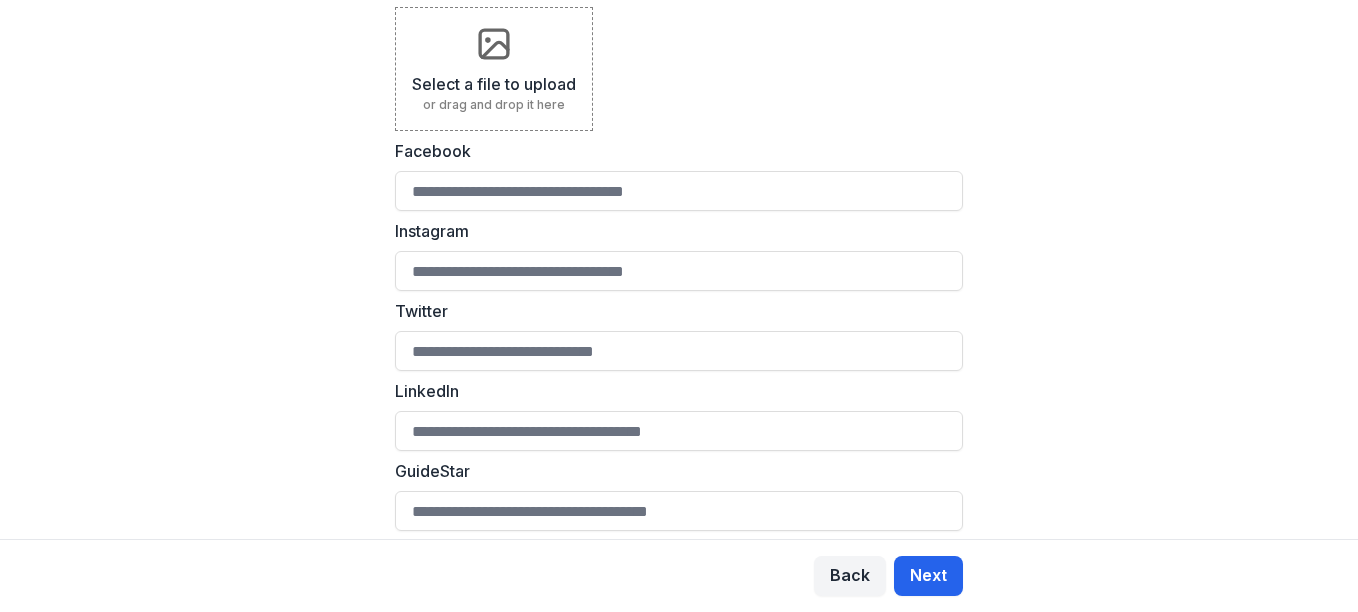 click on "Next" at bounding box center (928, 576) 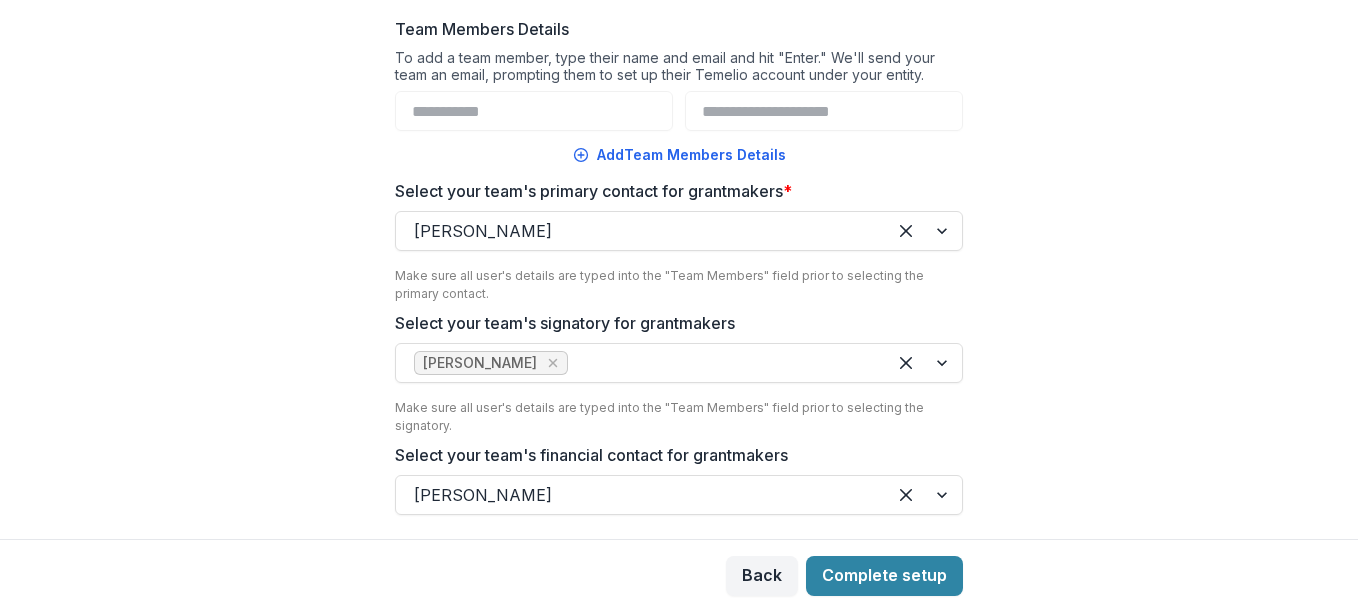 scroll, scrollTop: 0, scrollLeft: 0, axis: both 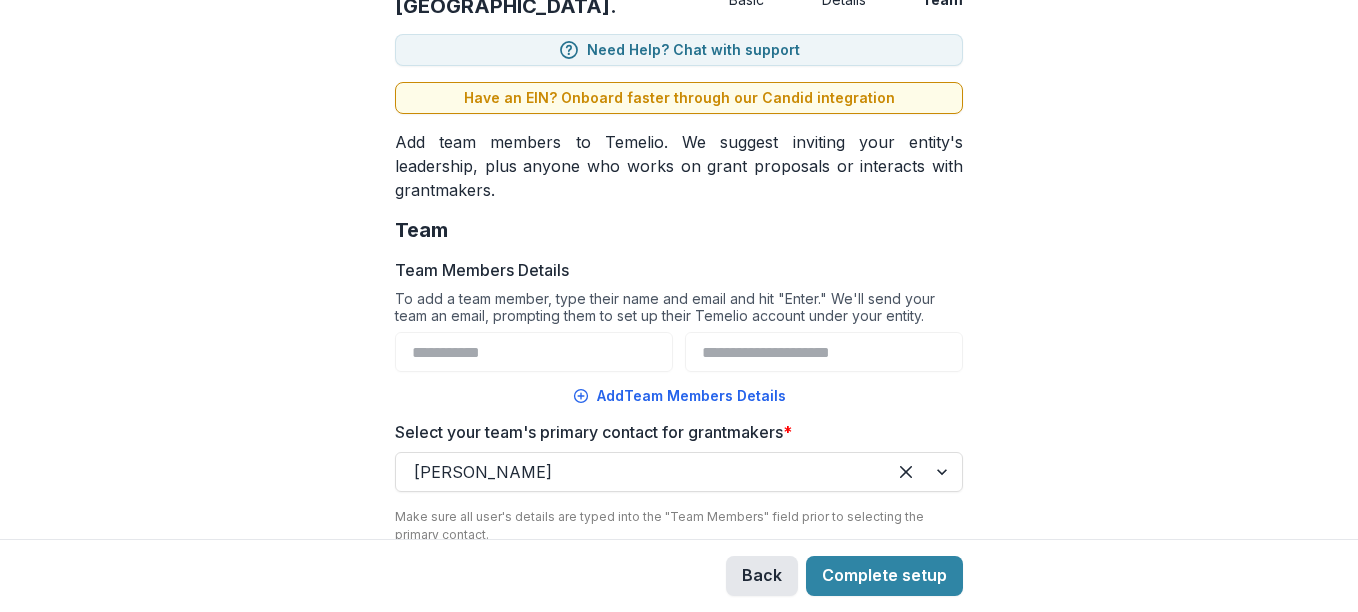 click on "Back" at bounding box center (762, 576) 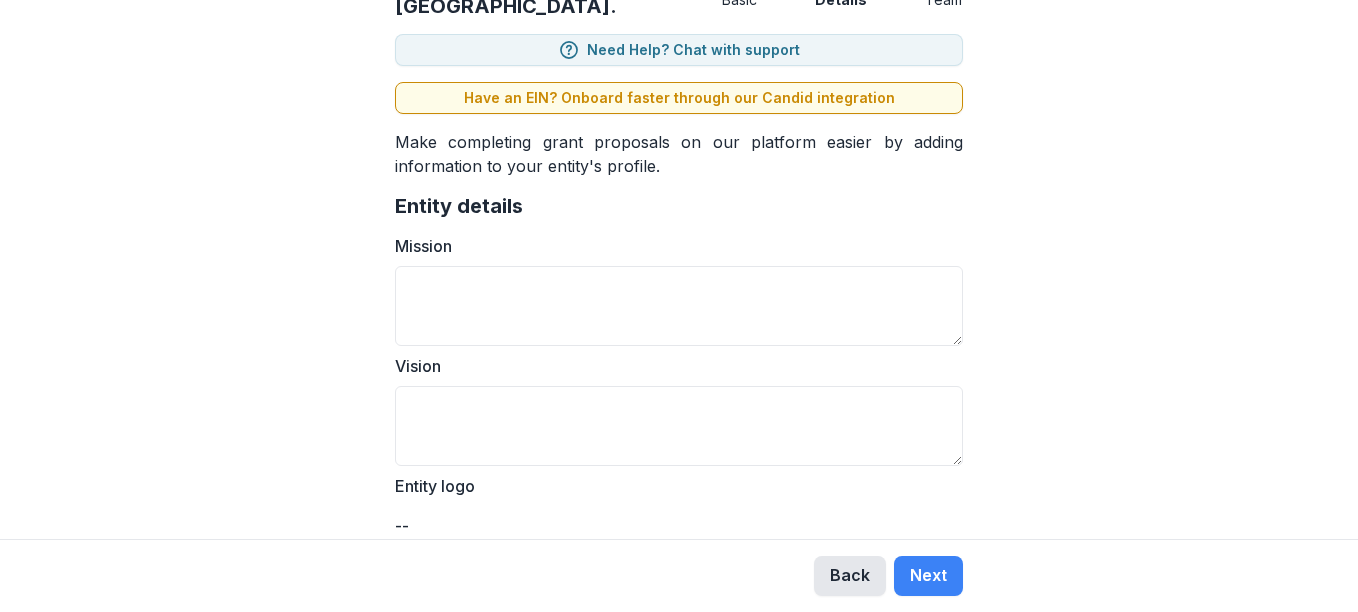 scroll, scrollTop: 0, scrollLeft: 0, axis: both 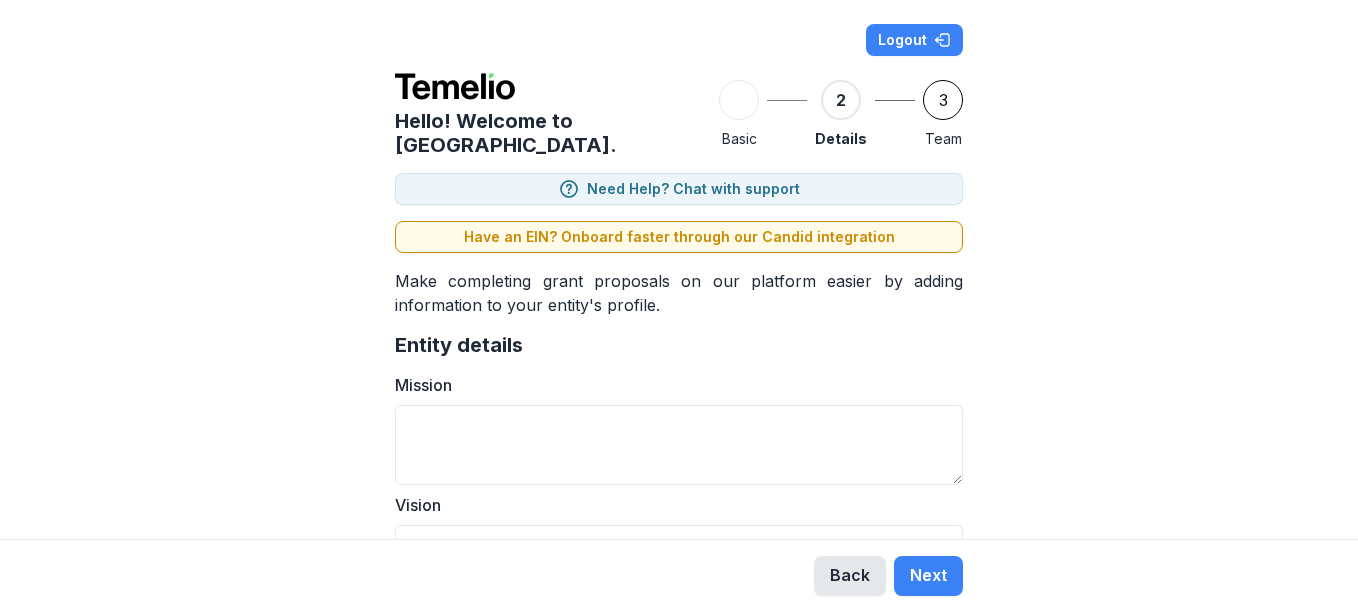 click on "Back" at bounding box center (850, 576) 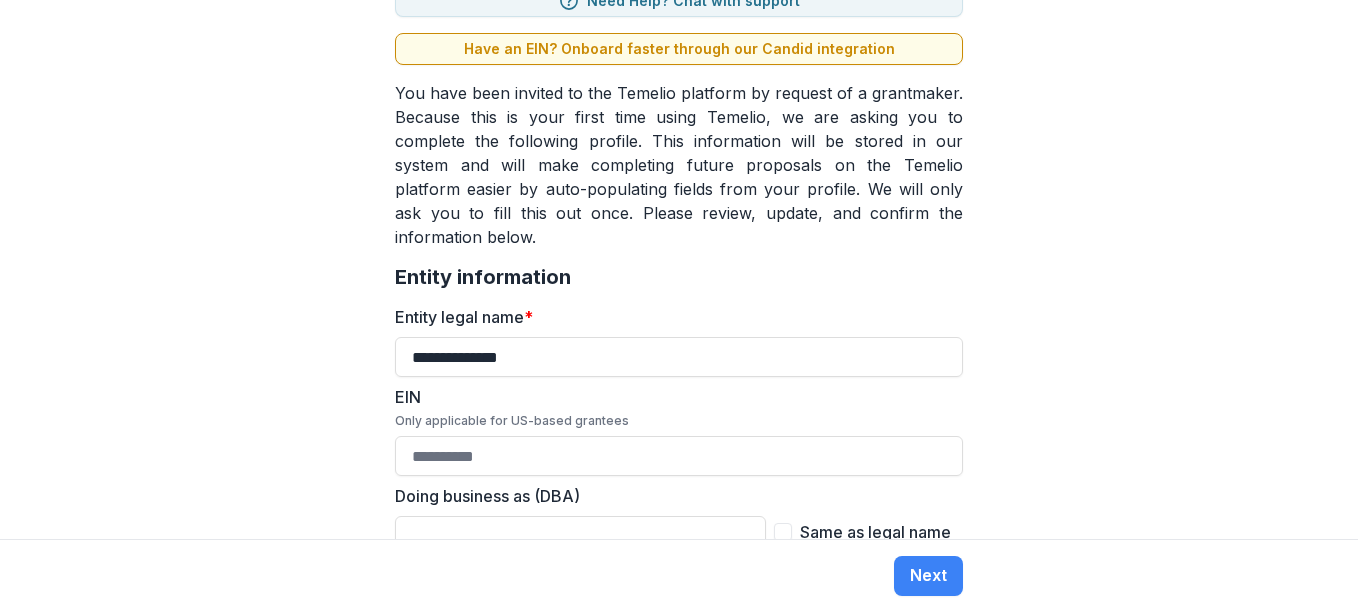 scroll, scrollTop: 414, scrollLeft: 0, axis: vertical 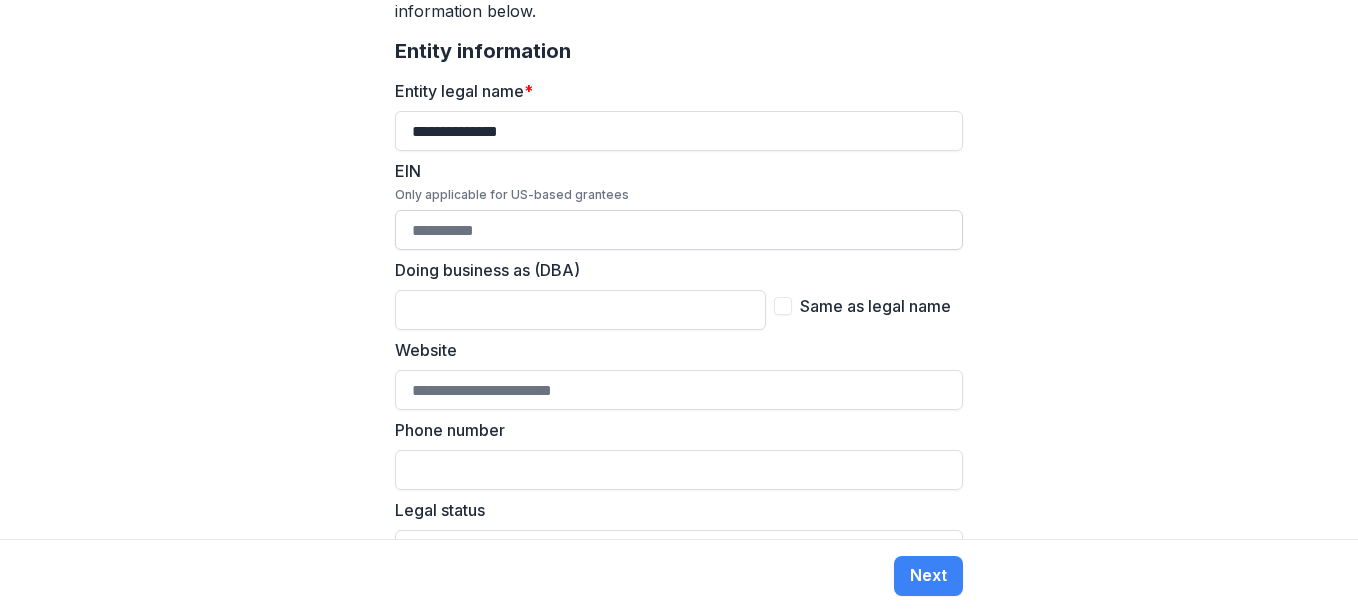 click on "EIN Only applicable for US-based grantees" at bounding box center [679, 230] 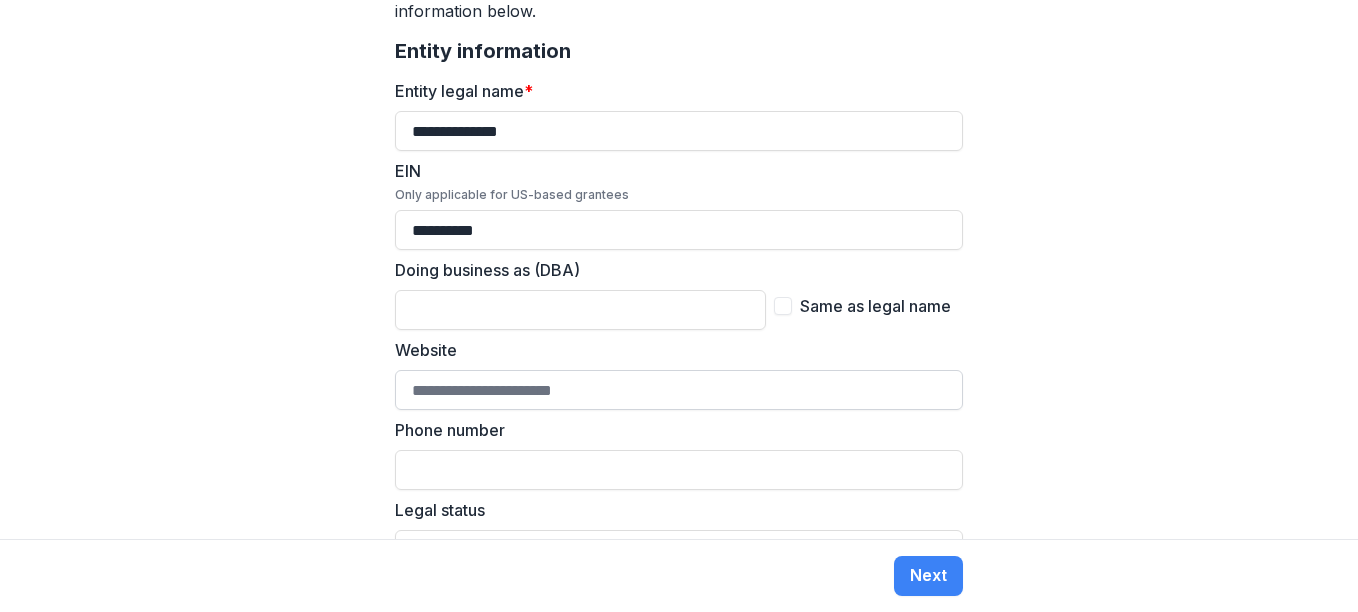 type on "**********" 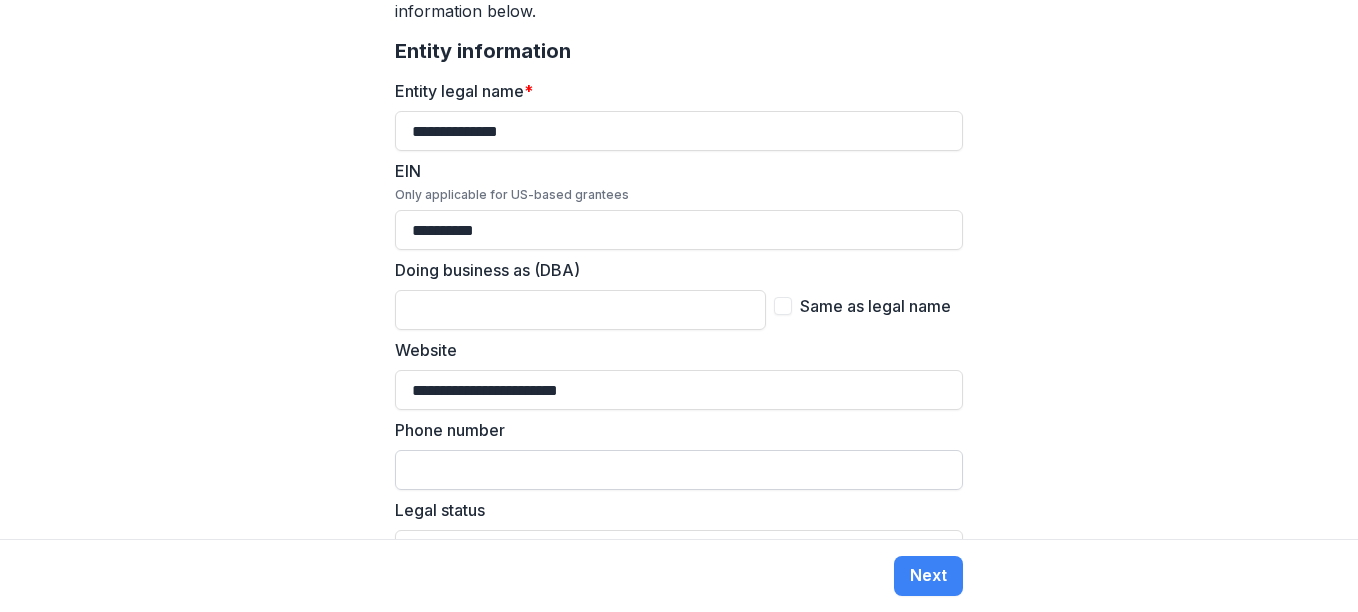type on "**********" 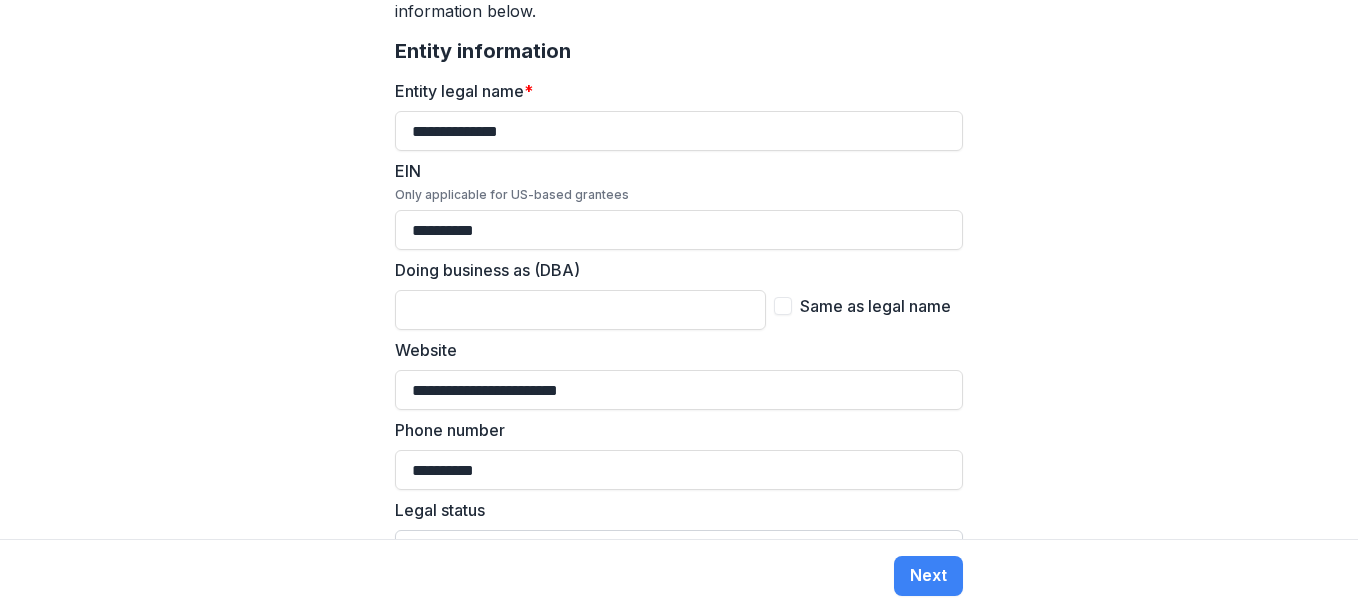 type on "**********" 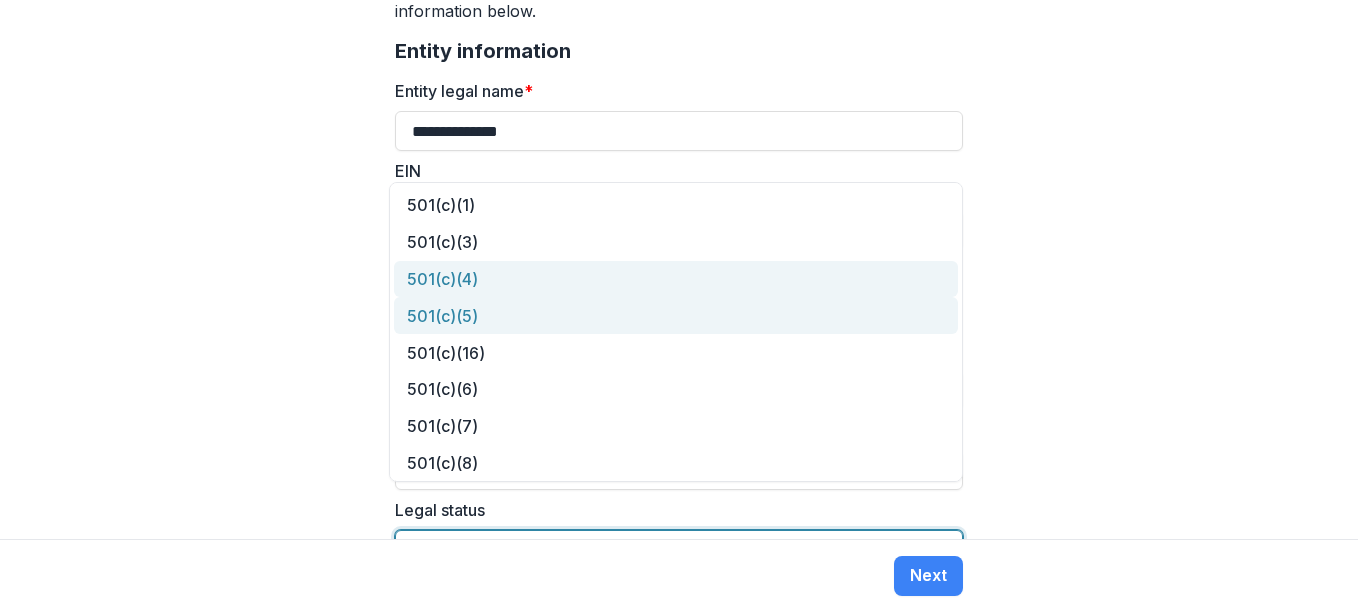 scroll, scrollTop: 10, scrollLeft: 0, axis: vertical 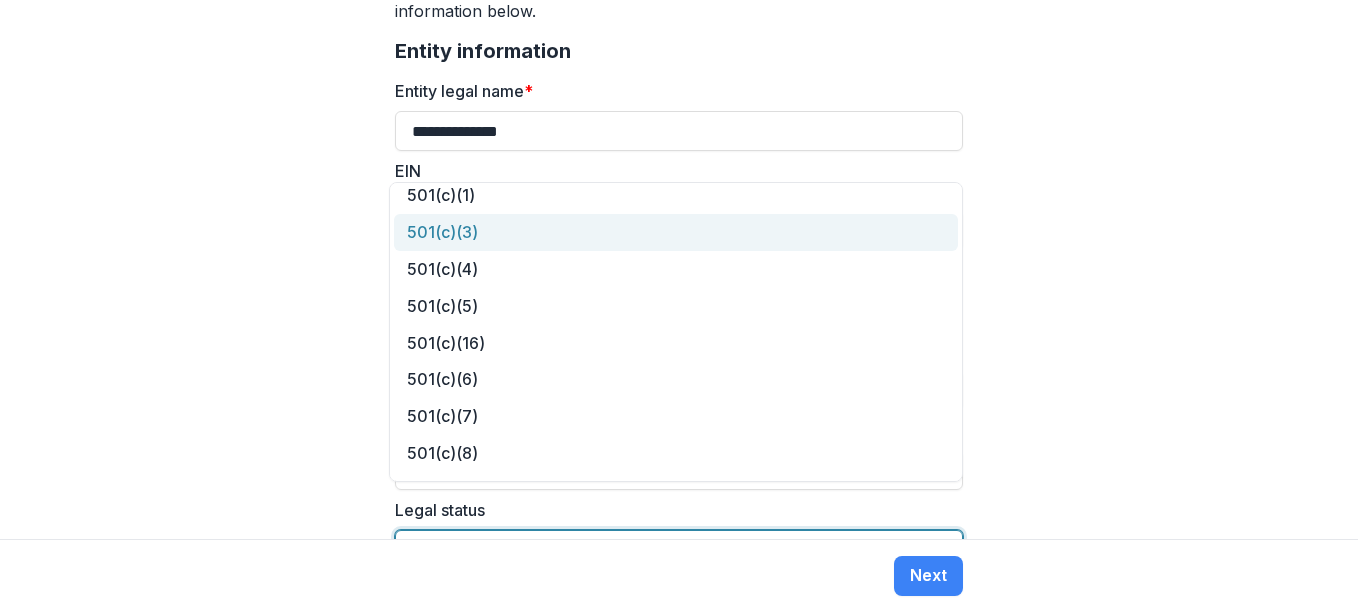 click on "501(c)(3)" at bounding box center (676, 232) 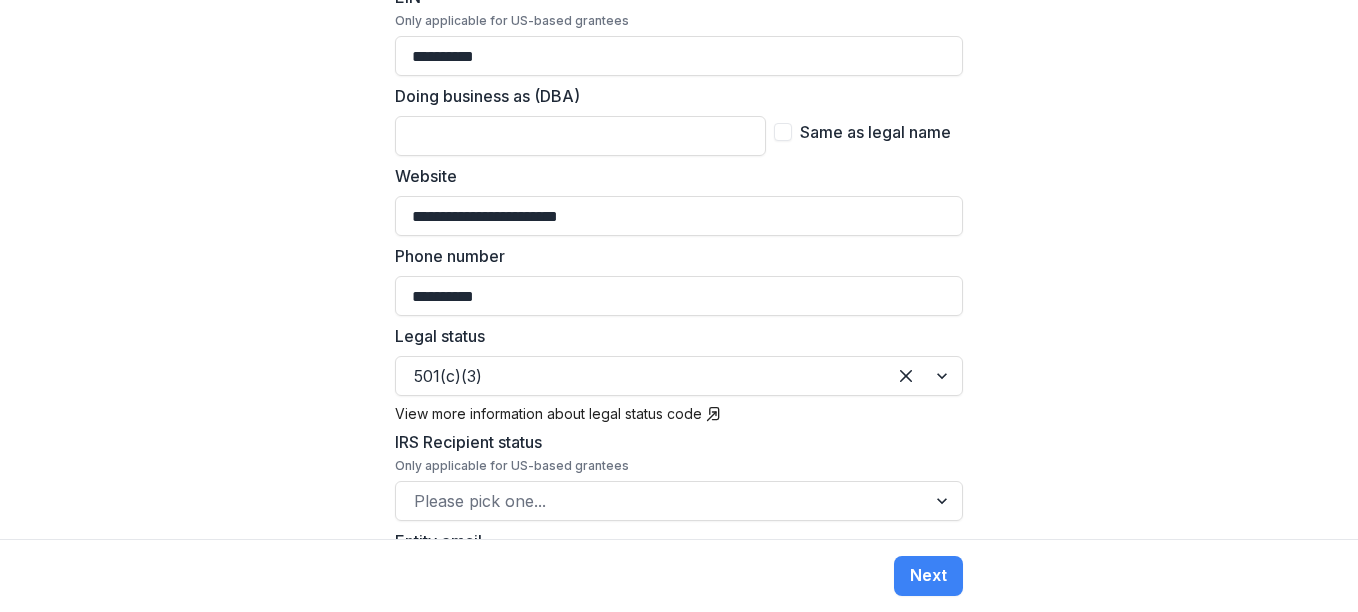 scroll, scrollTop: 698, scrollLeft: 0, axis: vertical 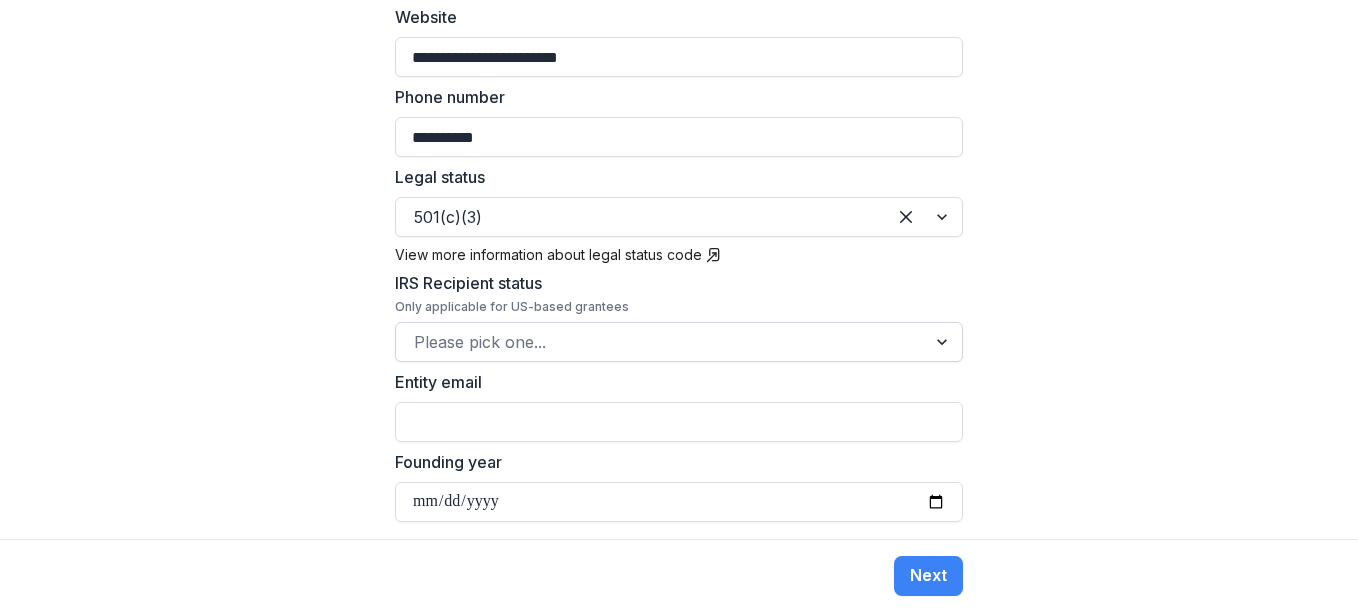 click at bounding box center (944, 342) 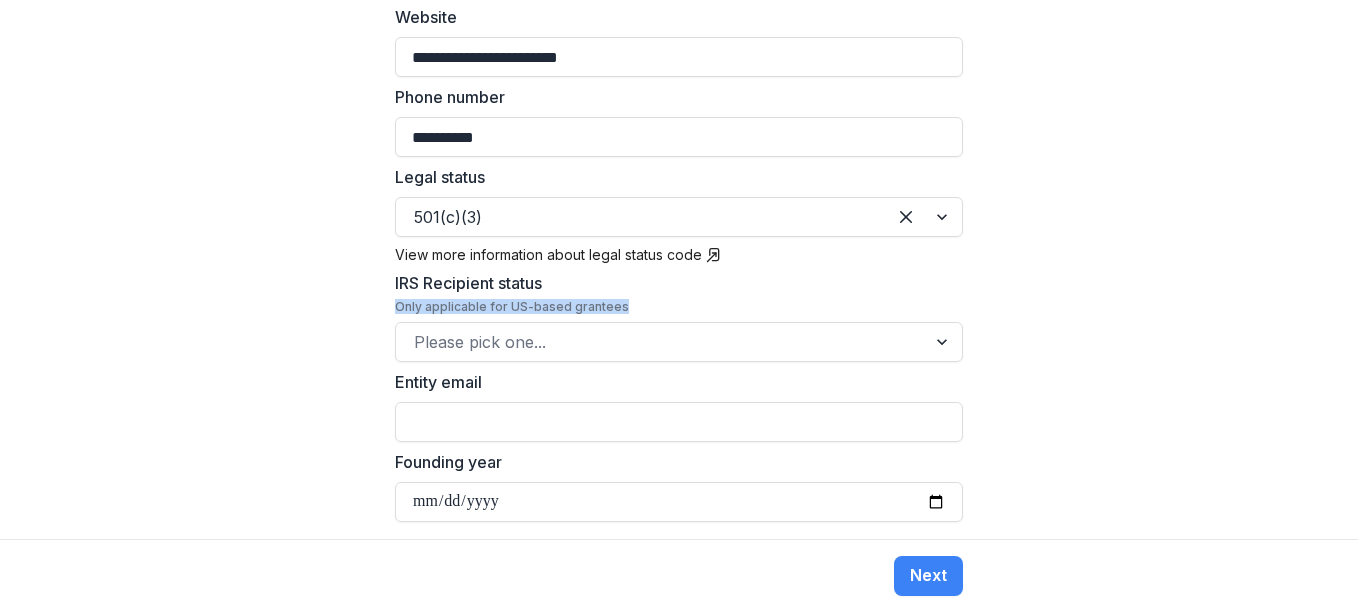 drag, startPoint x: 1350, startPoint y: 229, endPoint x: 1352, endPoint y: 259, distance: 30.066593 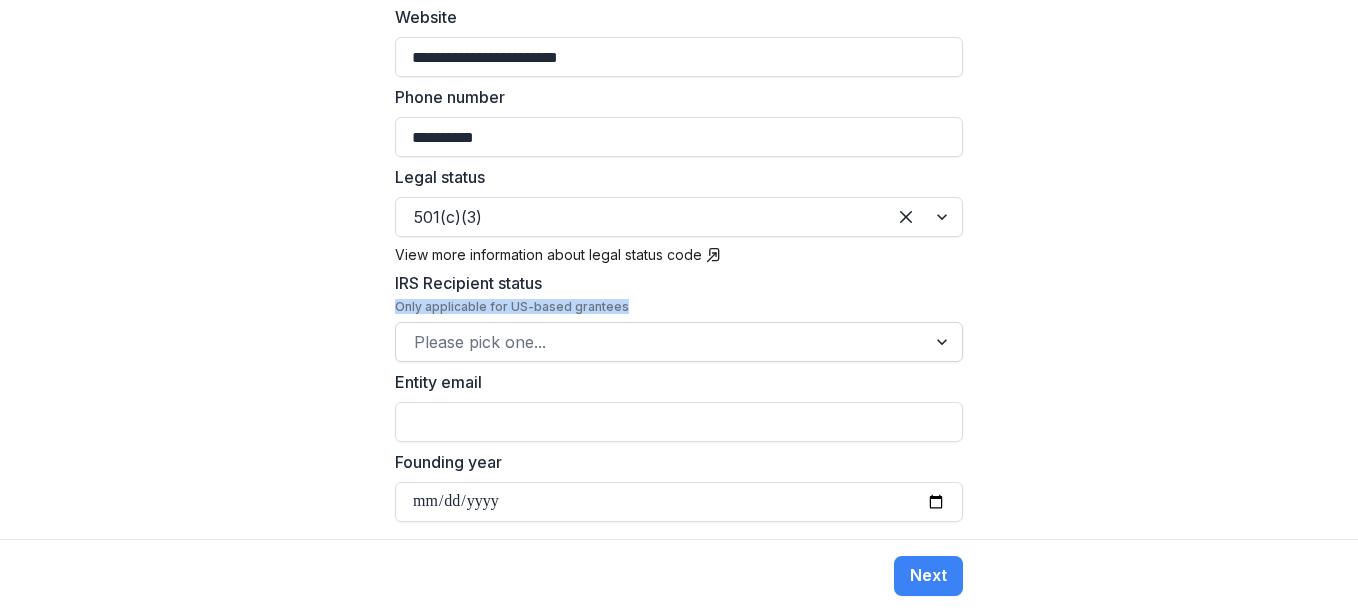 click at bounding box center [661, 342] 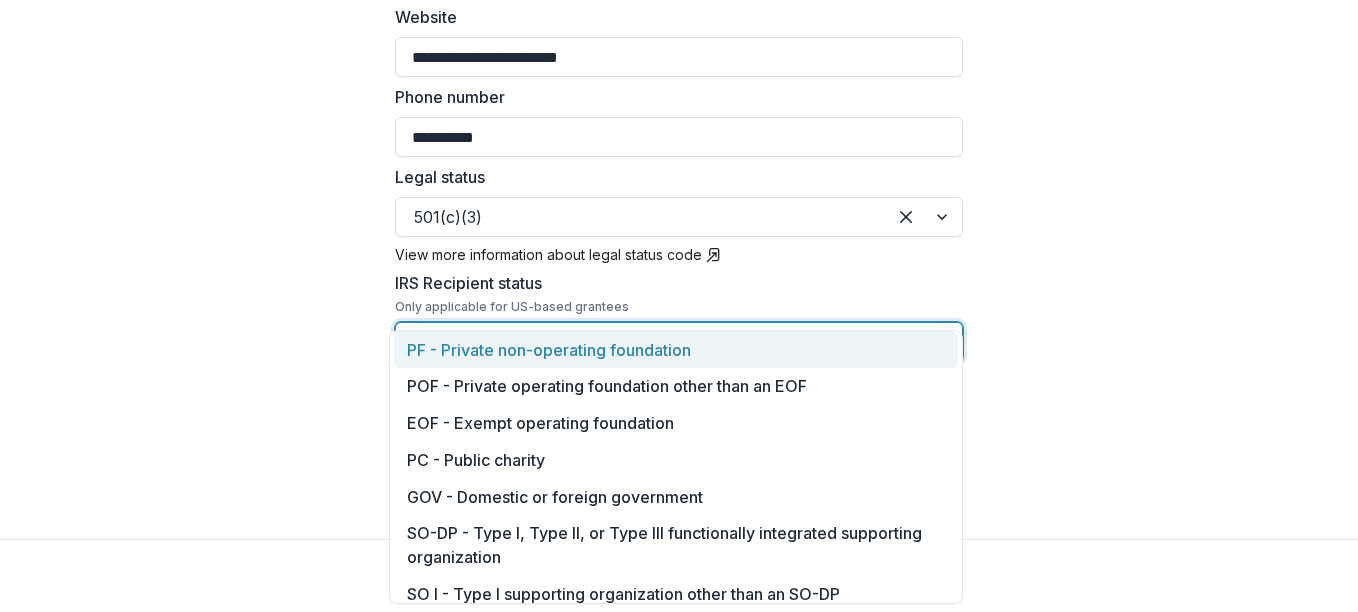 scroll, scrollTop: 0, scrollLeft: 0, axis: both 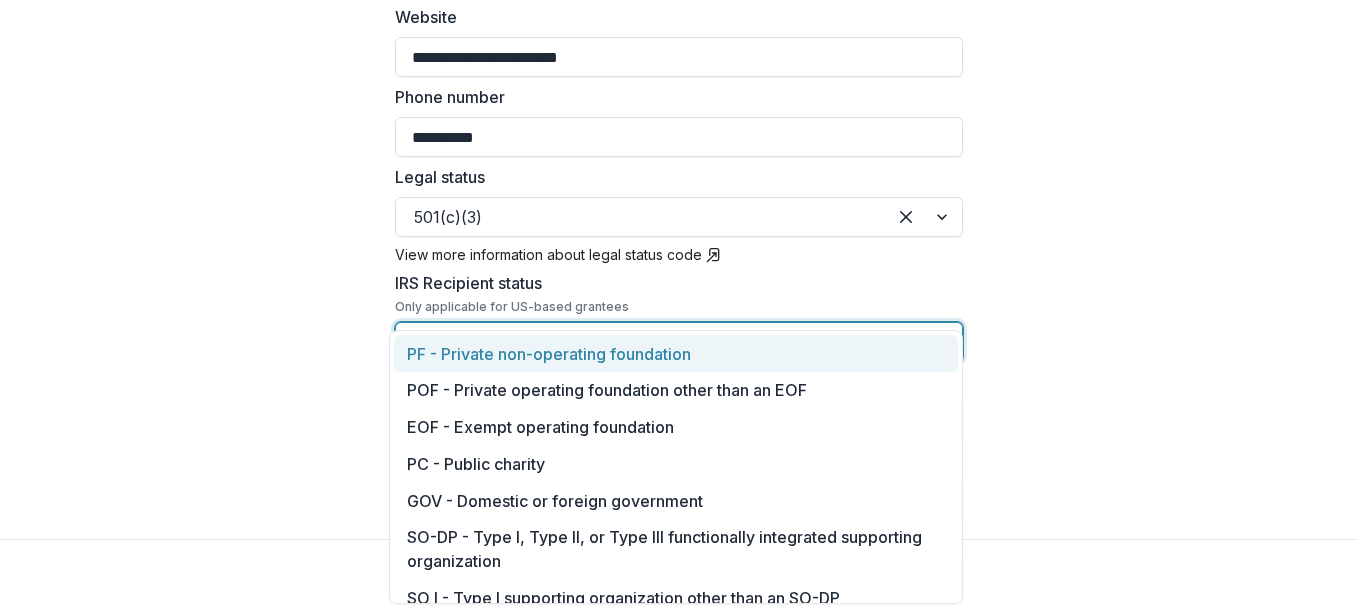 click on "**********" at bounding box center [679, 269] 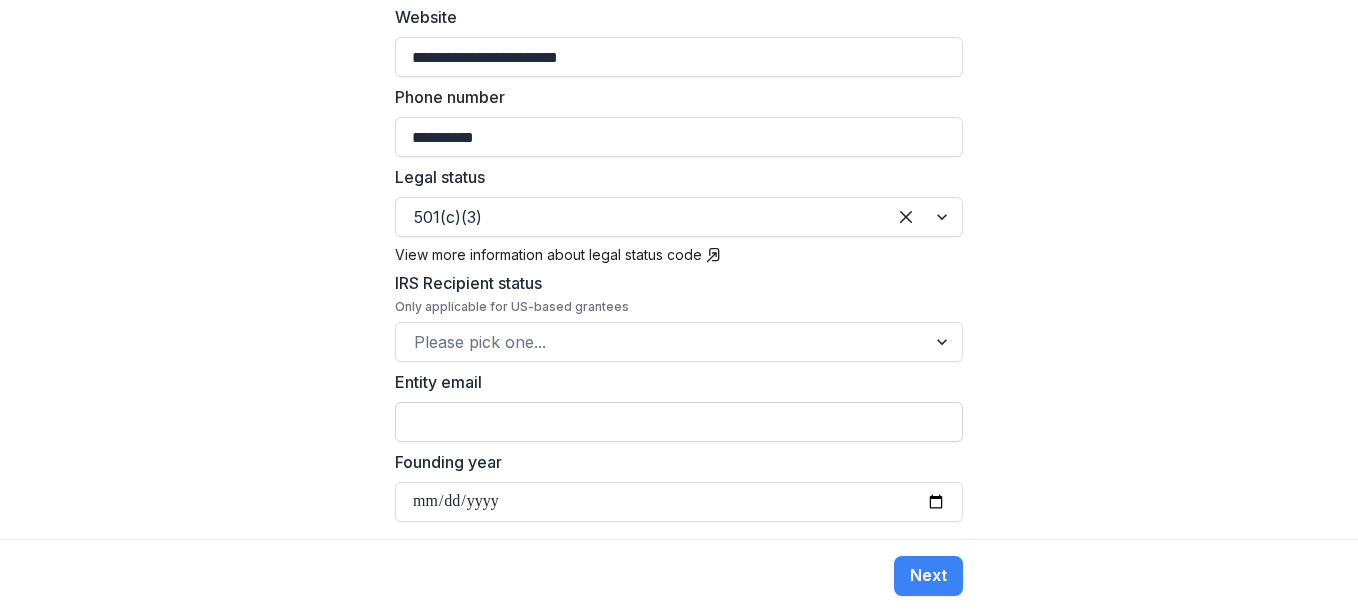click on "Entity email" at bounding box center [679, 422] 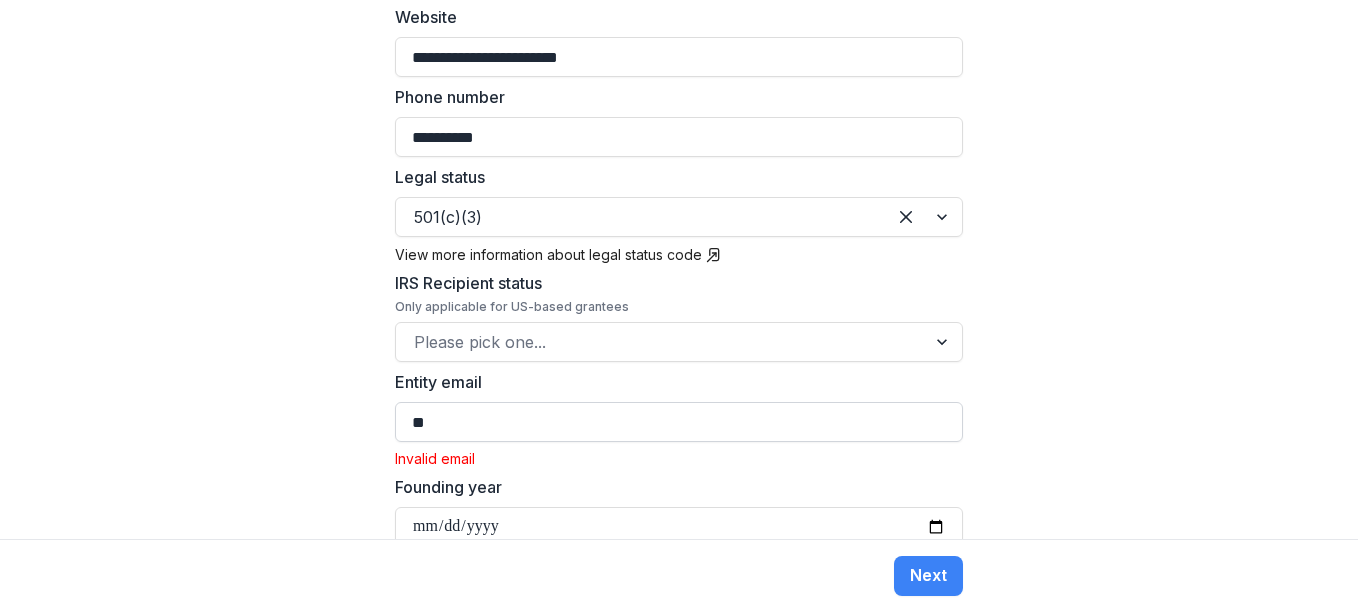 click on "**" at bounding box center [679, 422] 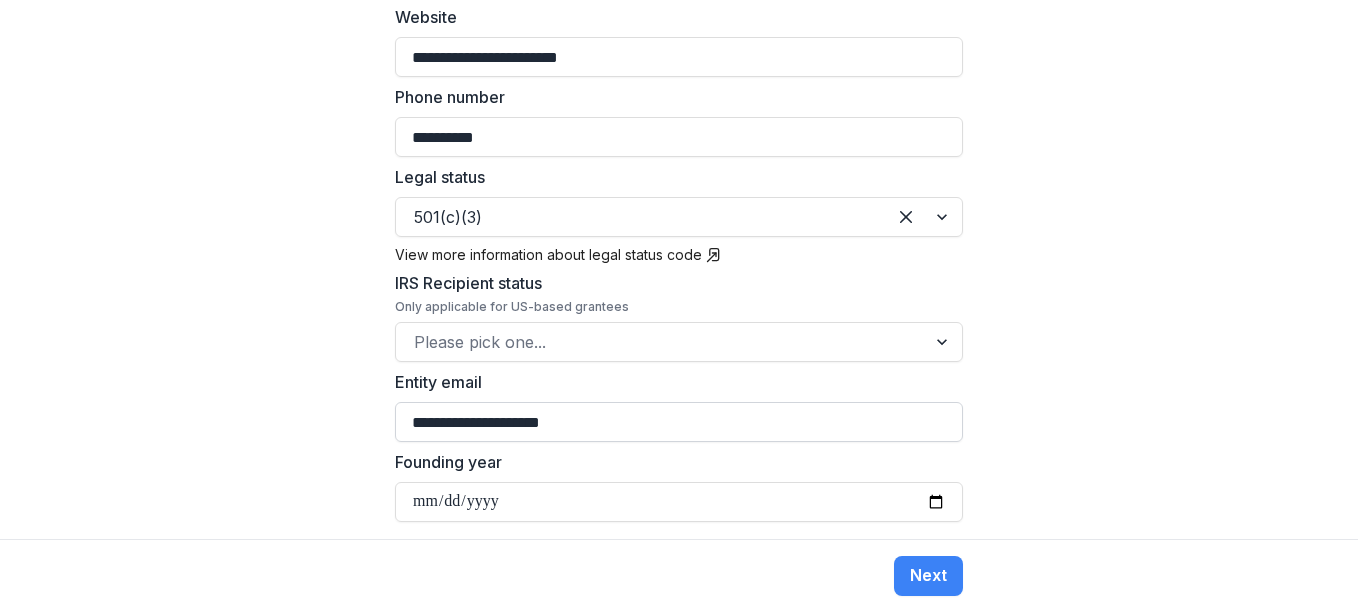 type on "**********" 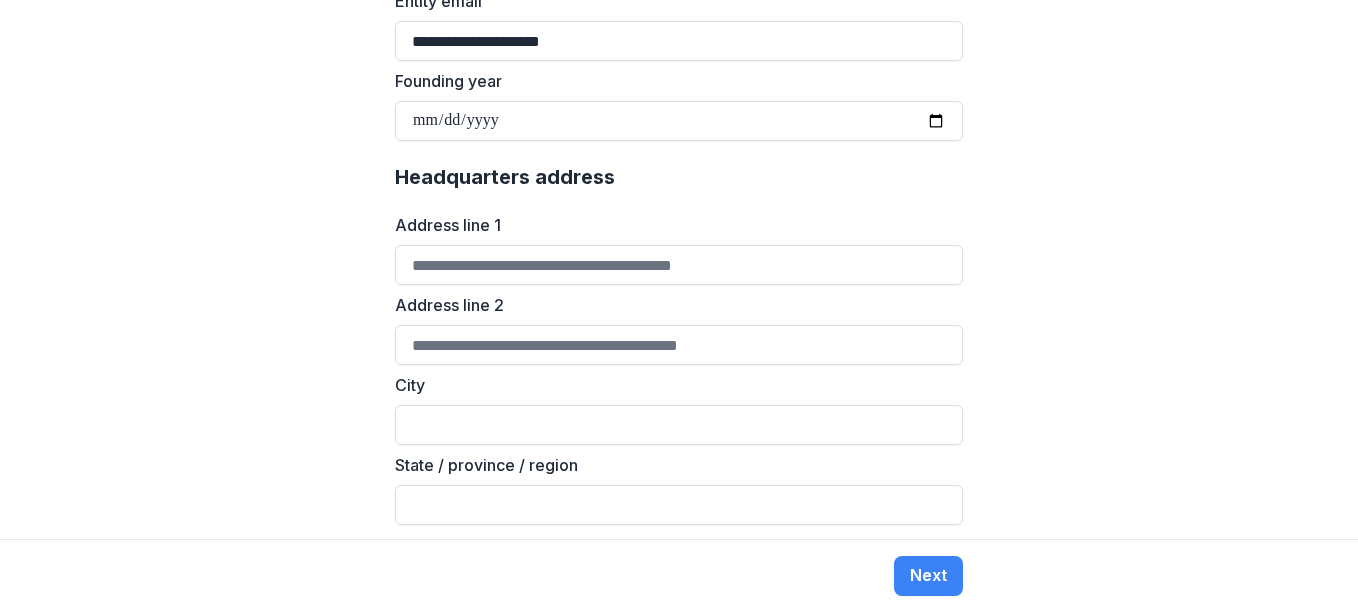 scroll, scrollTop: 1132, scrollLeft: 0, axis: vertical 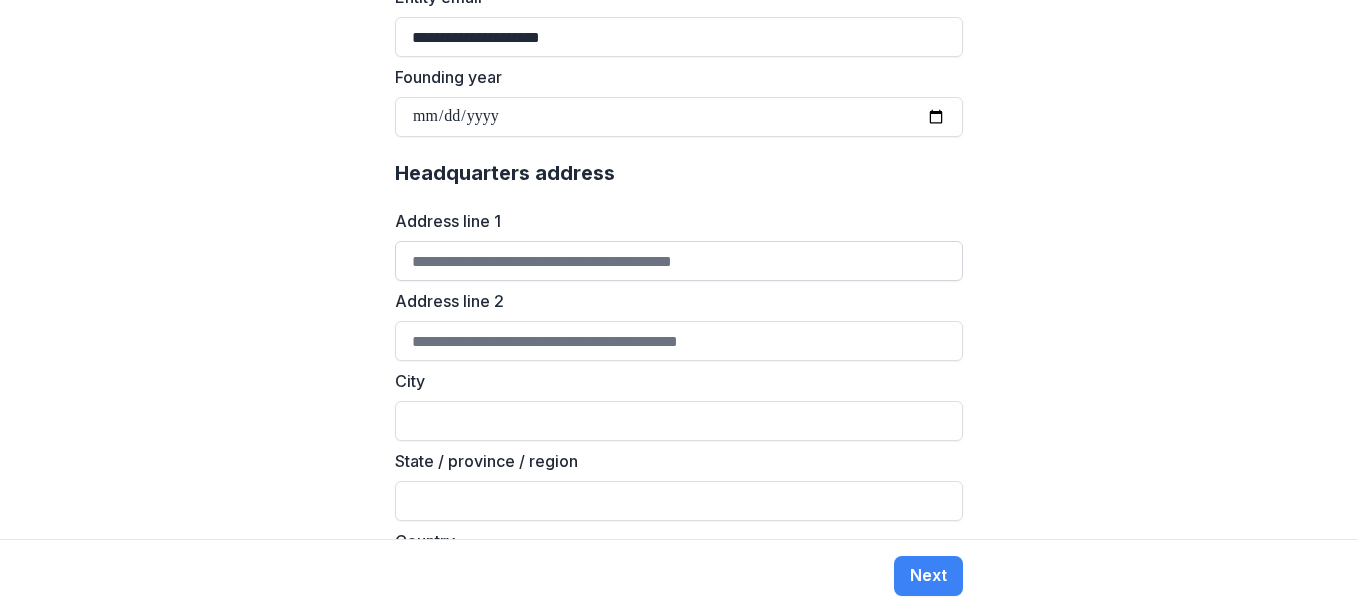 click on "Address line 1" at bounding box center (679, 261) 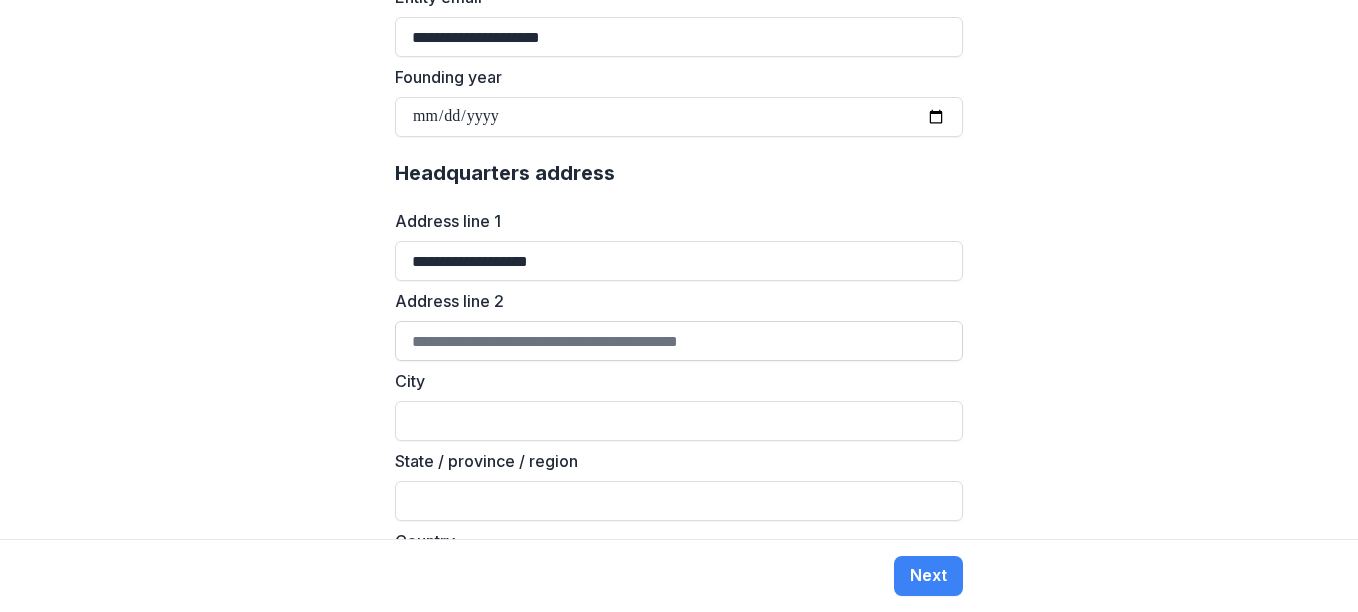 type on "**********" 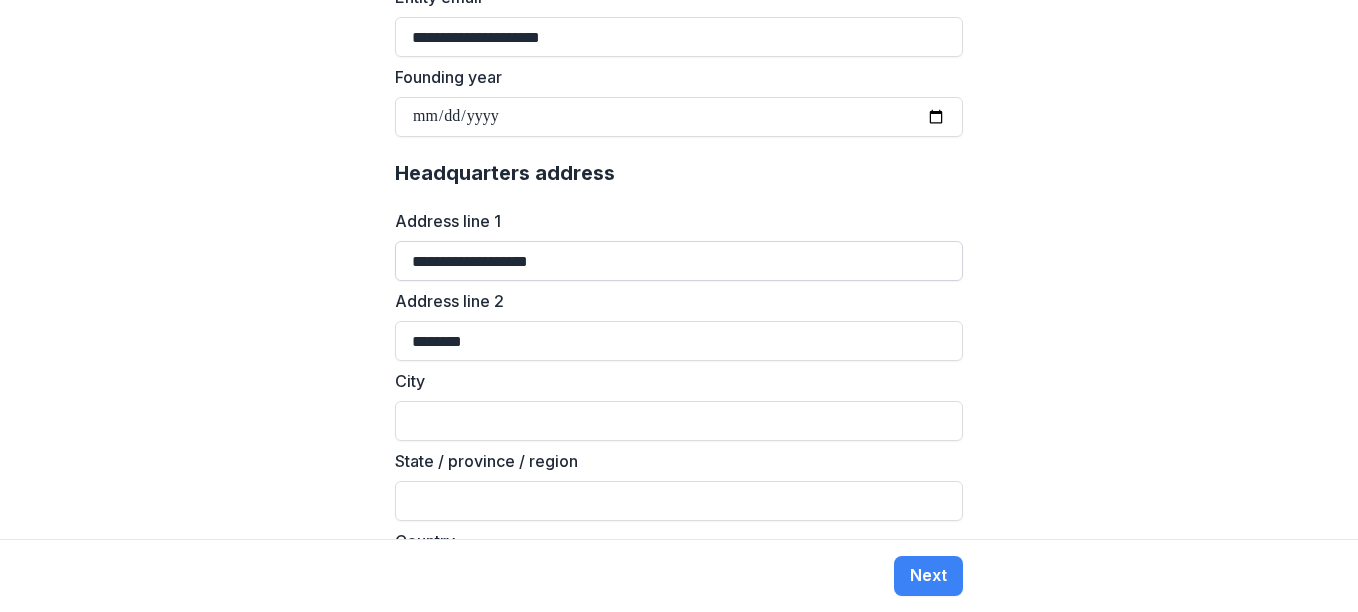 type on "********" 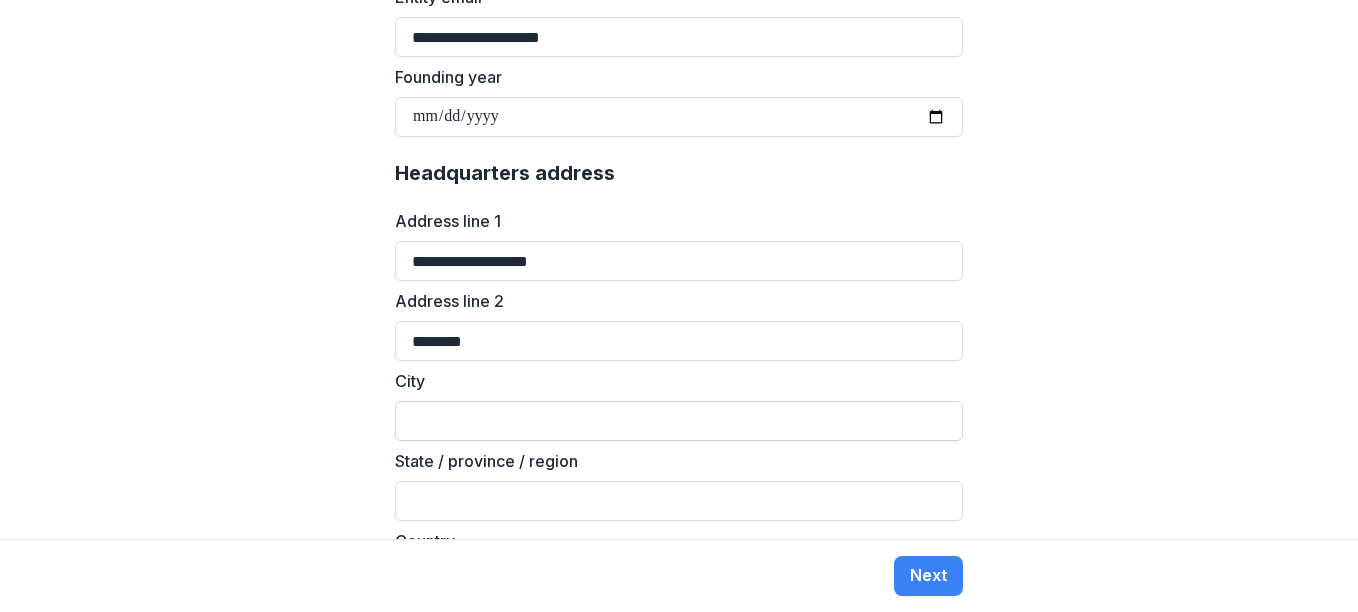 type on "**********" 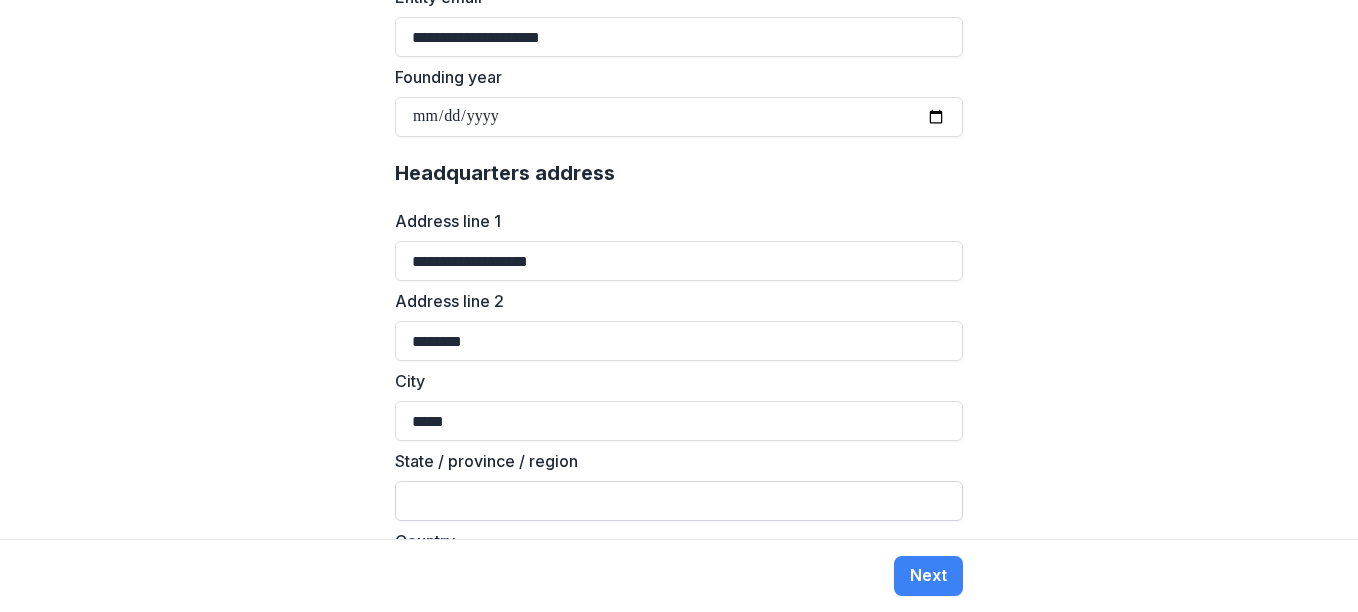 type on "*****" 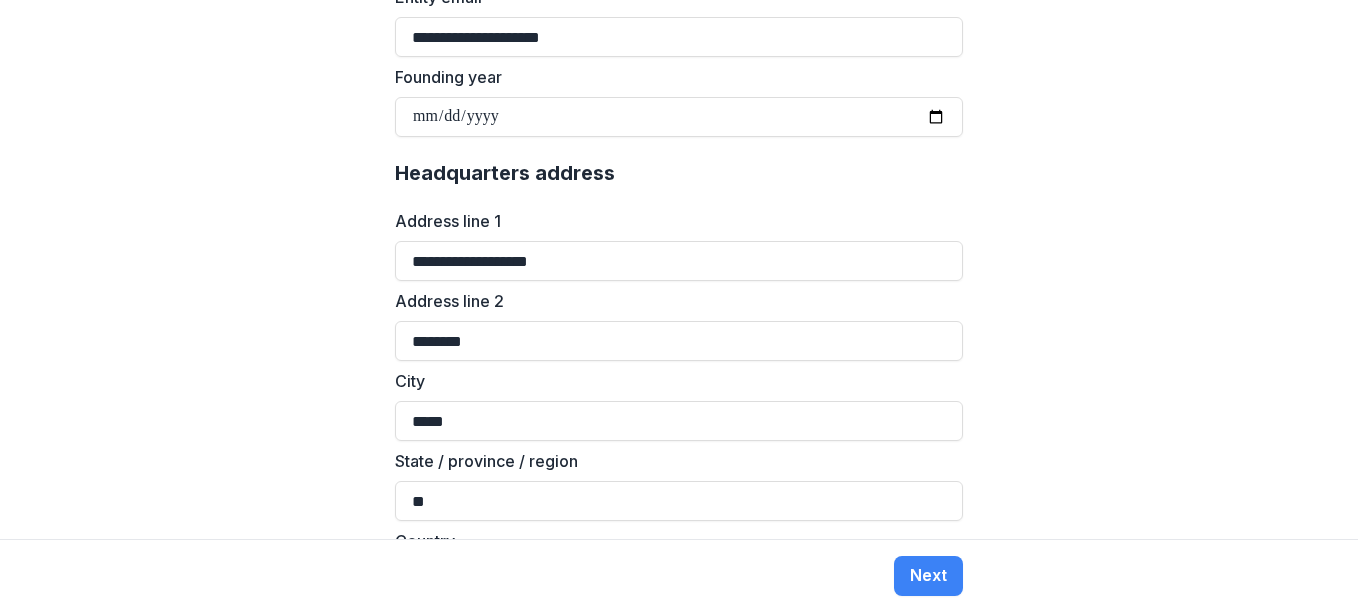 type on "**" 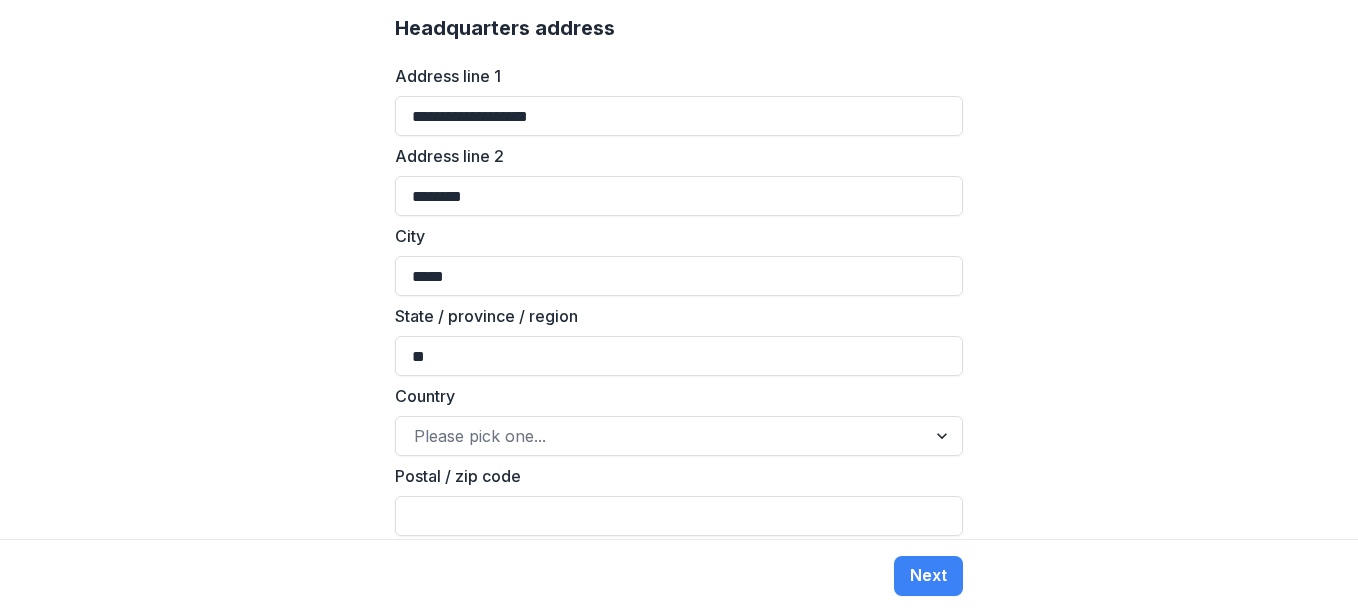 scroll, scrollTop: 1301, scrollLeft: 0, axis: vertical 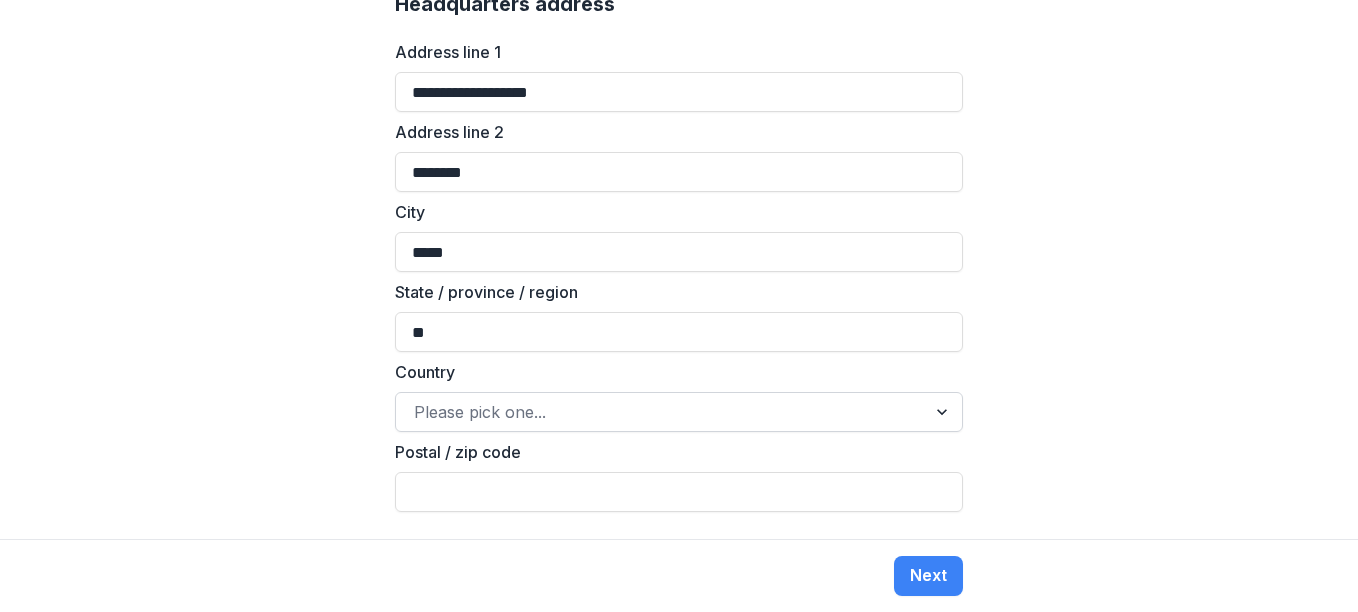 click at bounding box center [944, 412] 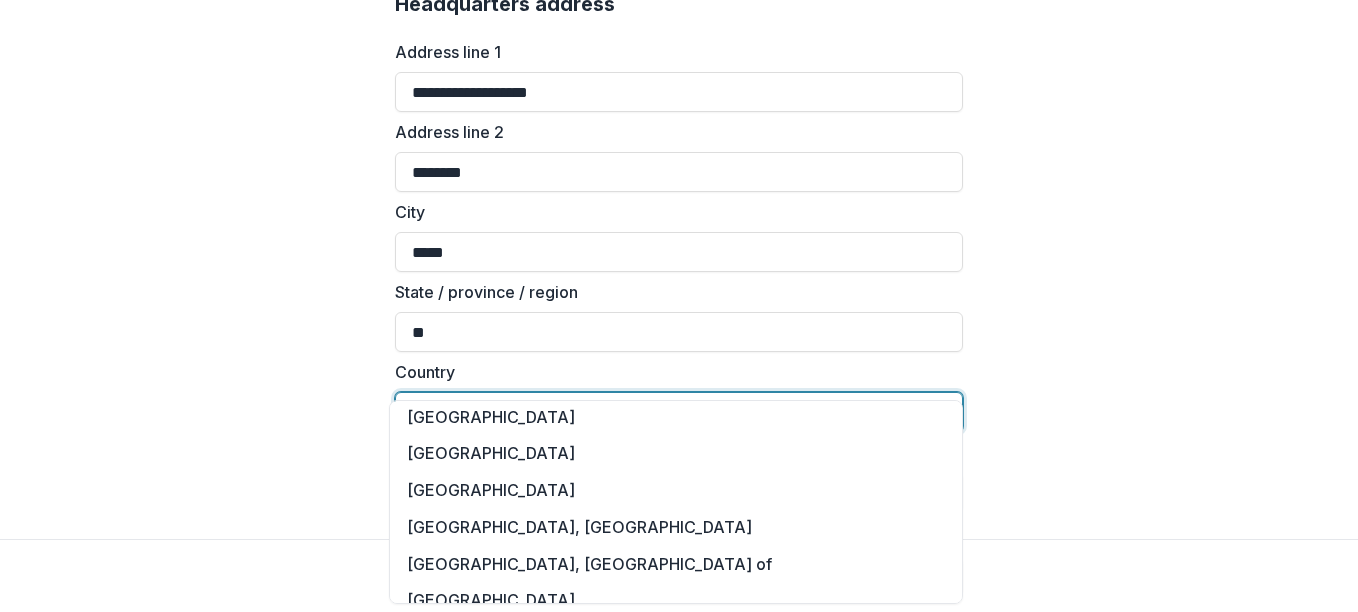 scroll, scrollTop: 8390, scrollLeft: 0, axis: vertical 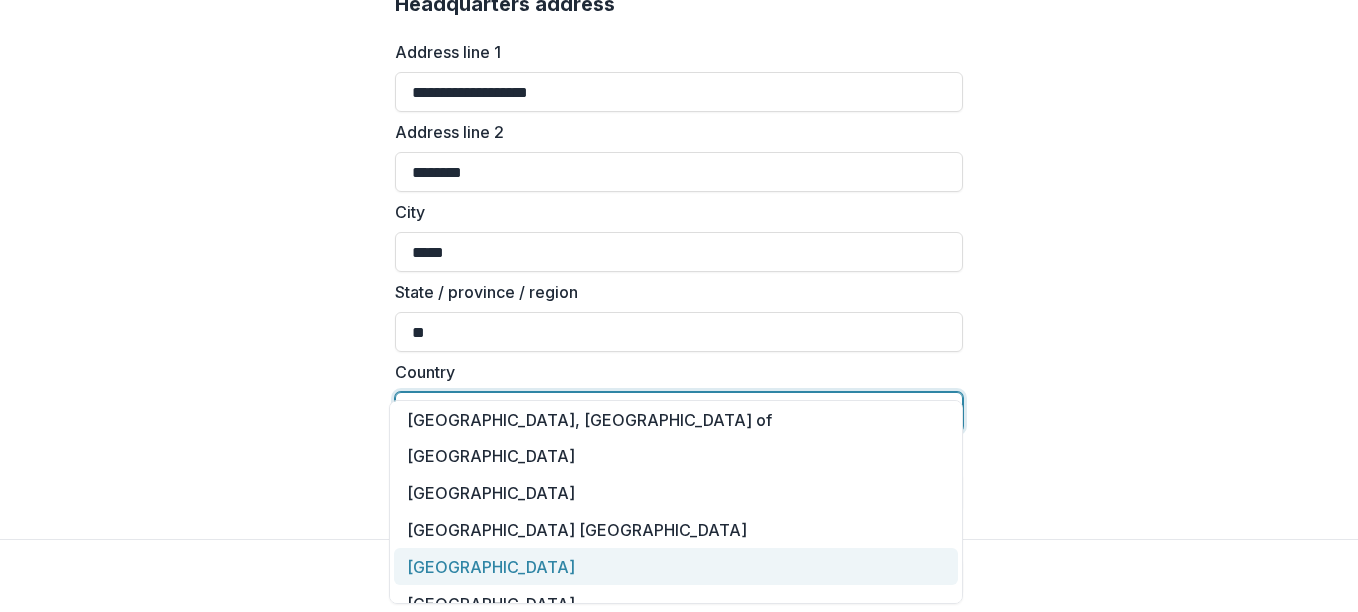 click on "United States of America" at bounding box center (676, 566) 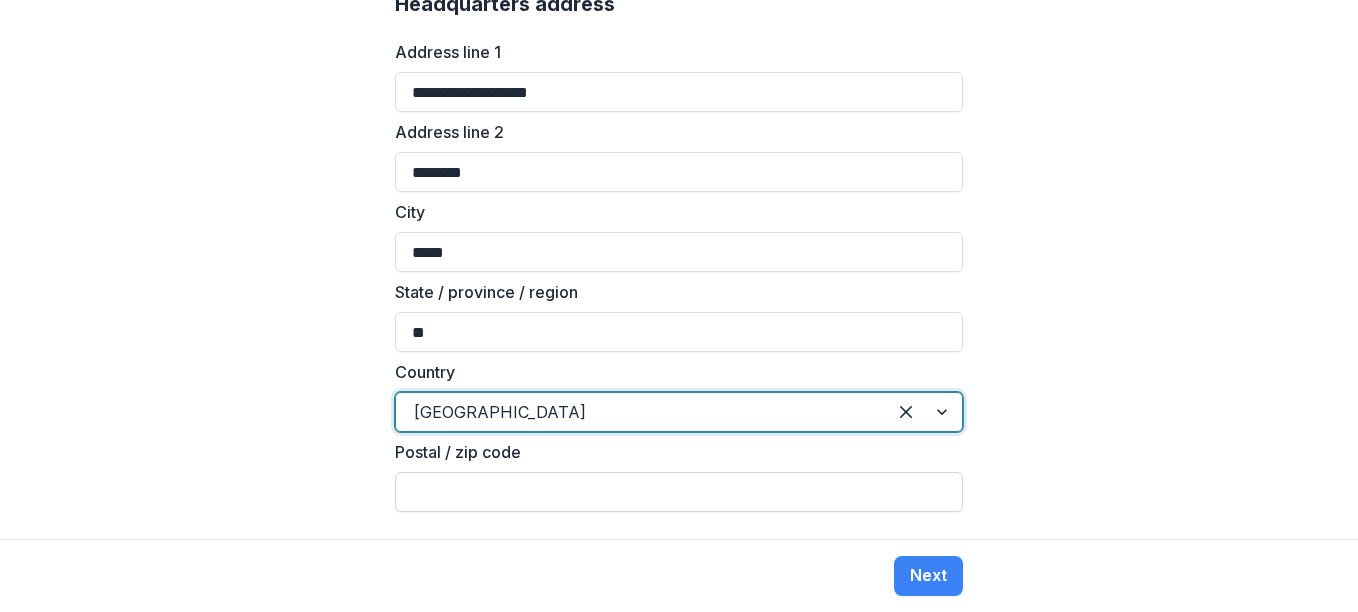 click on "Postal / zip code" at bounding box center (679, 492) 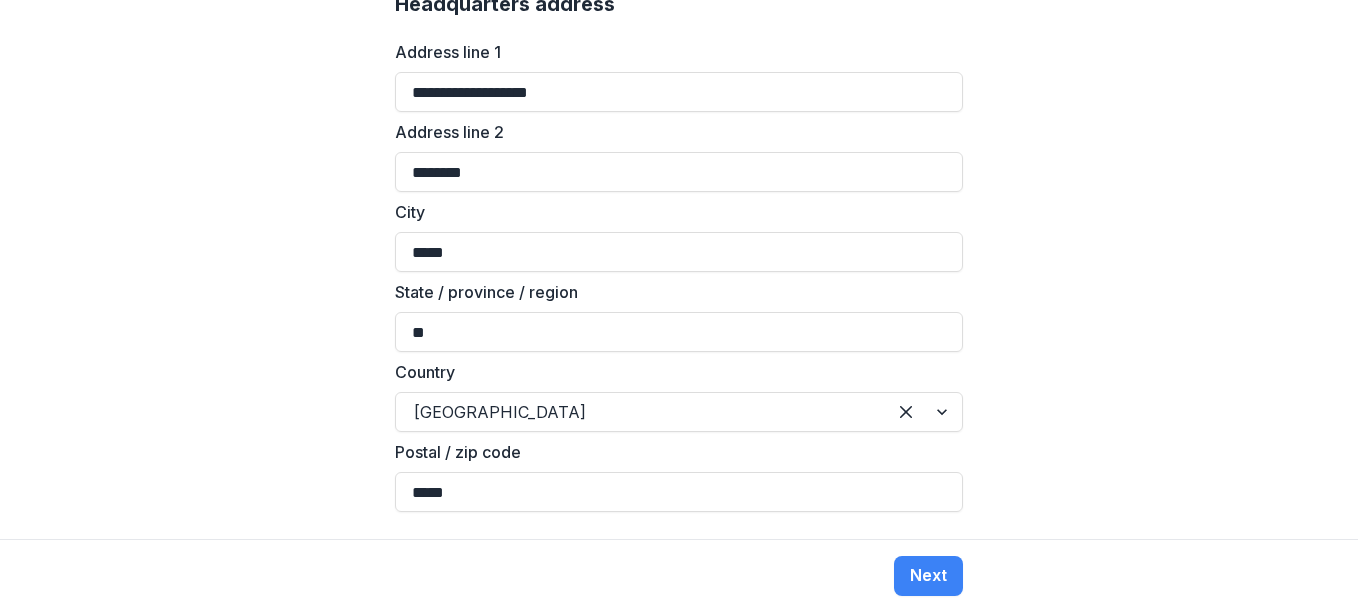 type on "*****" 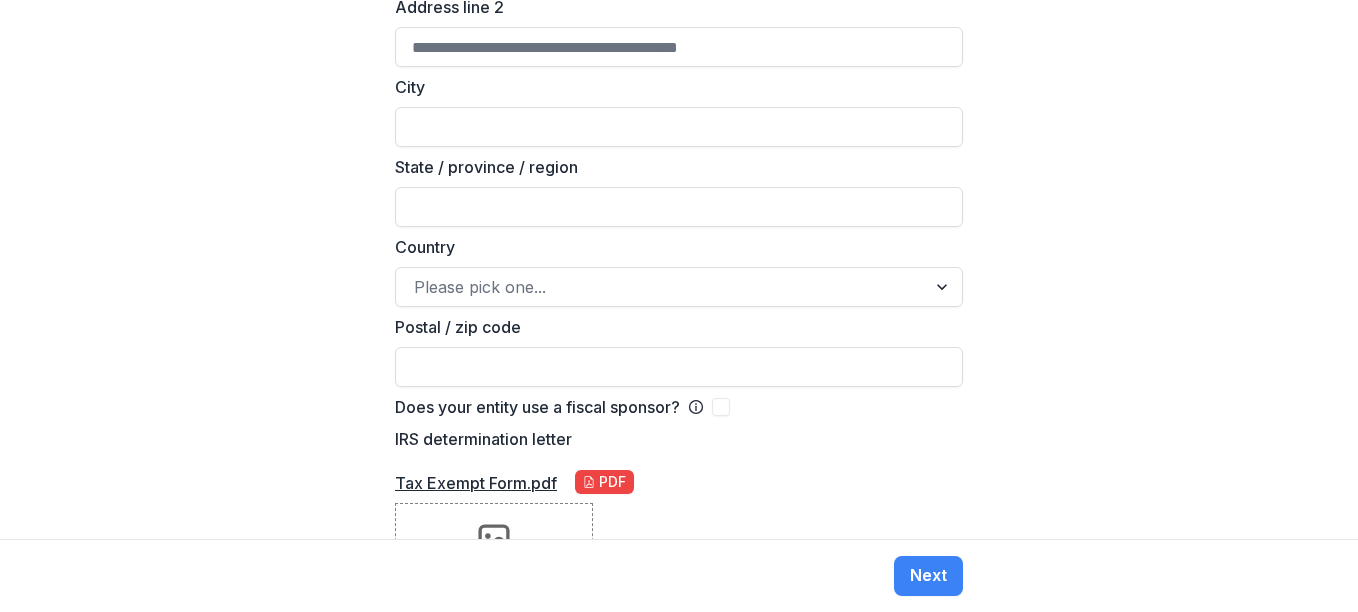 scroll, scrollTop: 2058, scrollLeft: 0, axis: vertical 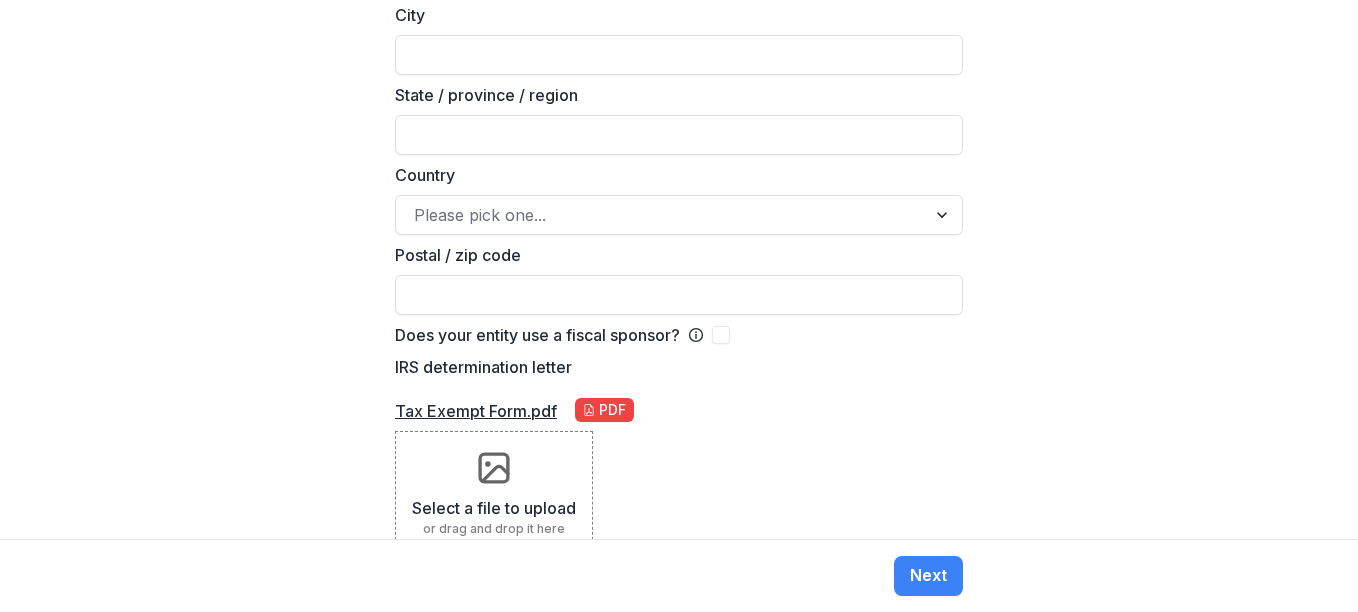 drag, startPoint x: 1350, startPoint y: 474, endPoint x: 1354, endPoint y: 435, distance: 39.20459 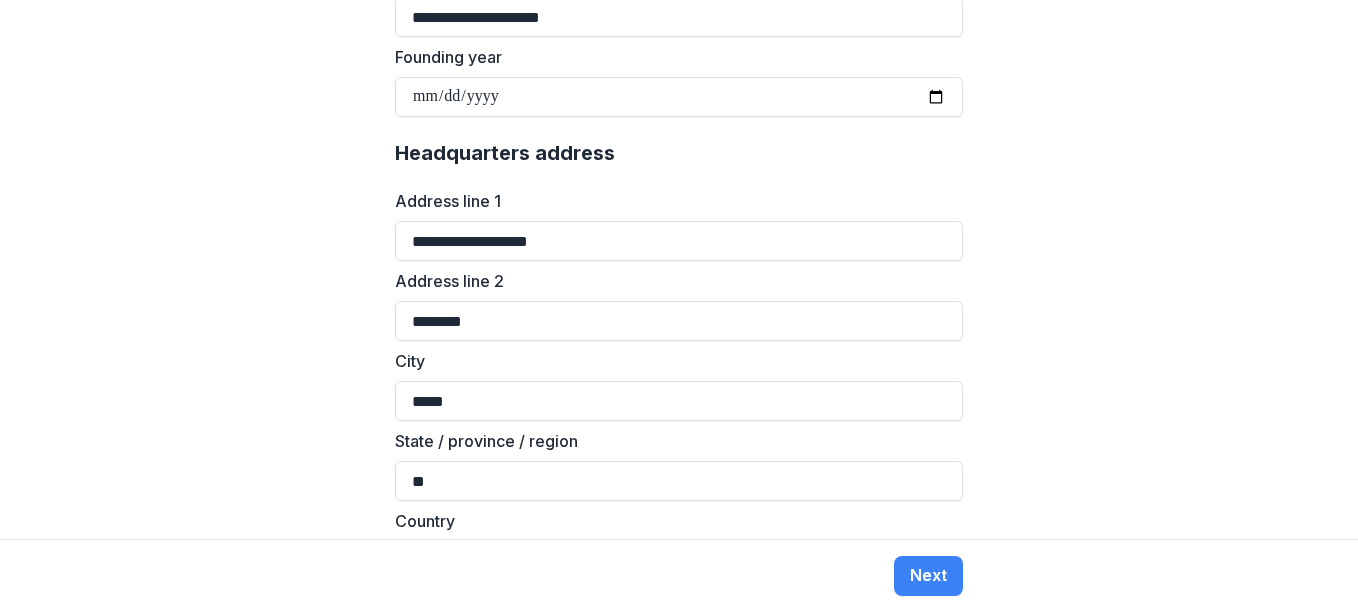 scroll, scrollTop: 1147, scrollLeft: 0, axis: vertical 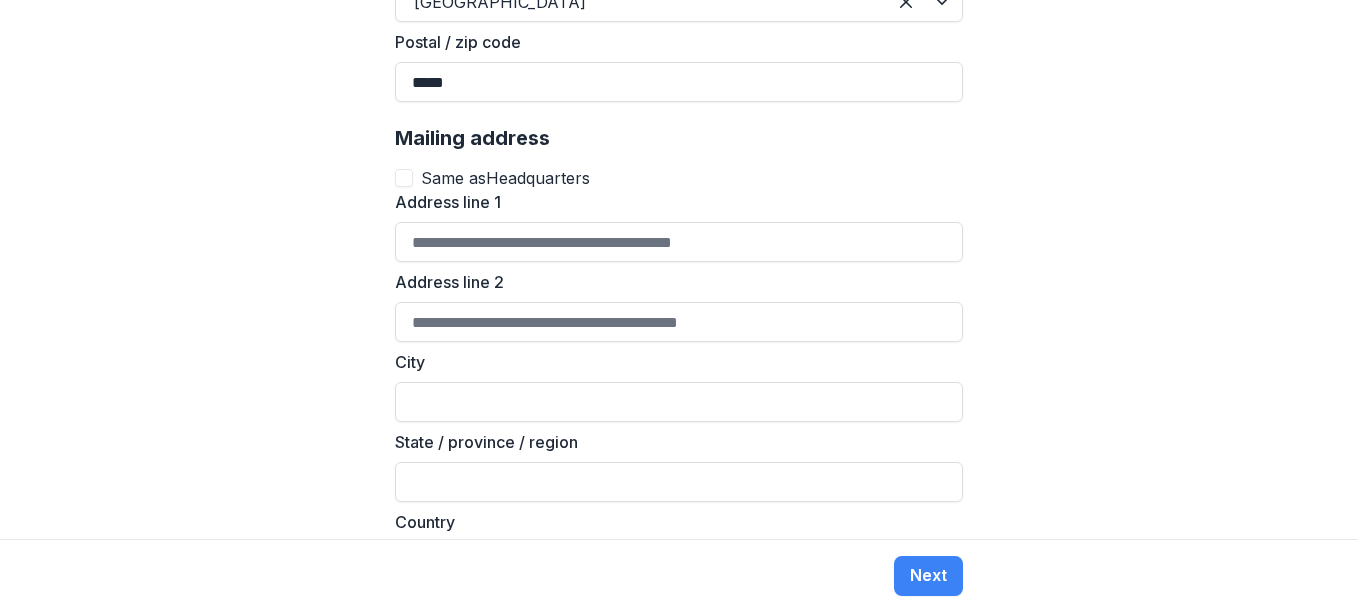 click on "Same as  Headquarters" at bounding box center [679, 178] 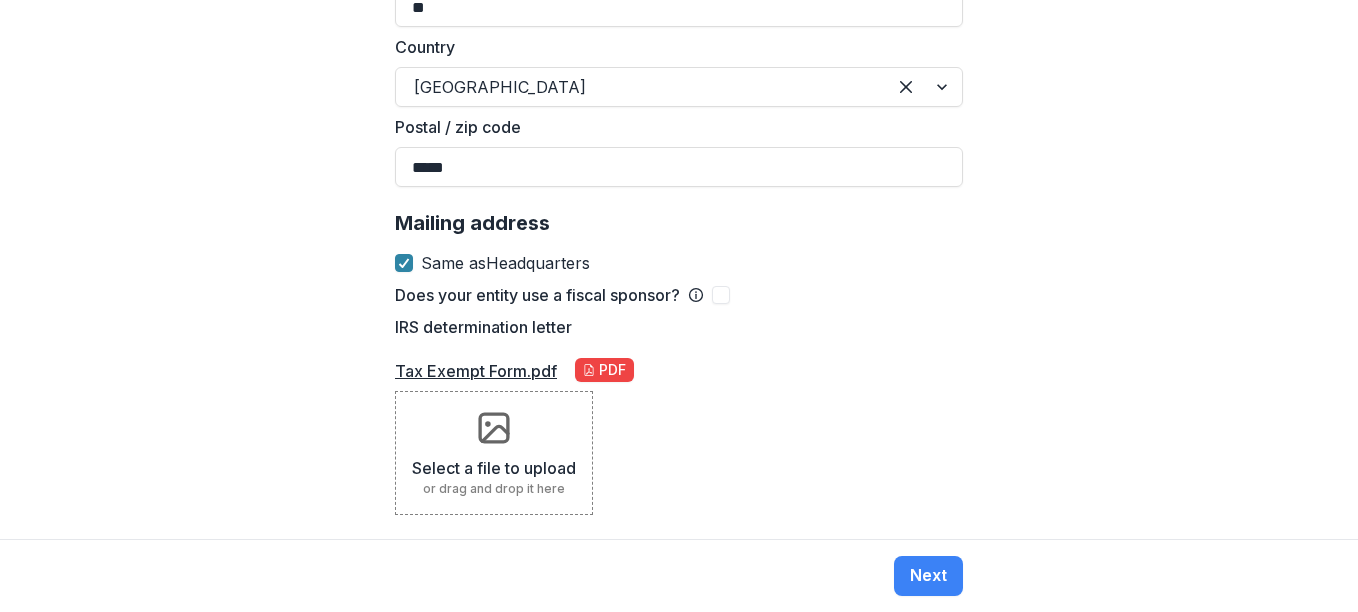 scroll, scrollTop: 1586, scrollLeft: 0, axis: vertical 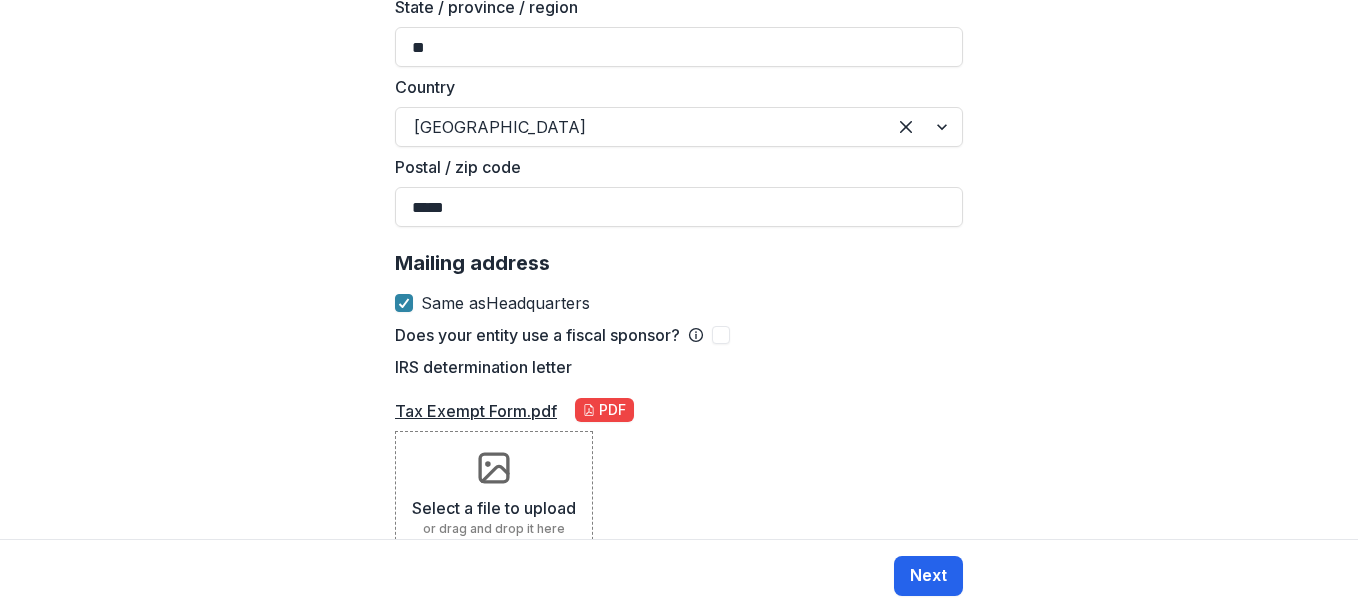 click on "Next" at bounding box center (928, 576) 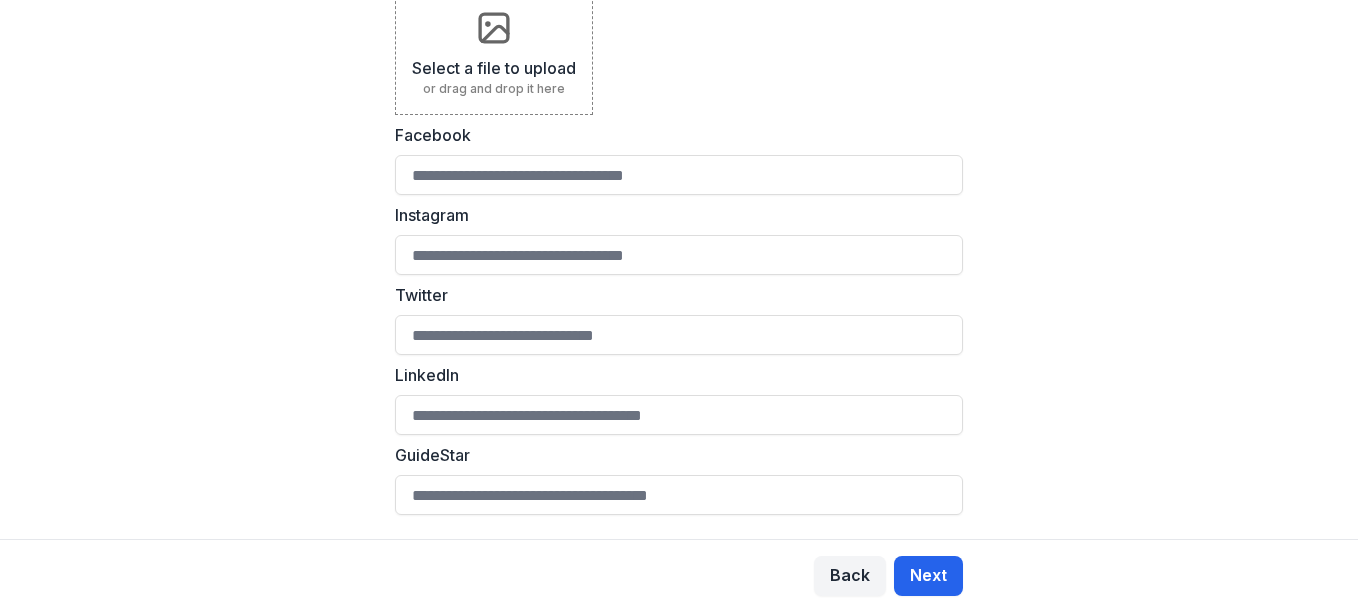 scroll, scrollTop: 0, scrollLeft: 0, axis: both 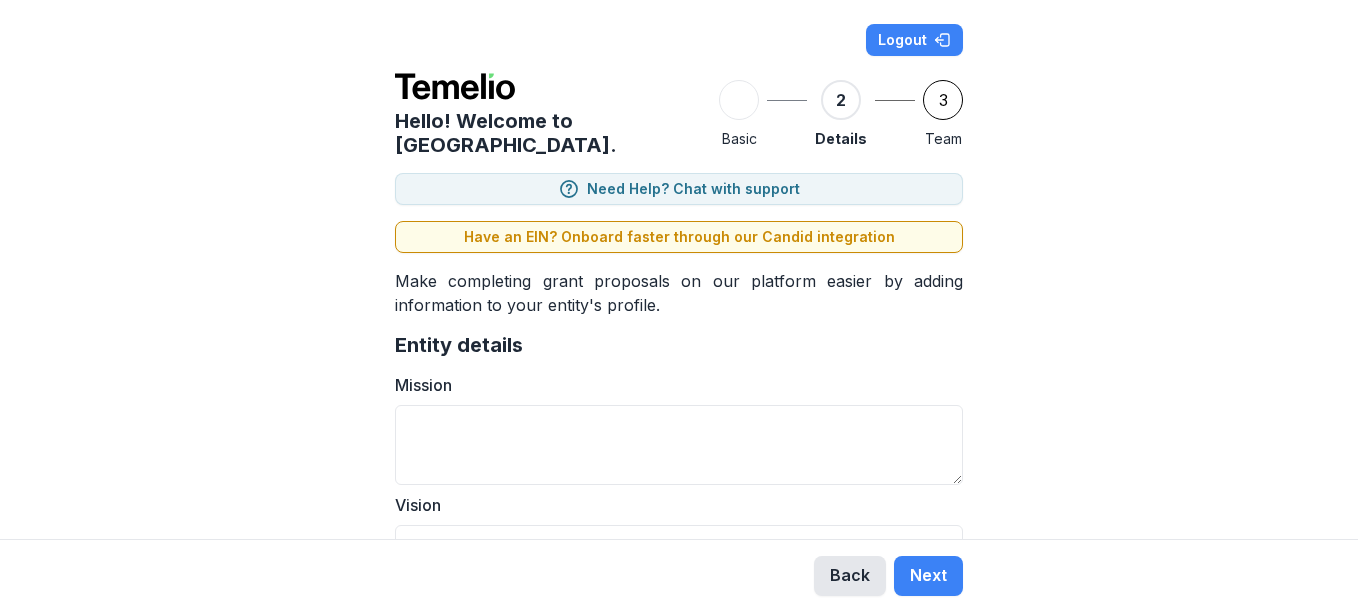 click on "Back" at bounding box center [850, 576] 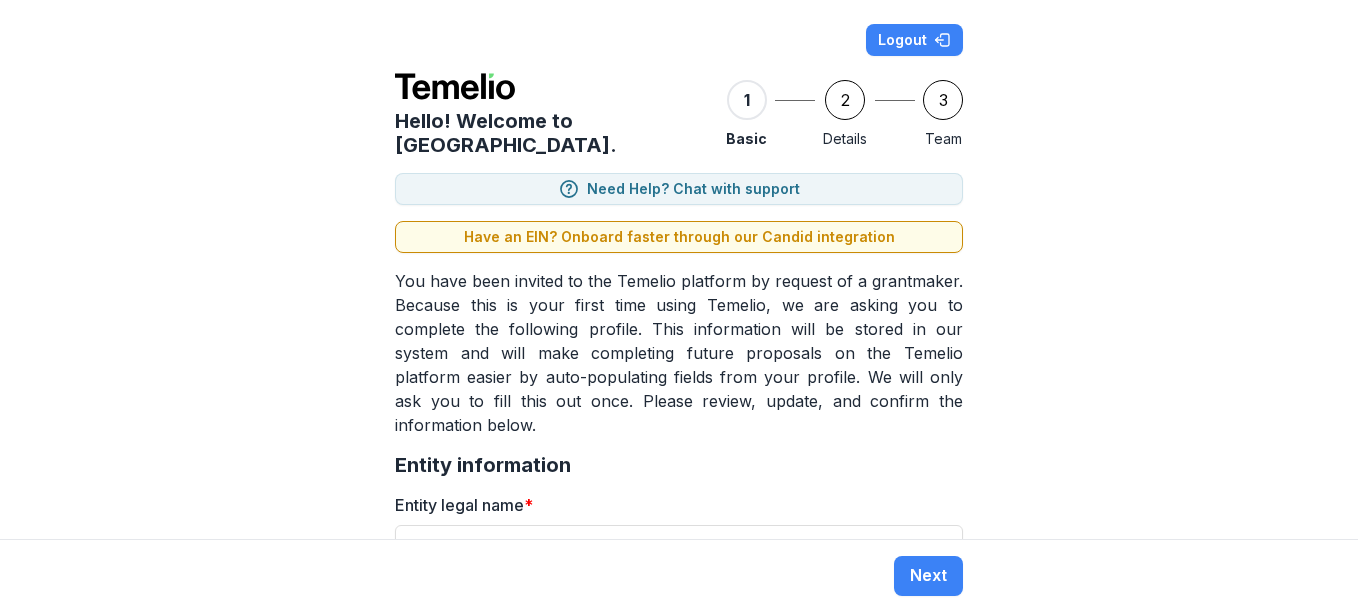 type on "**********" 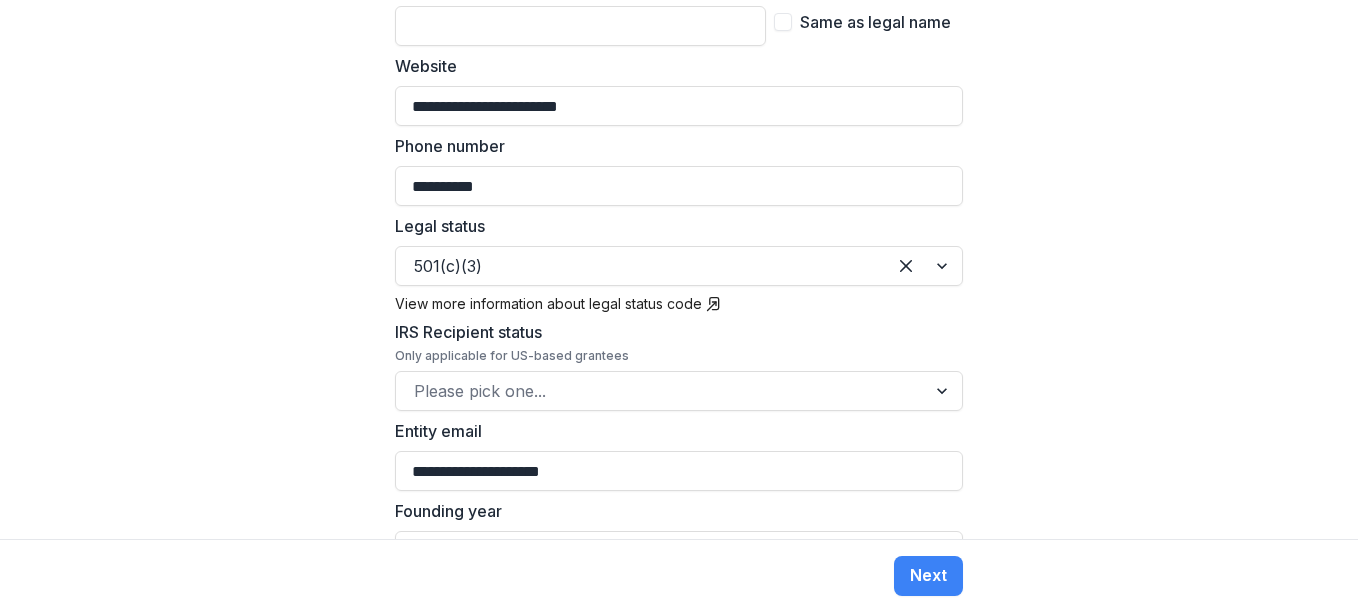 scroll, scrollTop: 702, scrollLeft: 0, axis: vertical 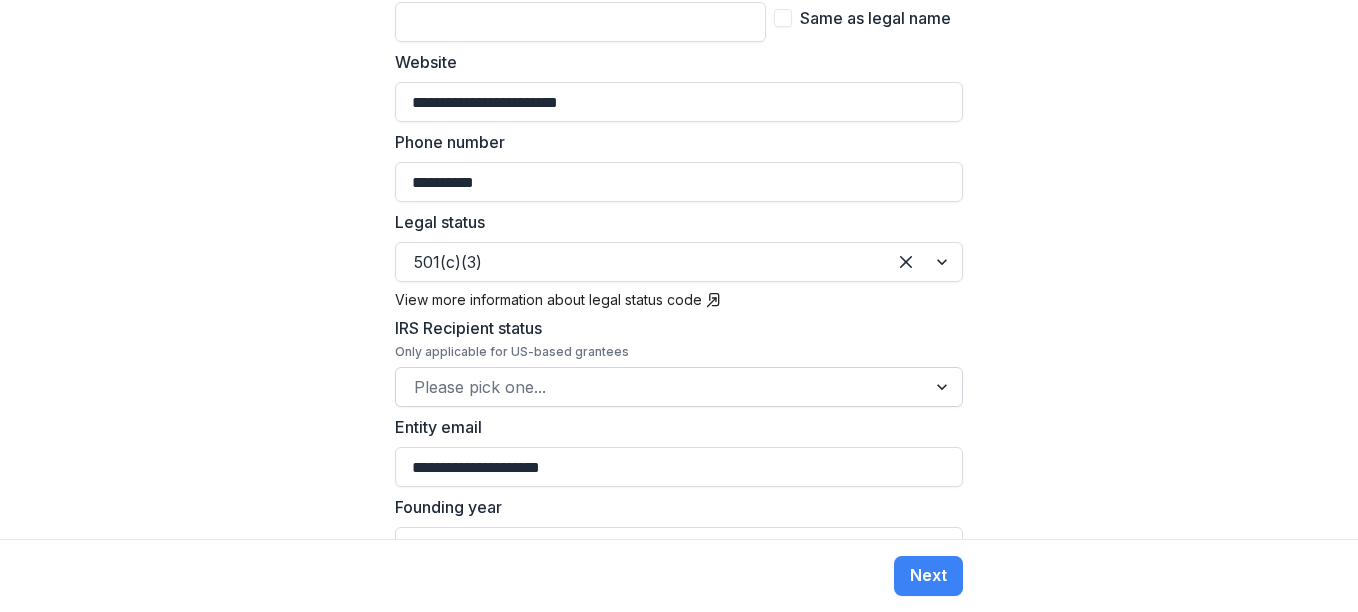 click at bounding box center (944, 387) 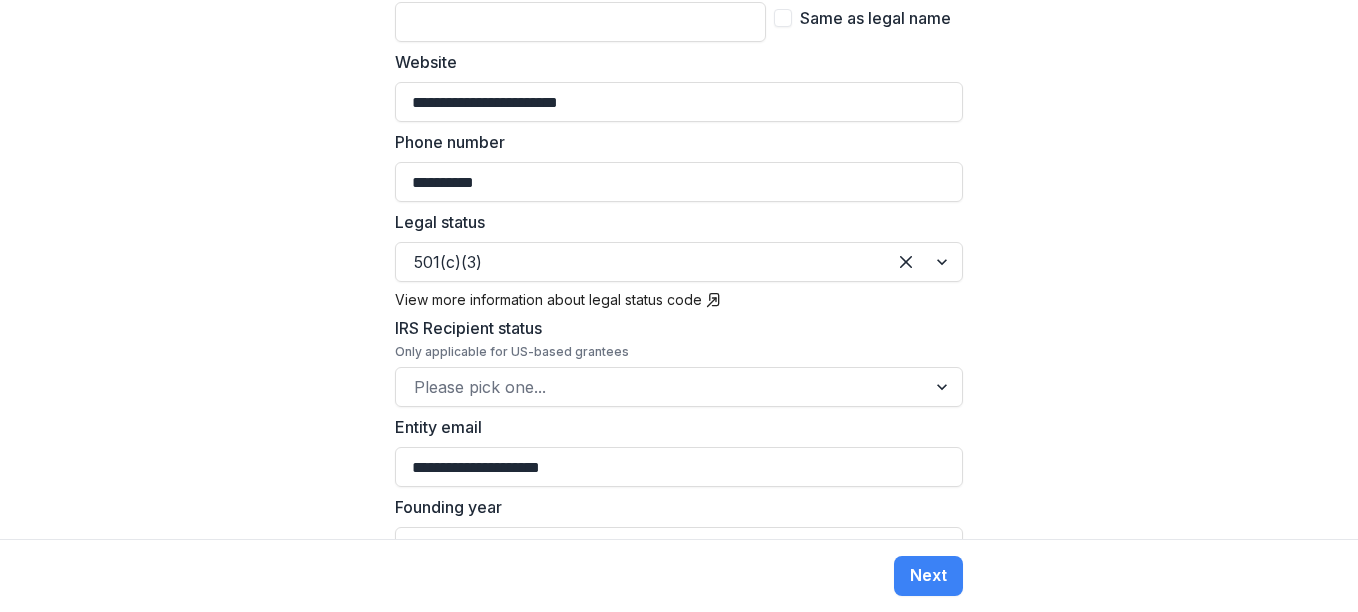 click on "**********" at bounding box center (679, 269) 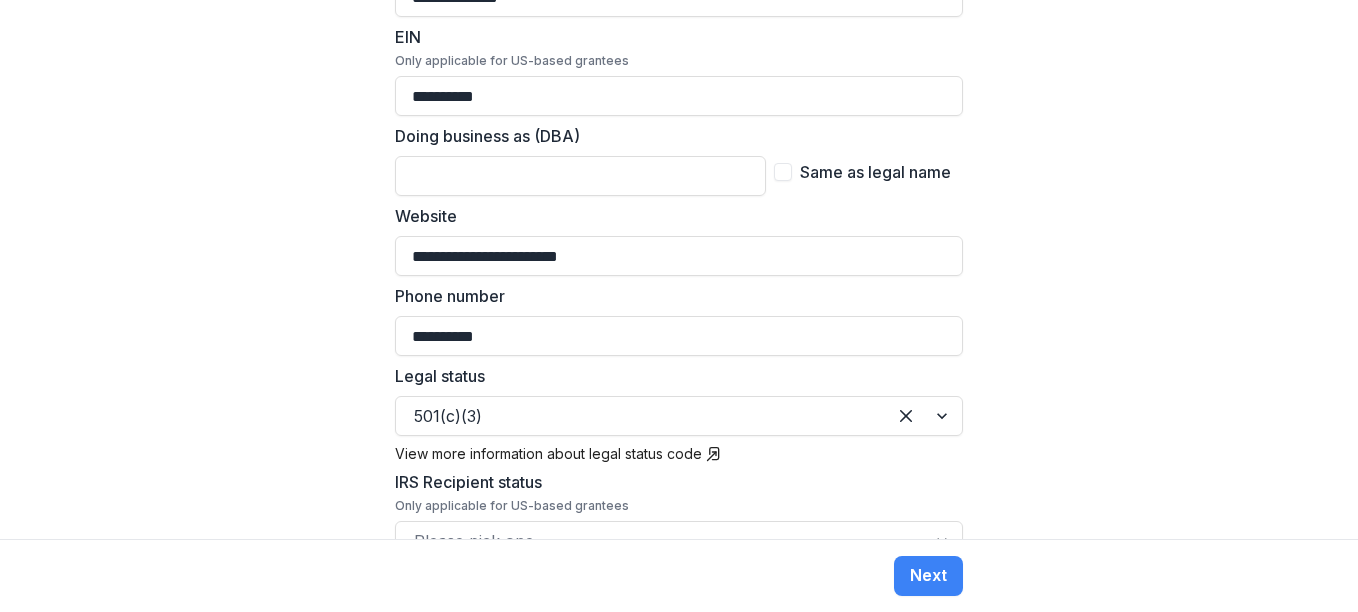 scroll, scrollTop: 473, scrollLeft: 0, axis: vertical 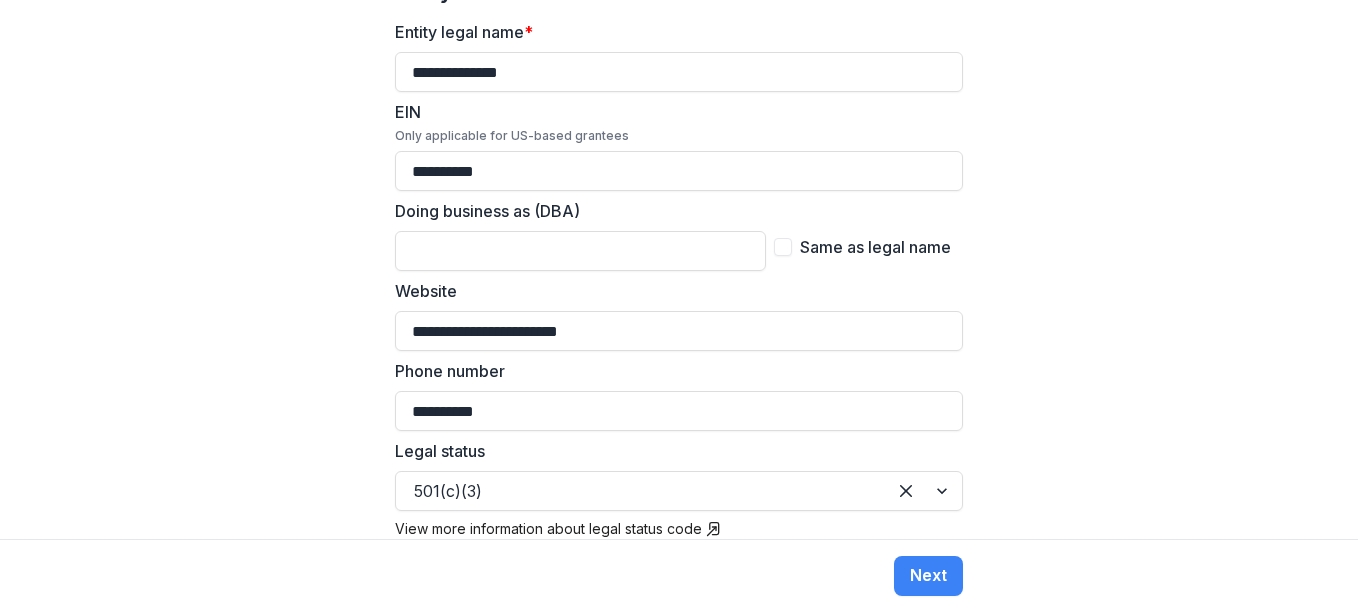 click on "Same as legal name" at bounding box center [875, 247] 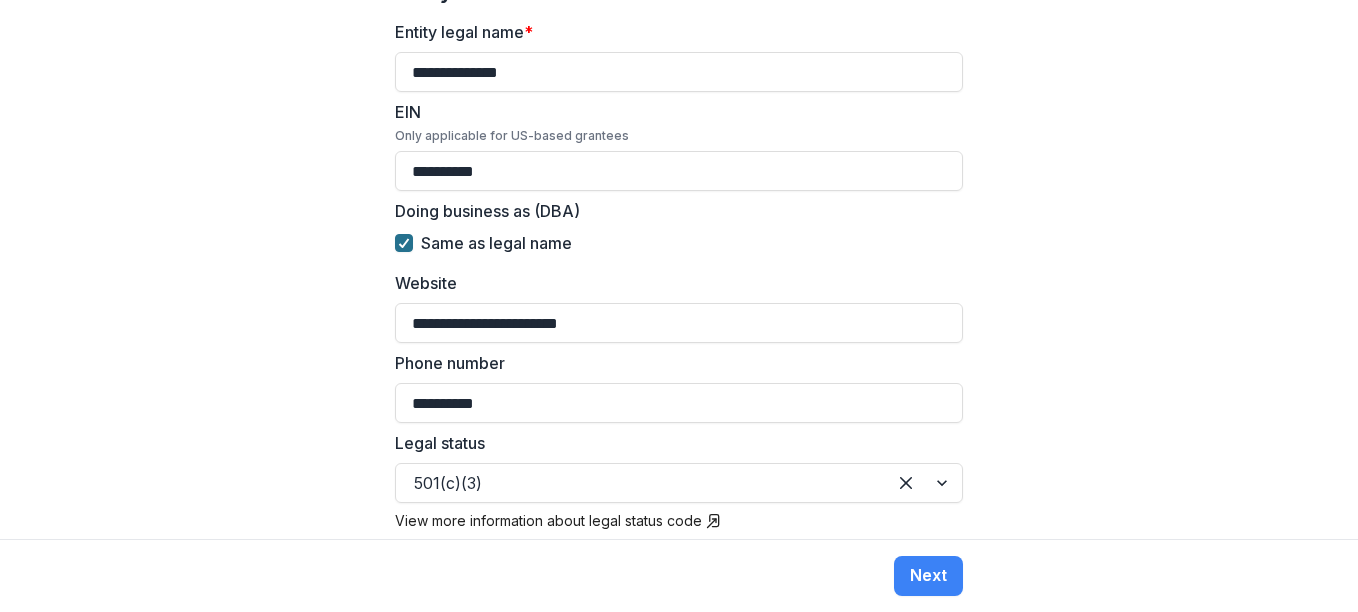click at bounding box center (404, 243) 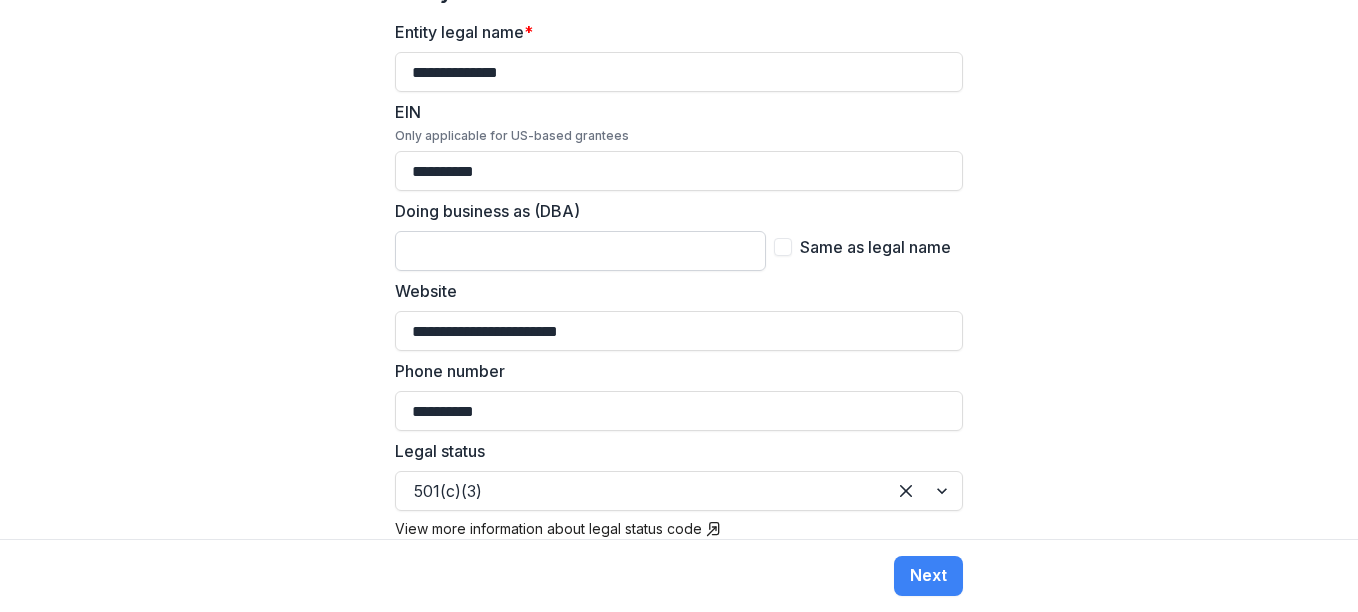click on "Doing business as (DBA)" at bounding box center [580, 251] 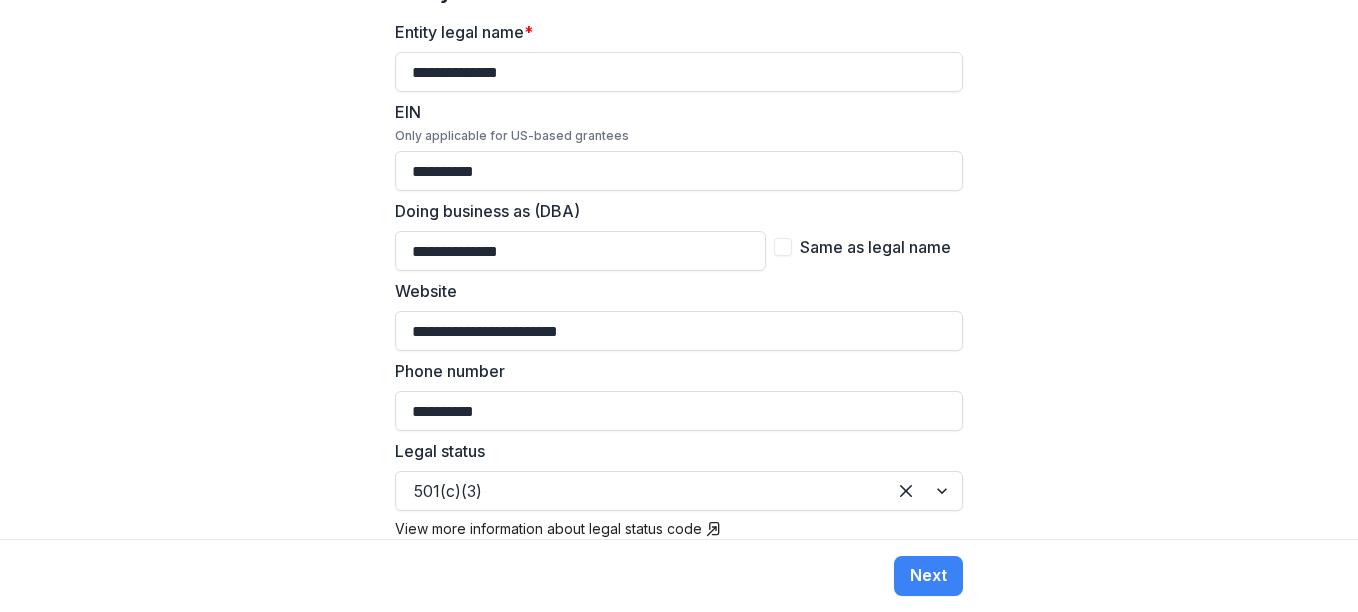 type on "**********" 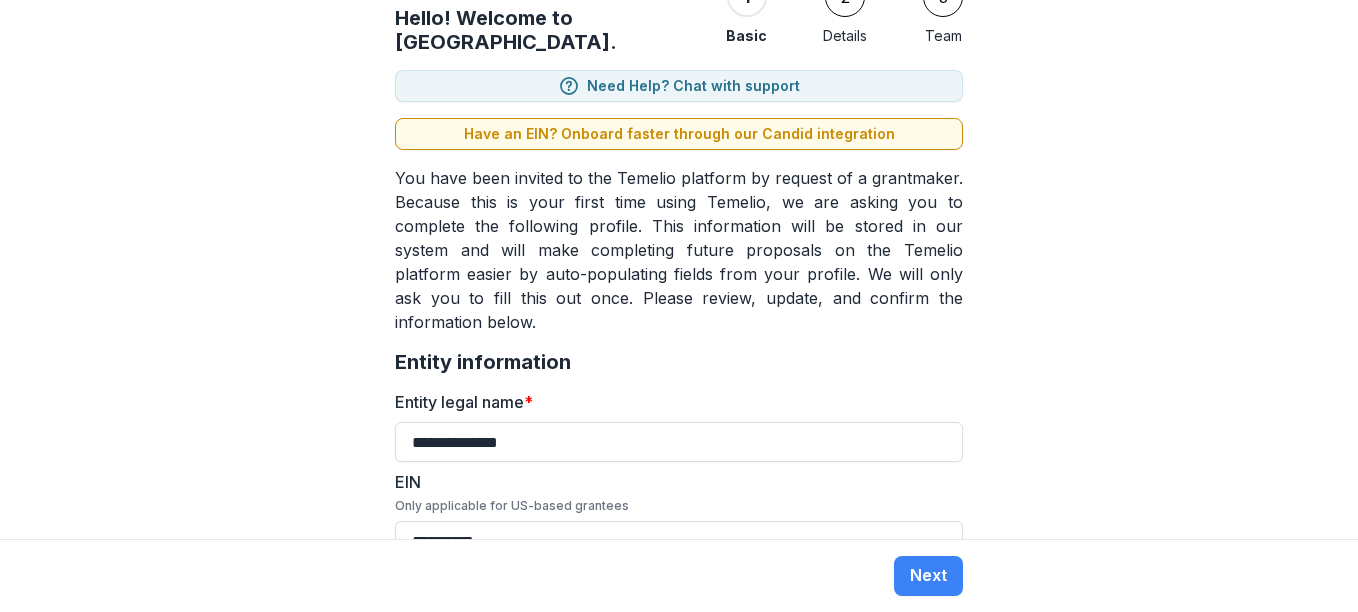 scroll, scrollTop: 107, scrollLeft: 0, axis: vertical 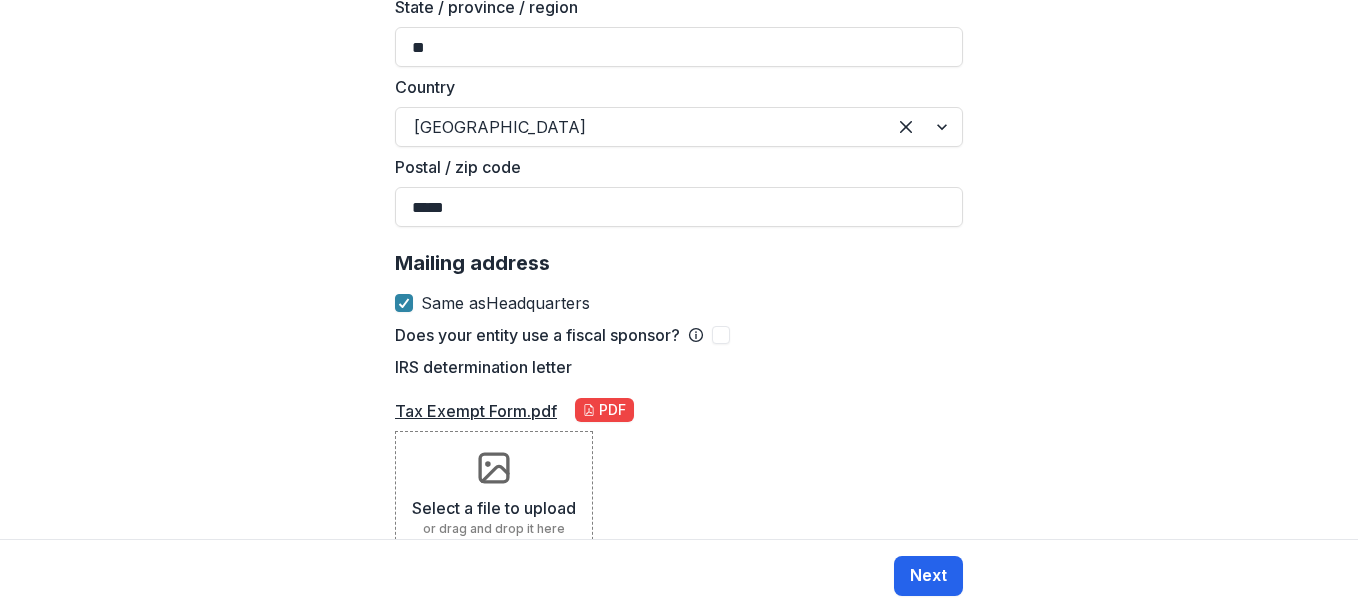 click on "Next" at bounding box center (928, 576) 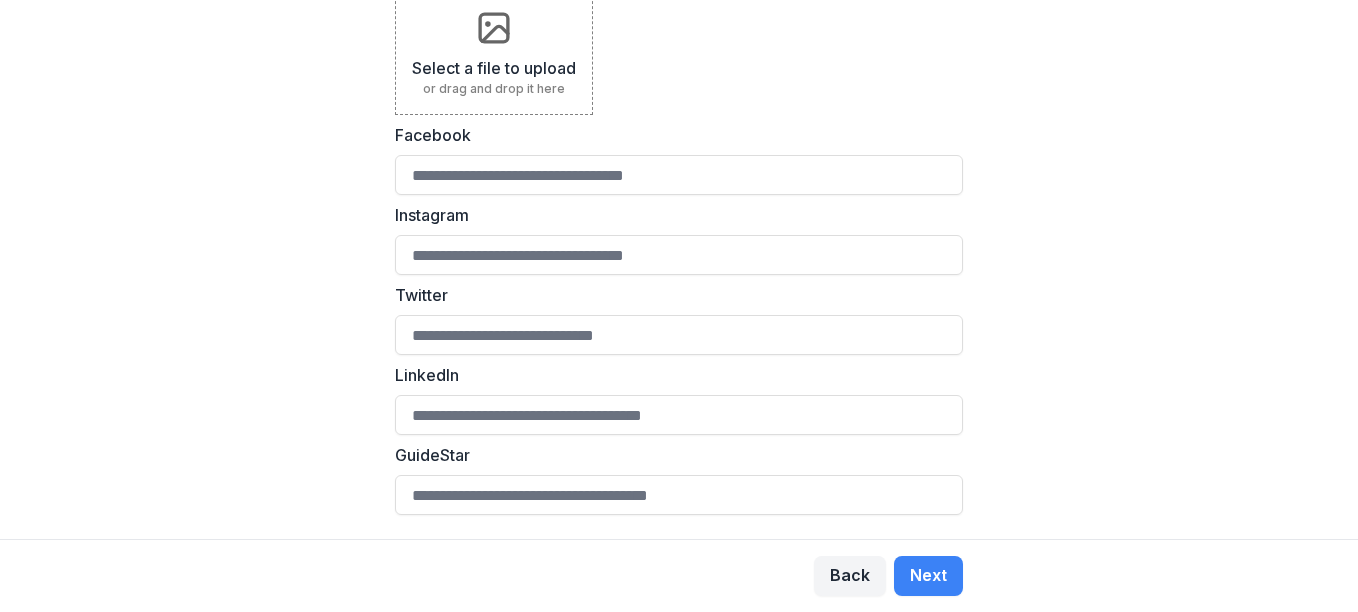 scroll, scrollTop: 0, scrollLeft: 0, axis: both 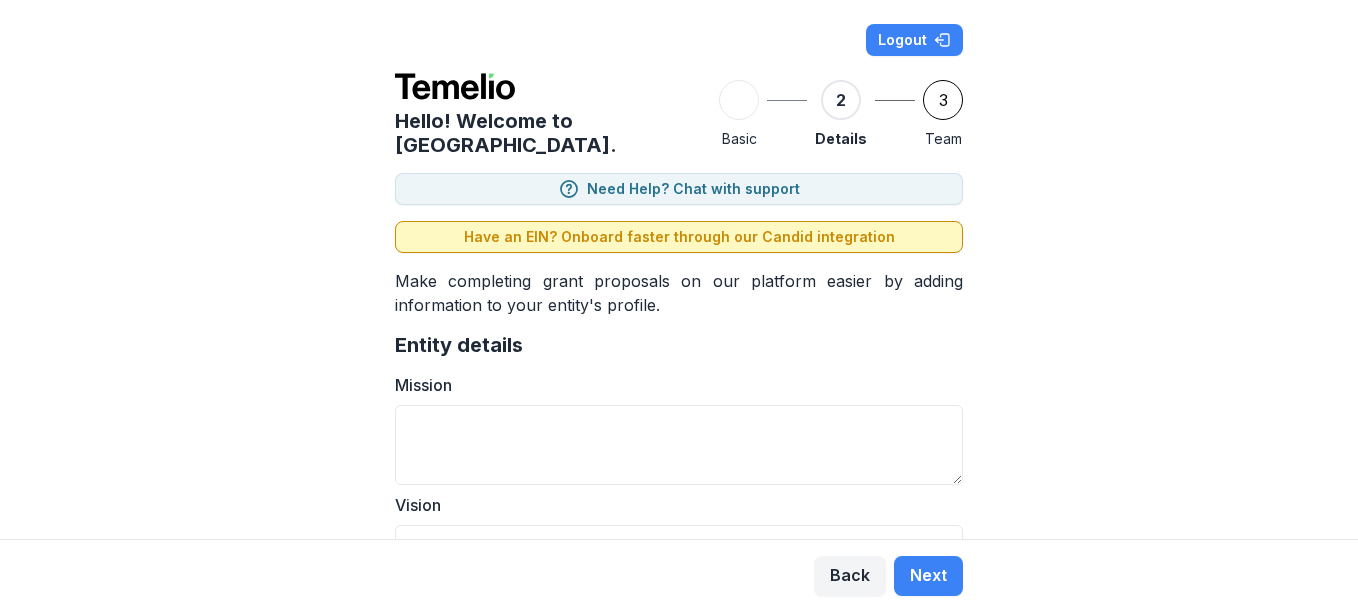 click on "Have an EIN? Onboard faster through our Candid integration" at bounding box center (679, 237) 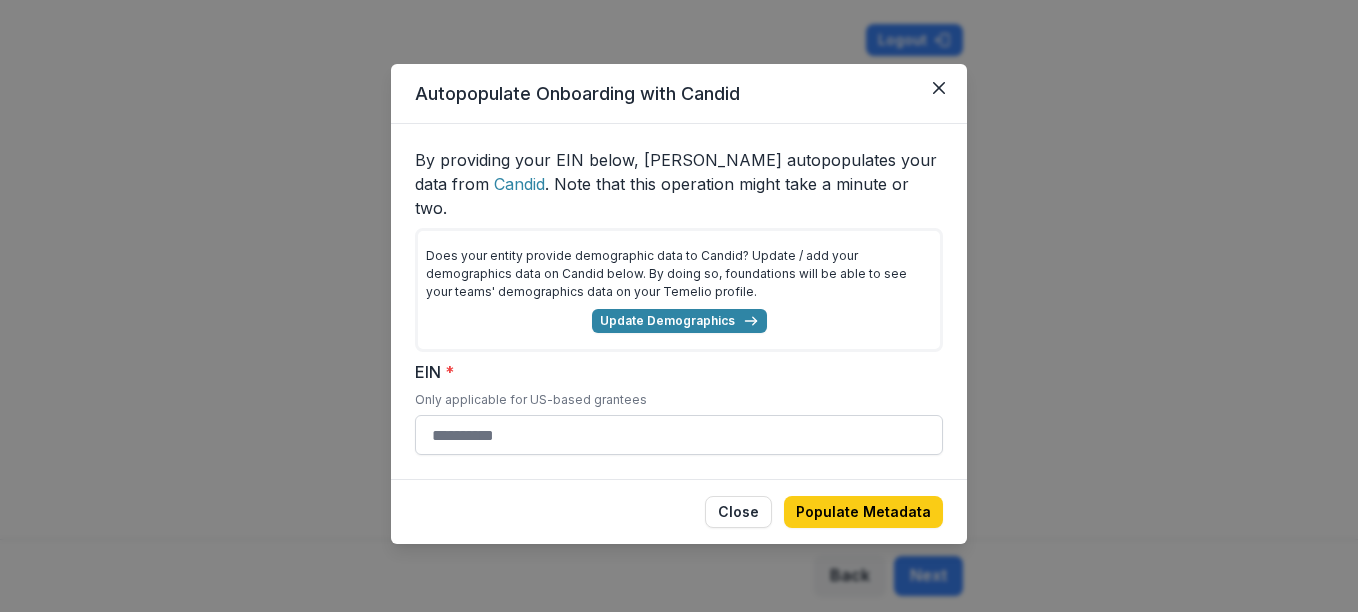 click on "EIN *" at bounding box center (679, 435) 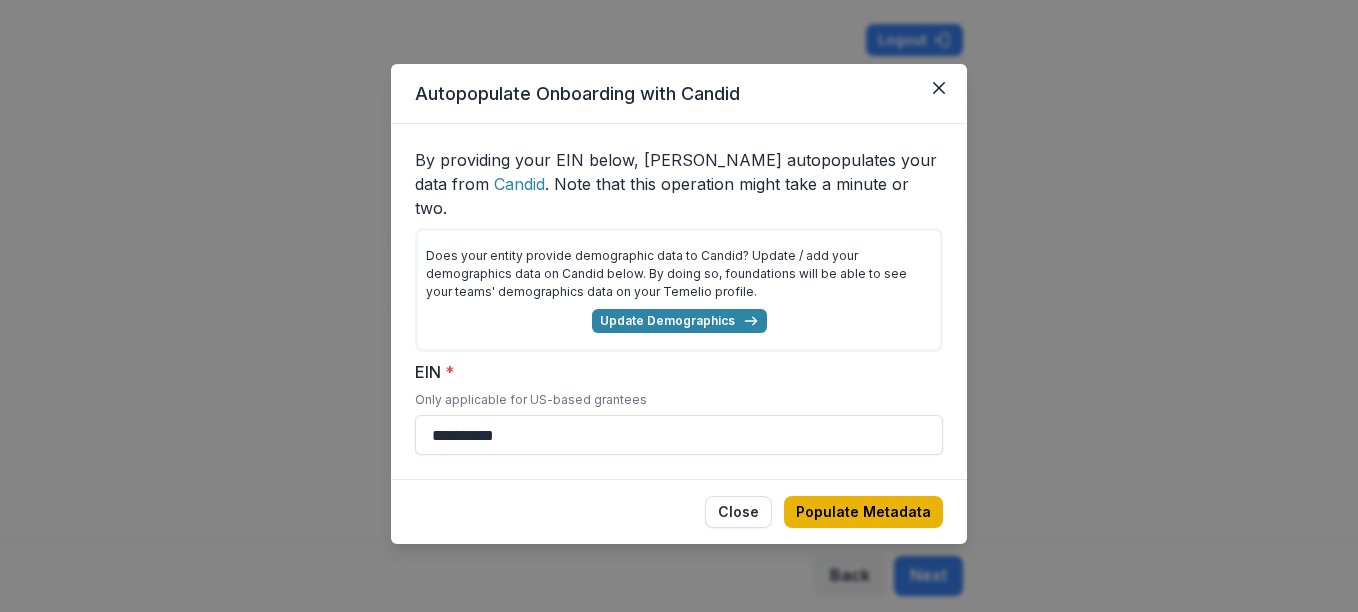 type on "**********" 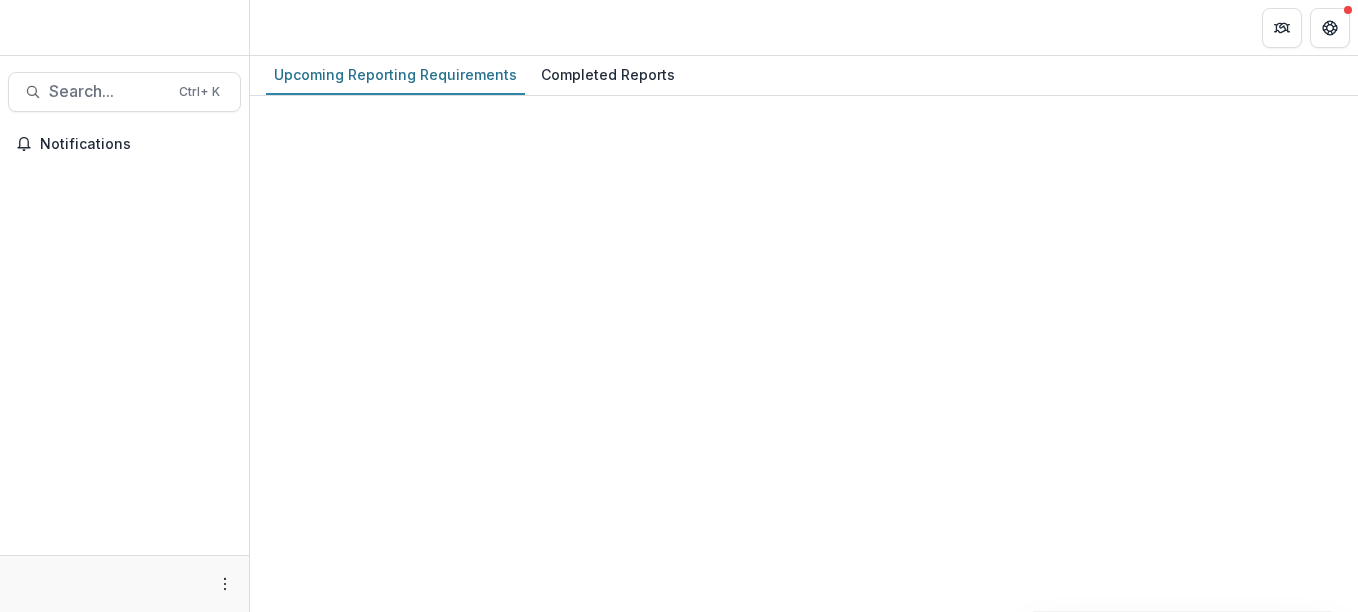 scroll, scrollTop: 0, scrollLeft: 0, axis: both 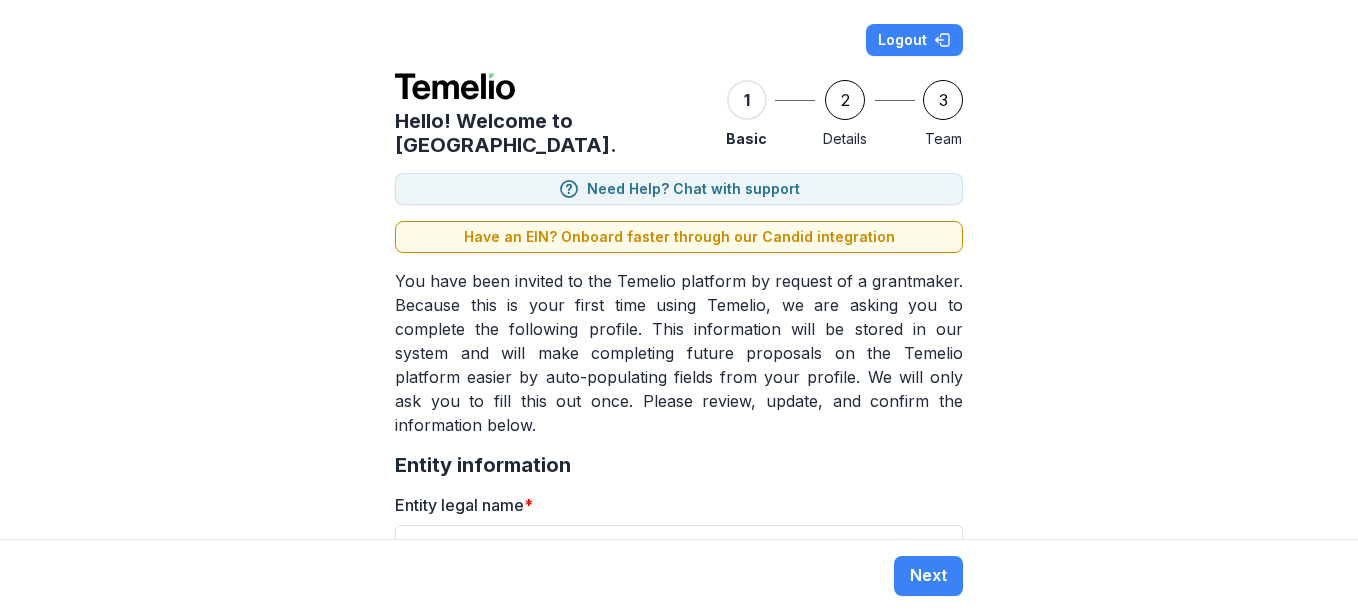 click on "**********" at bounding box center (679, 269) 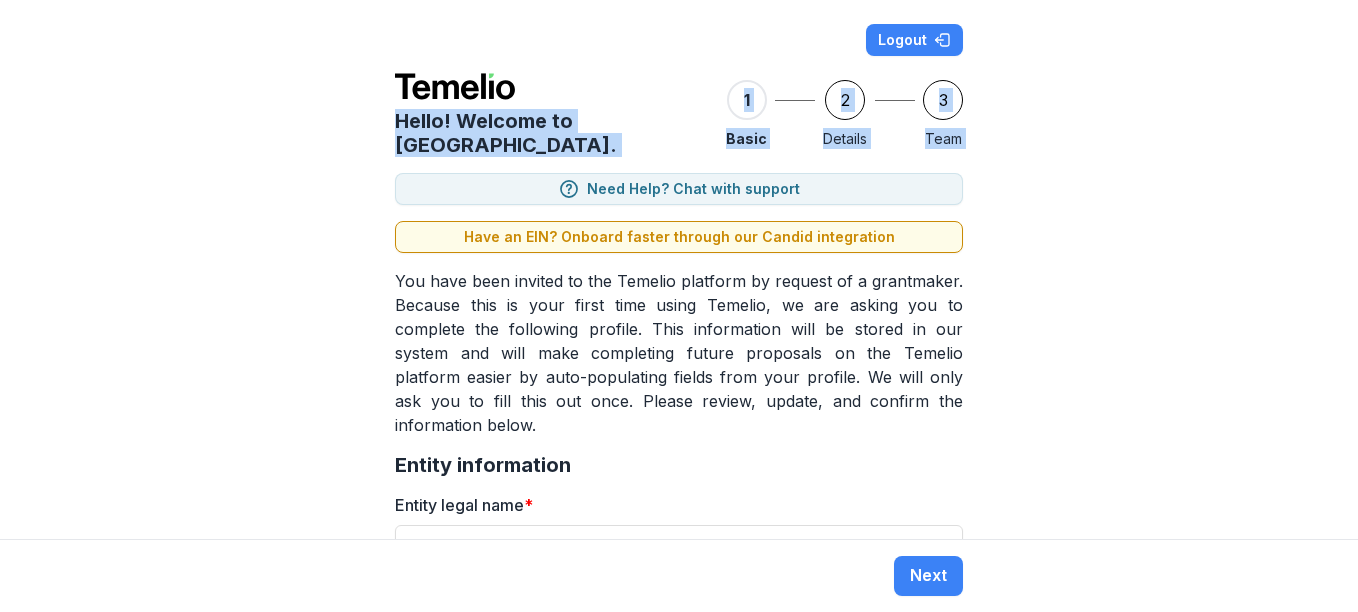 drag, startPoint x: 1350, startPoint y: 5, endPoint x: 1335, endPoint y: 173, distance: 168.66832 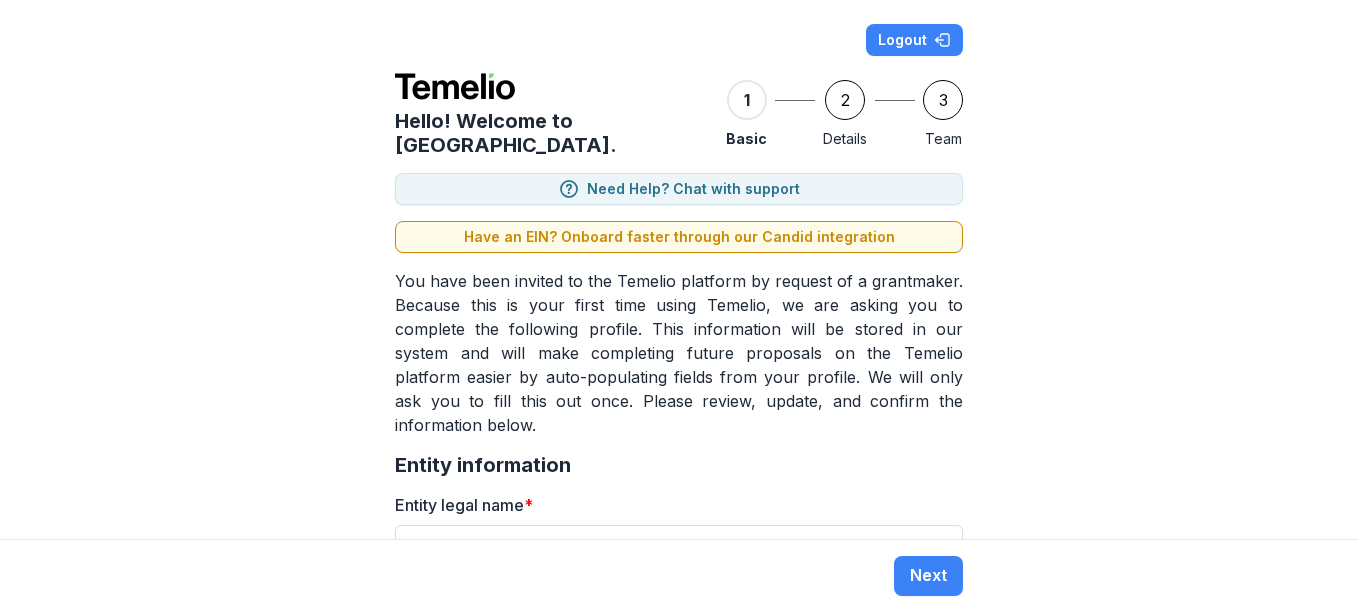 drag, startPoint x: 1335, startPoint y: 173, endPoint x: 1196, endPoint y: 251, distance: 159.38947 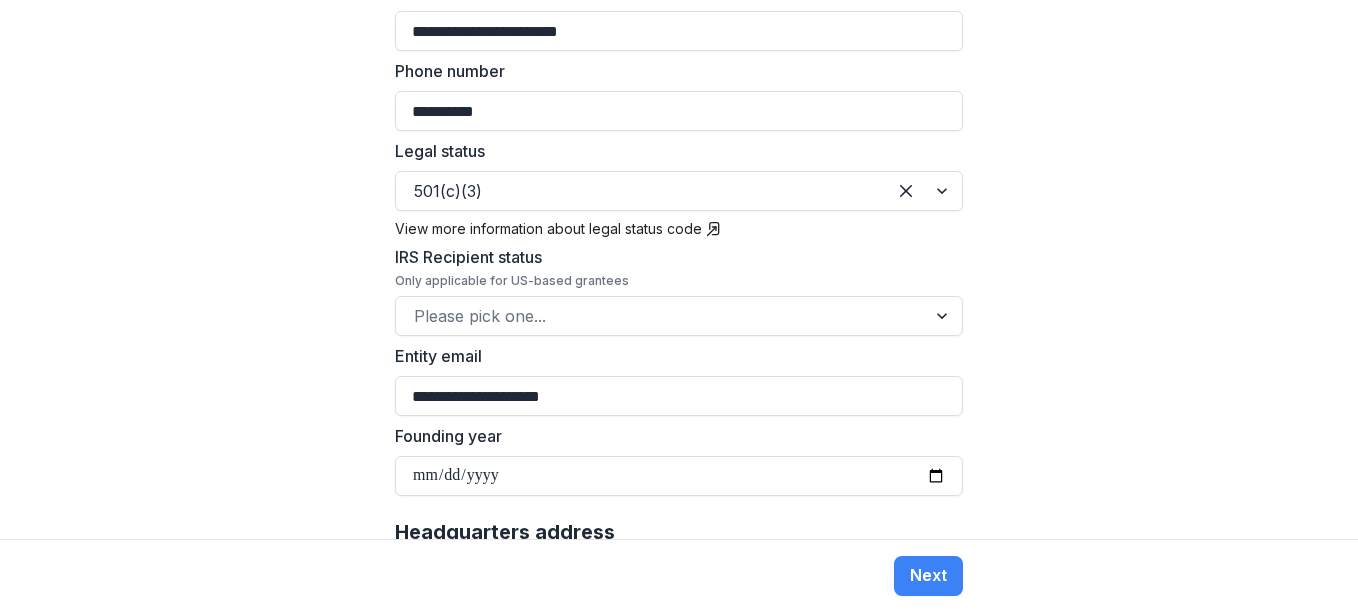 scroll, scrollTop: 750, scrollLeft: 0, axis: vertical 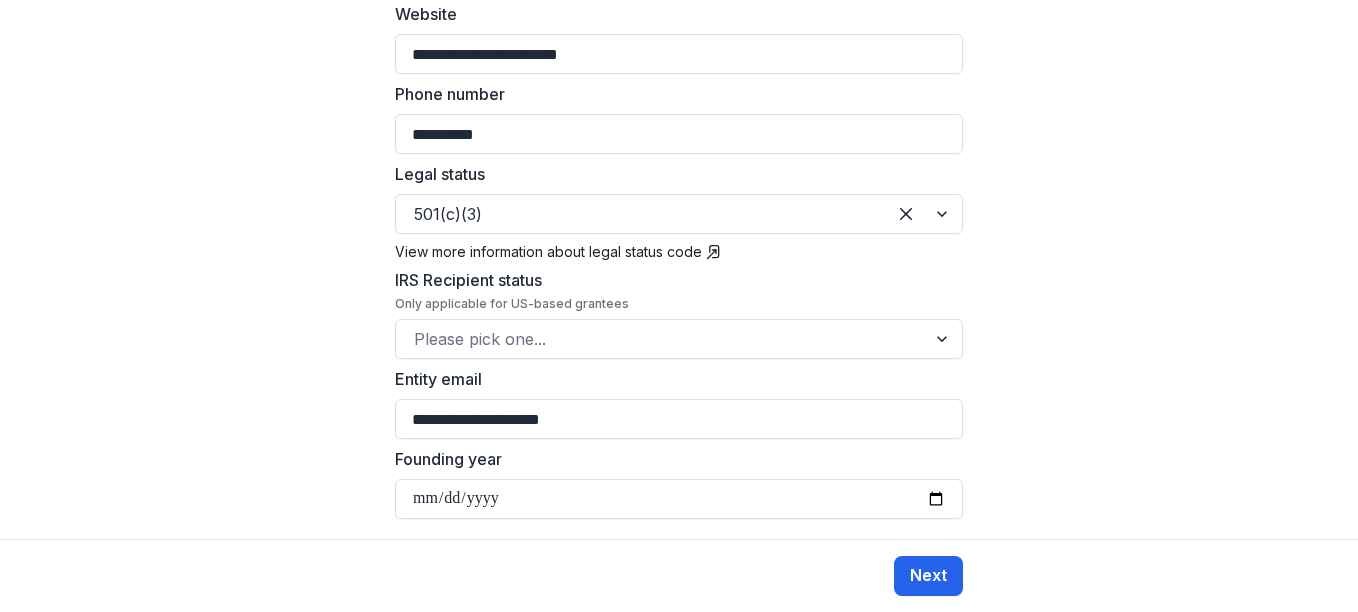 click on "Next" at bounding box center (928, 576) 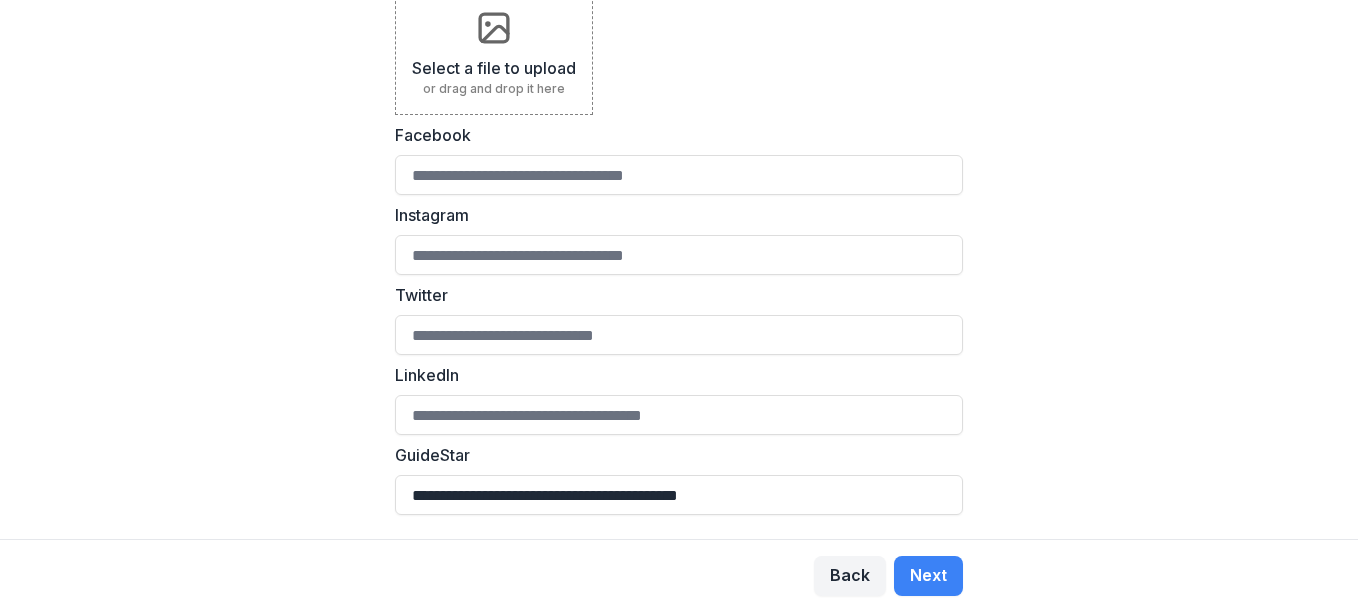 scroll, scrollTop: 0, scrollLeft: 0, axis: both 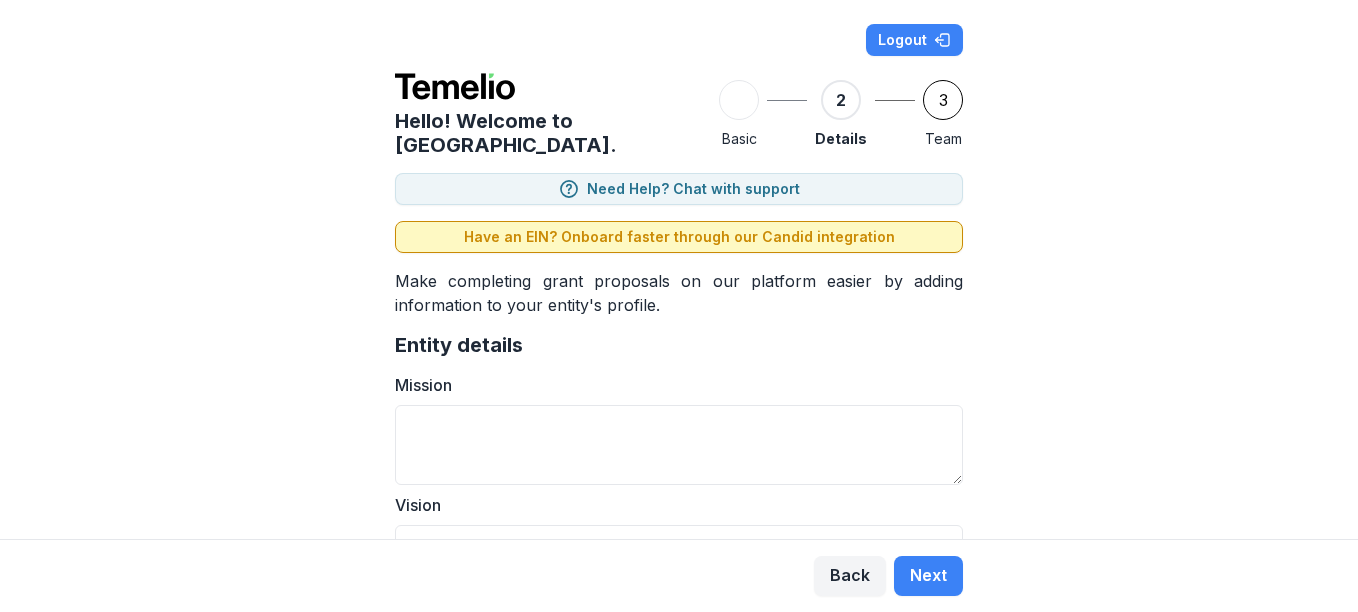 click on "Have an EIN? Onboard faster through our Candid integration" at bounding box center (679, 237) 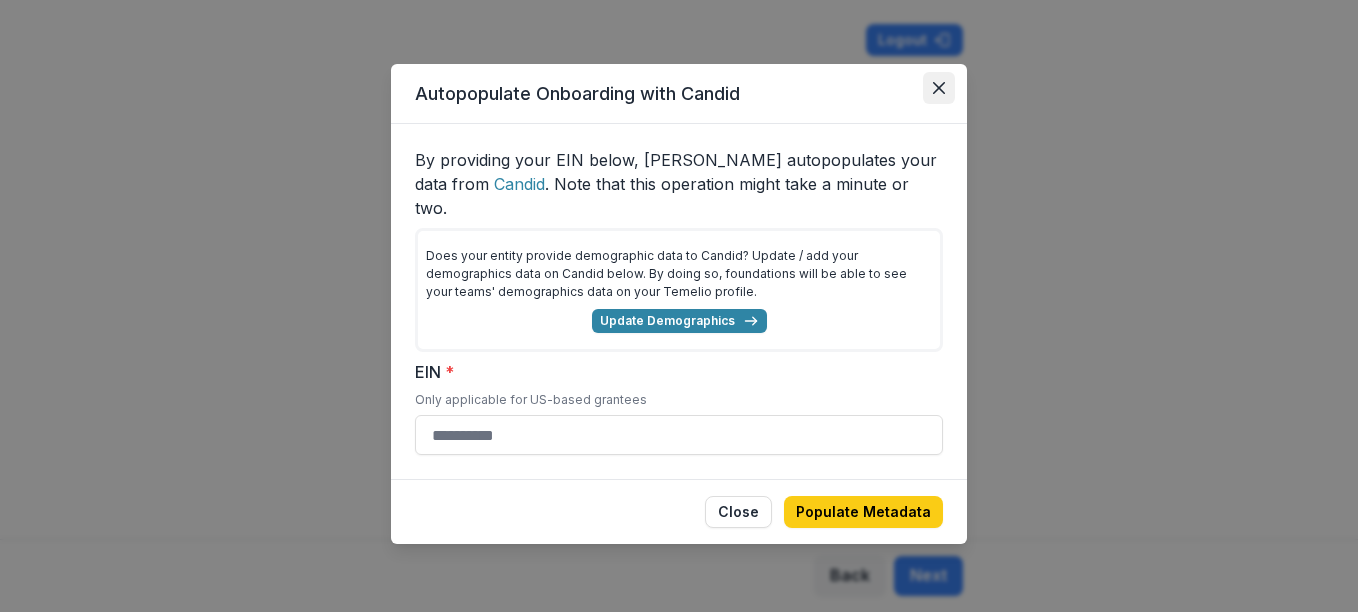 click 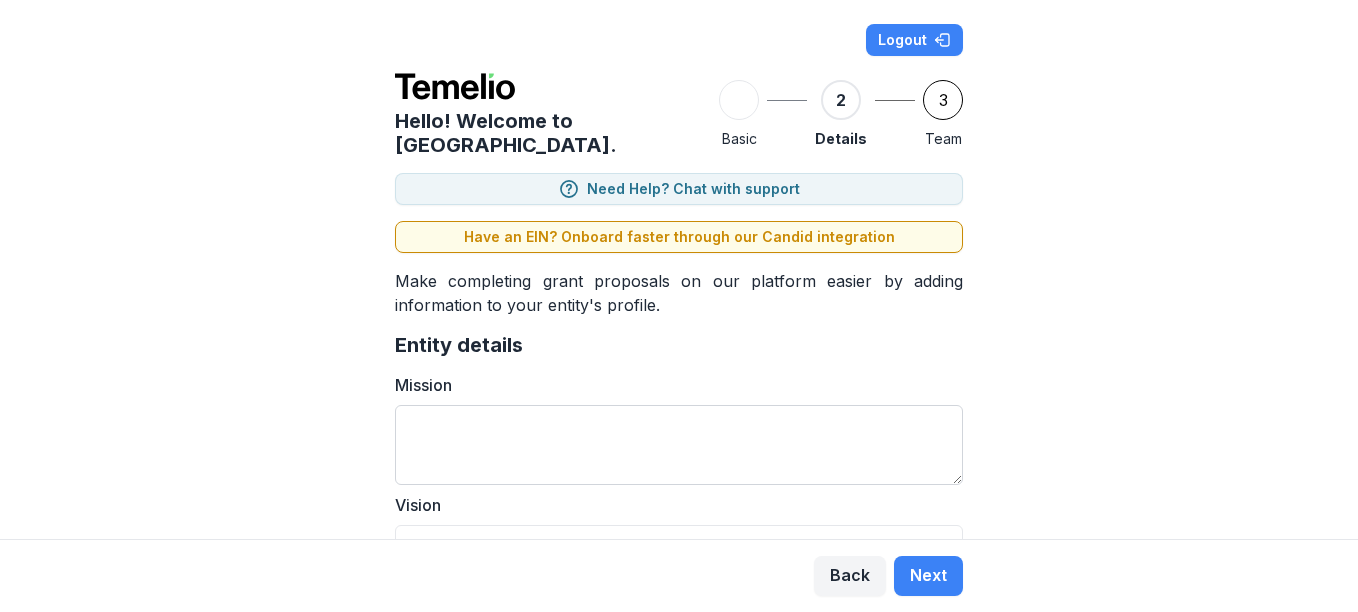 click on "Mission" at bounding box center (679, 445) 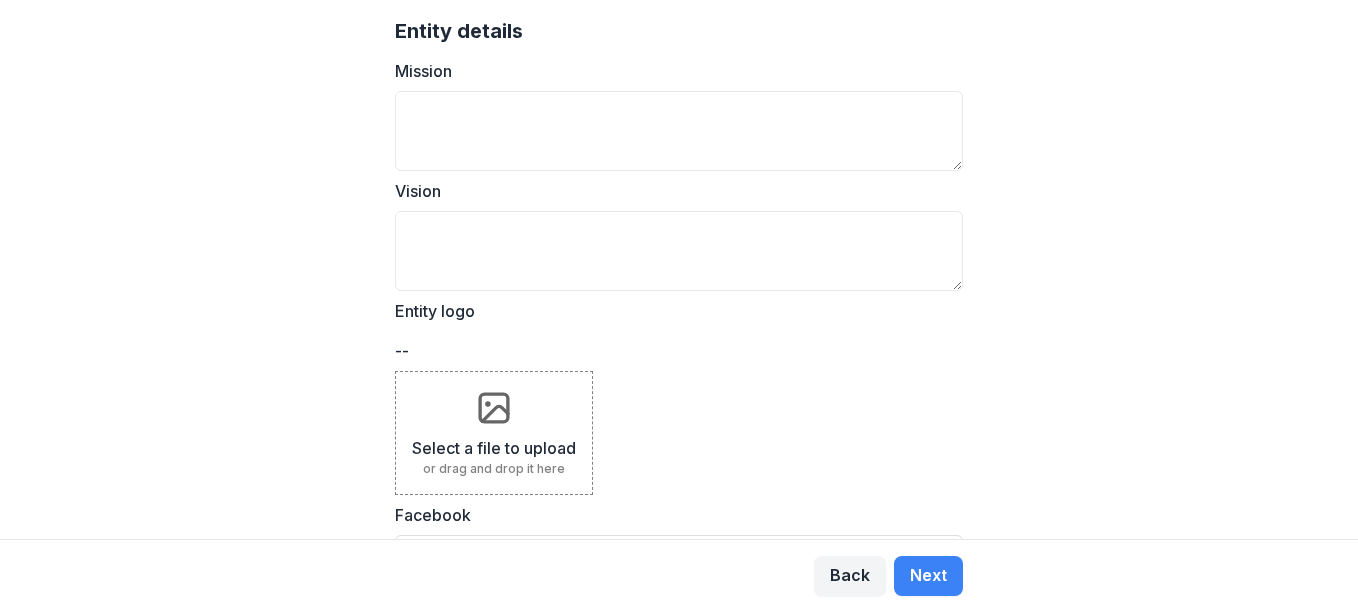 scroll, scrollTop: 402, scrollLeft: 0, axis: vertical 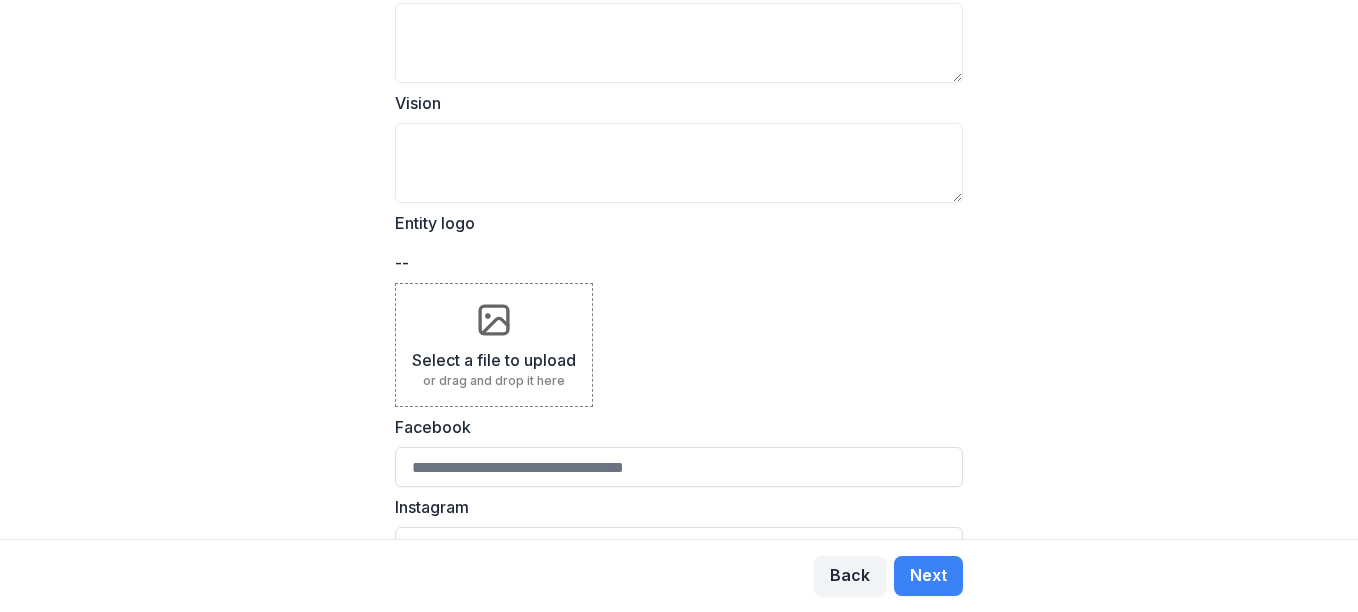 click 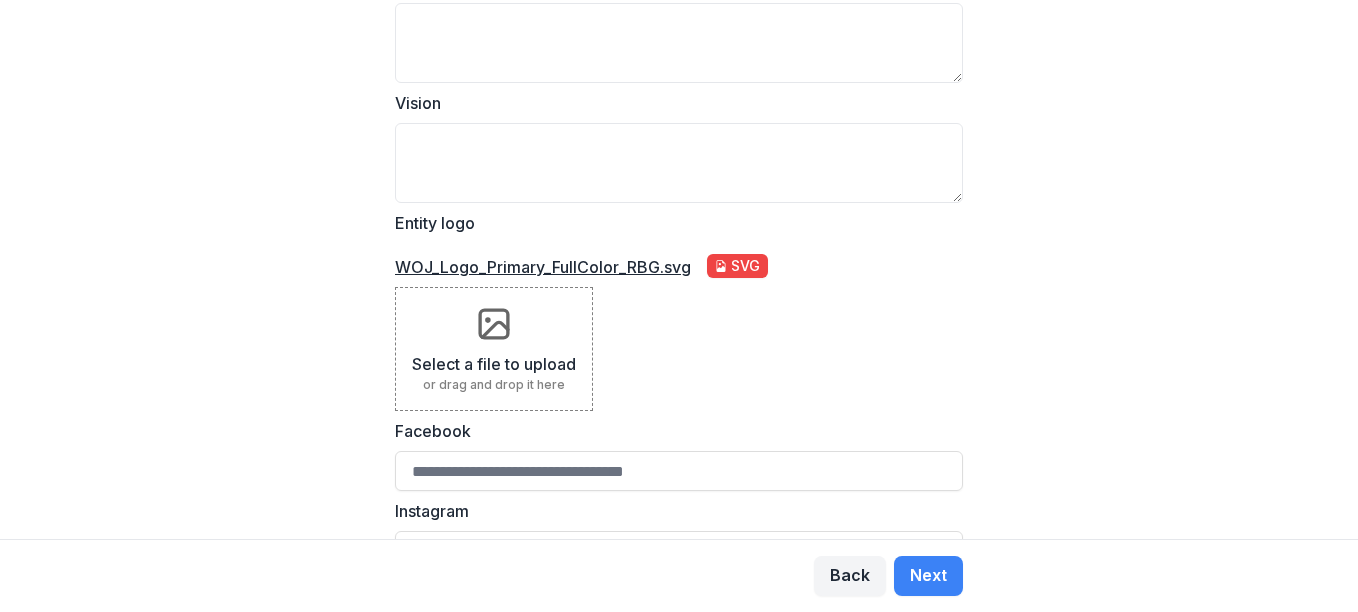 click on "WOJ_Logo_Primary_FullColor_RBG.svg" at bounding box center [543, 267] 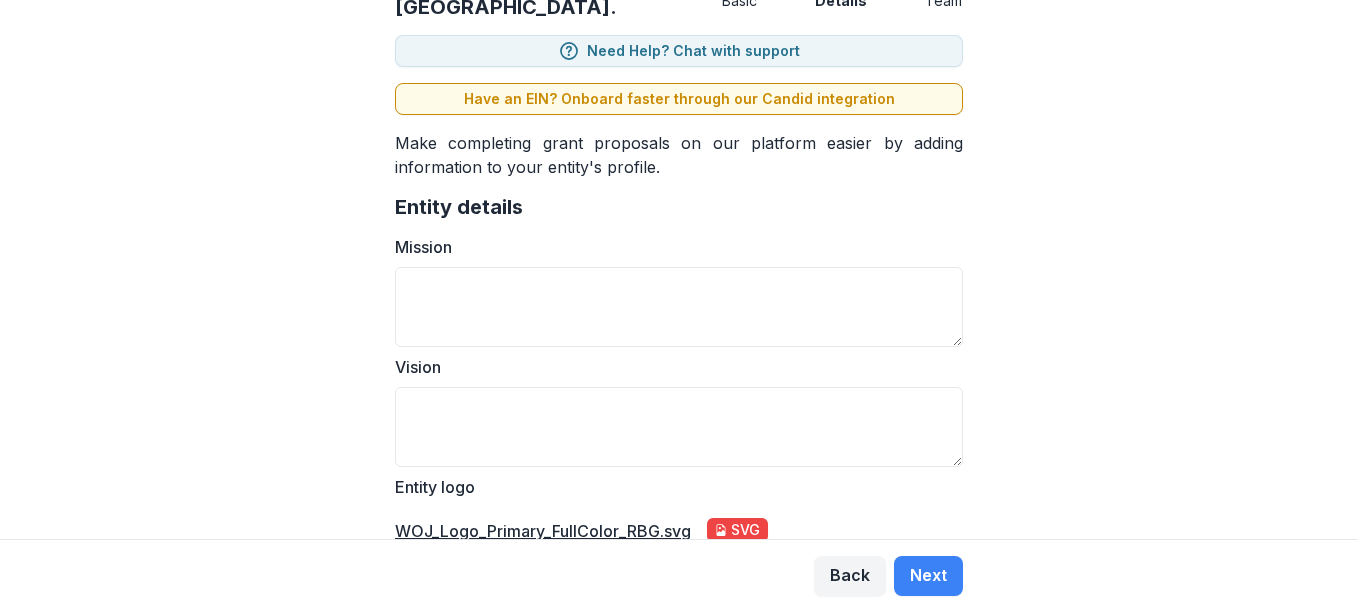 scroll, scrollTop: 141, scrollLeft: 0, axis: vertical 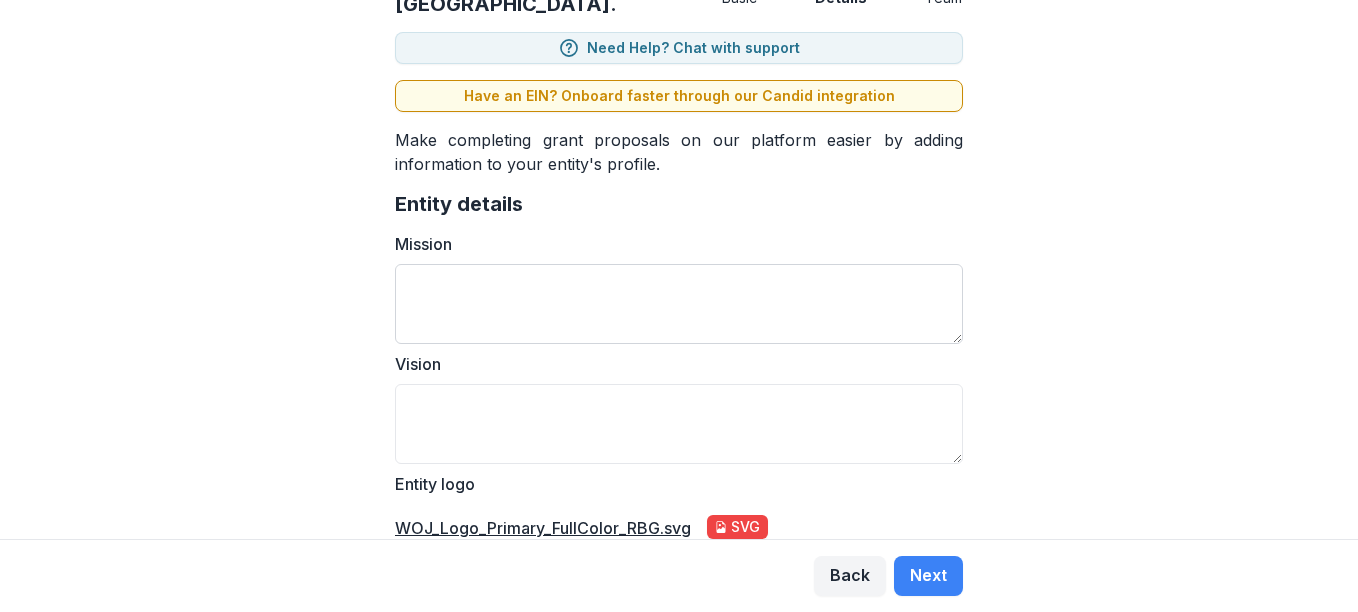 click on "Mission" at bounding box center [679, 304] 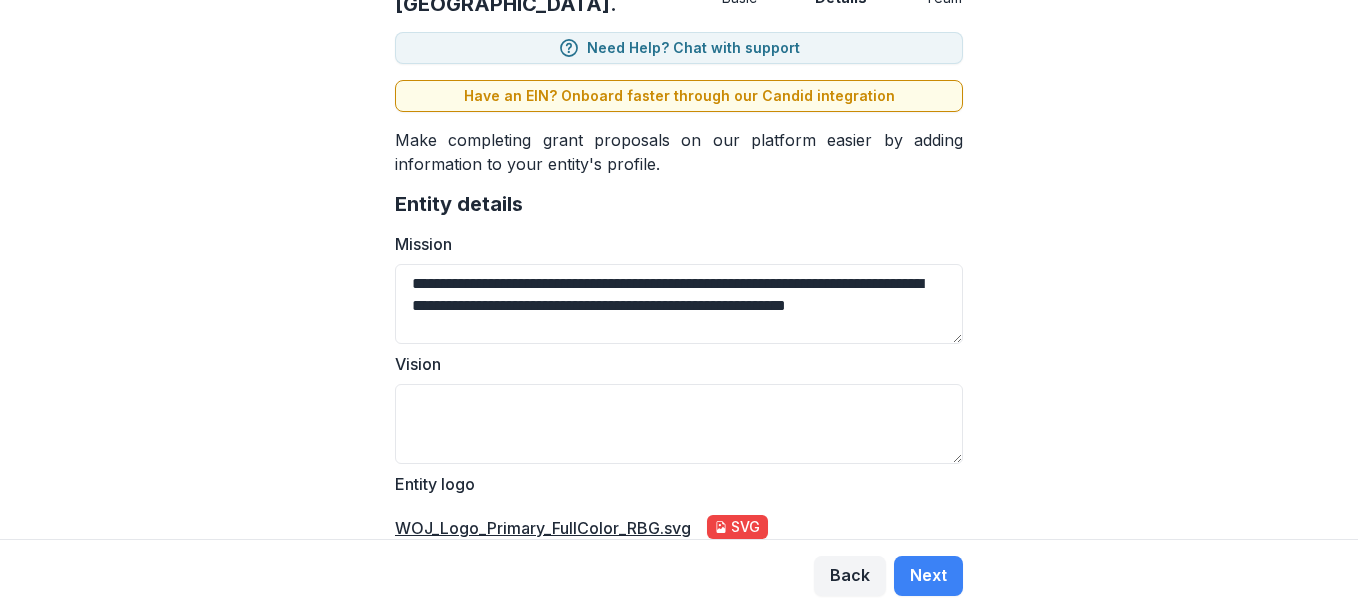 type on "**********" 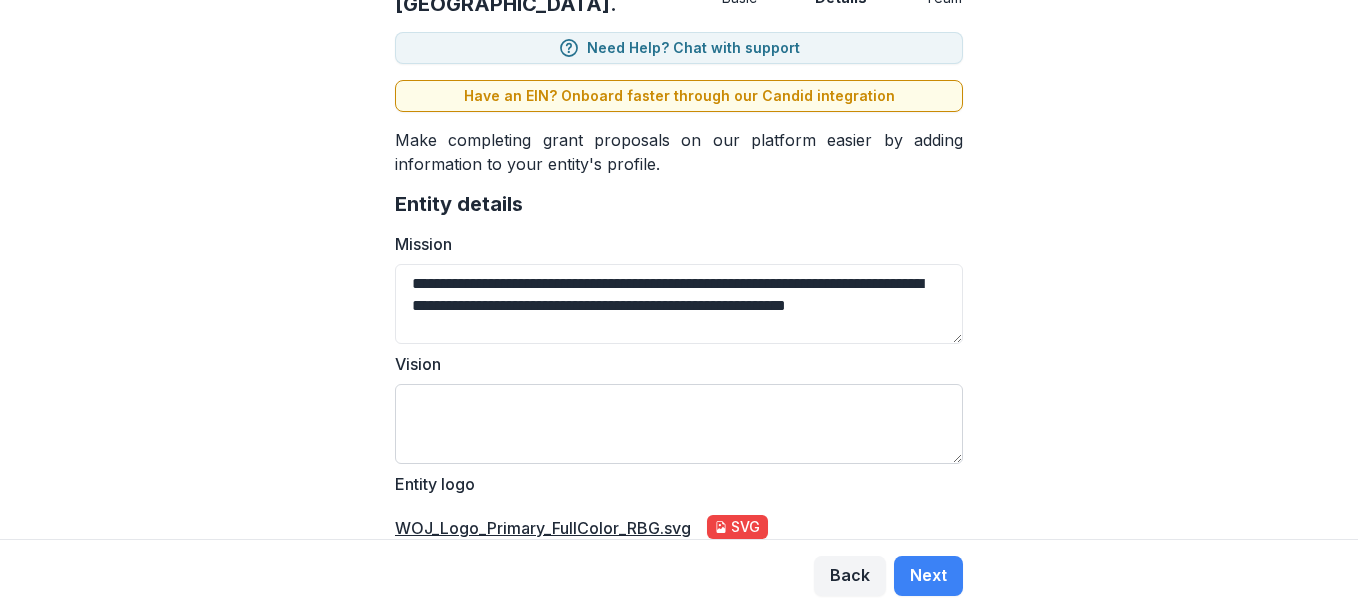 click on "Vision" at bounding box center [679, 424] 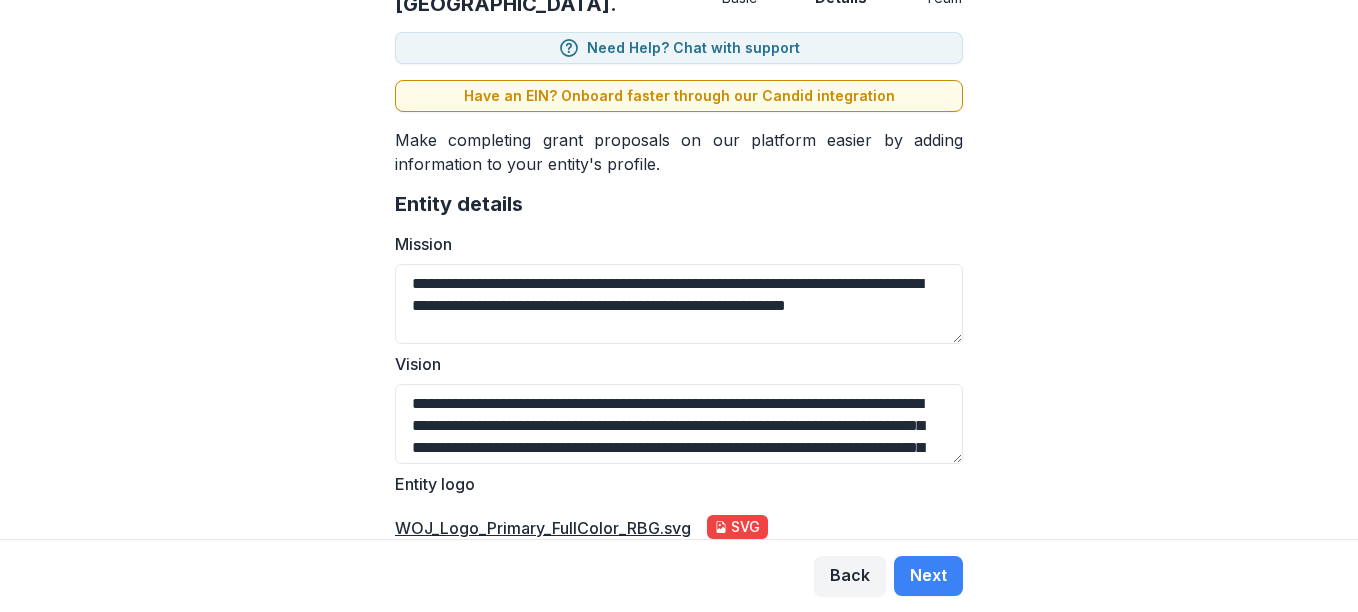 scroll, scrollTop: 193, scrollLeft: 0, axis: vertical 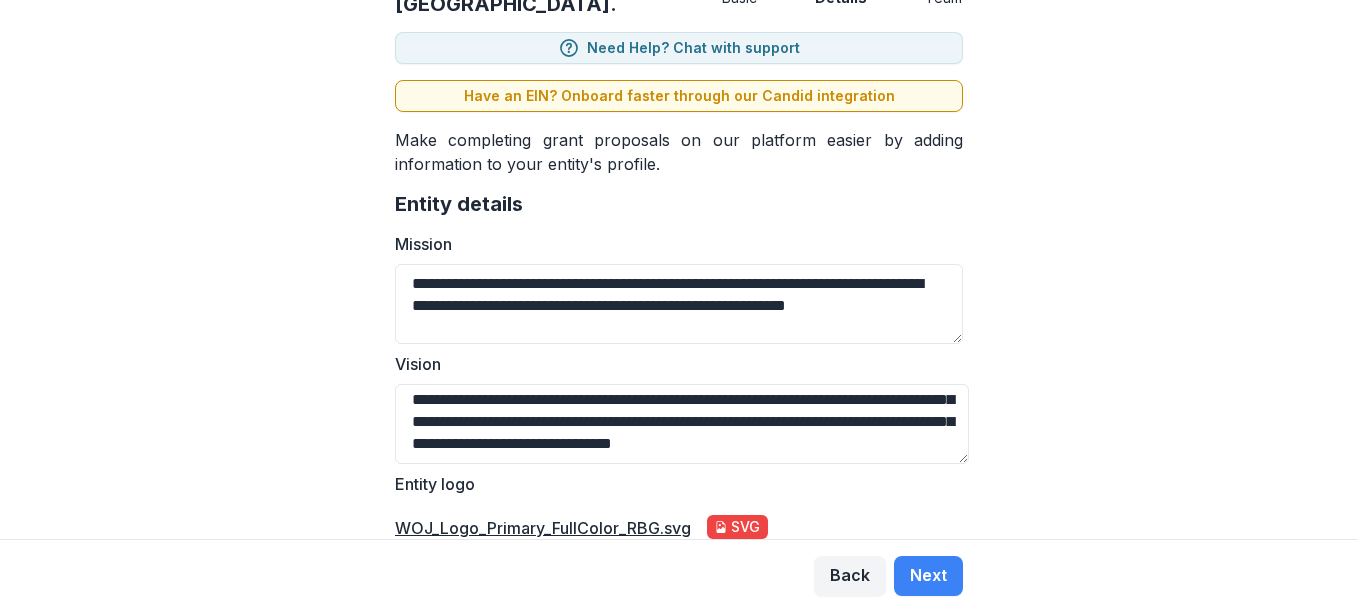 type on "**********" 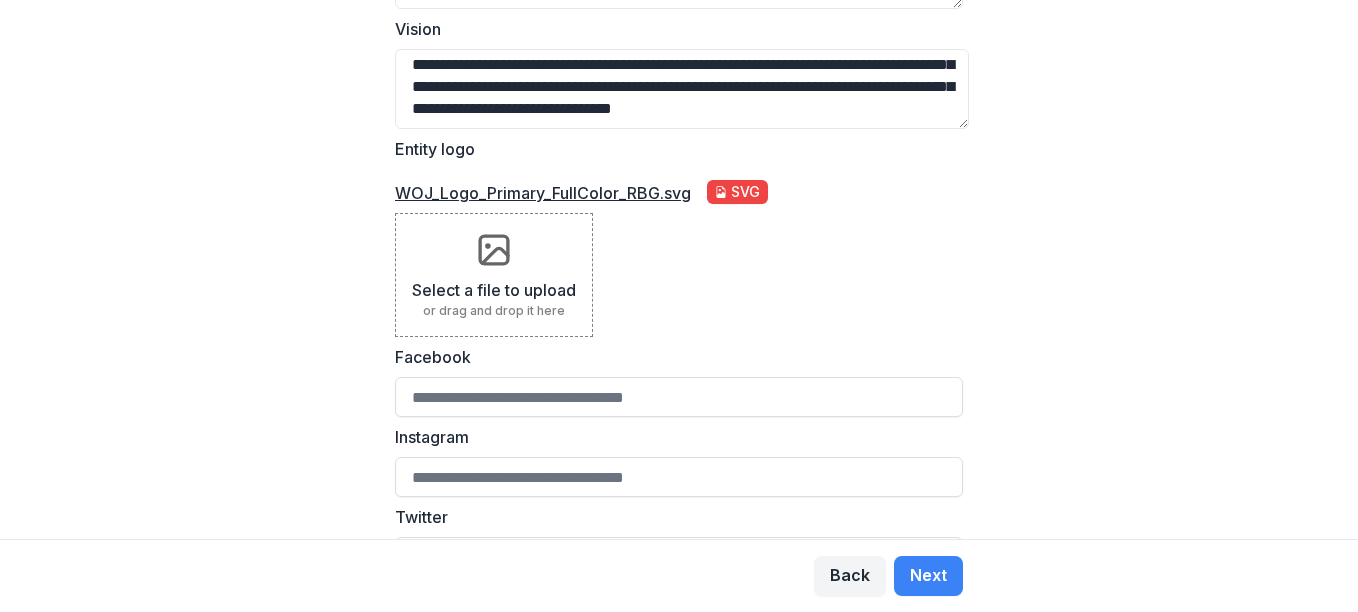 scroll, scrollTop: 490, scrollLeft: 0, axis: vertical 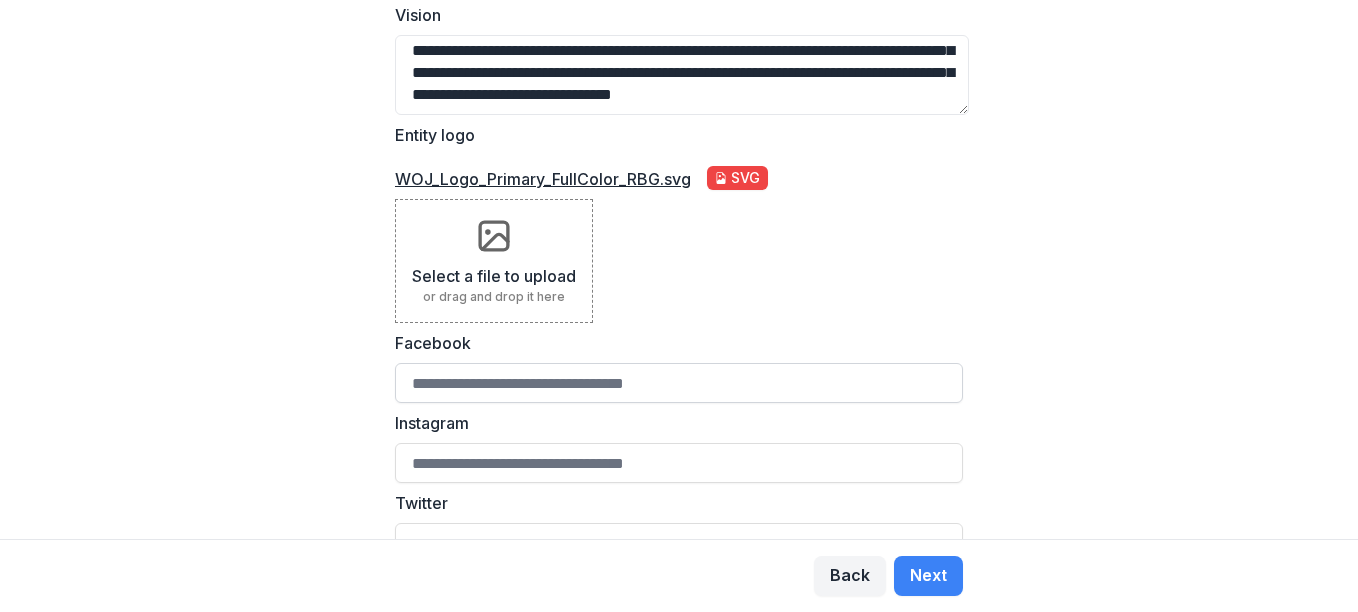 click on "Facebook" at bounding box center (679, 383) 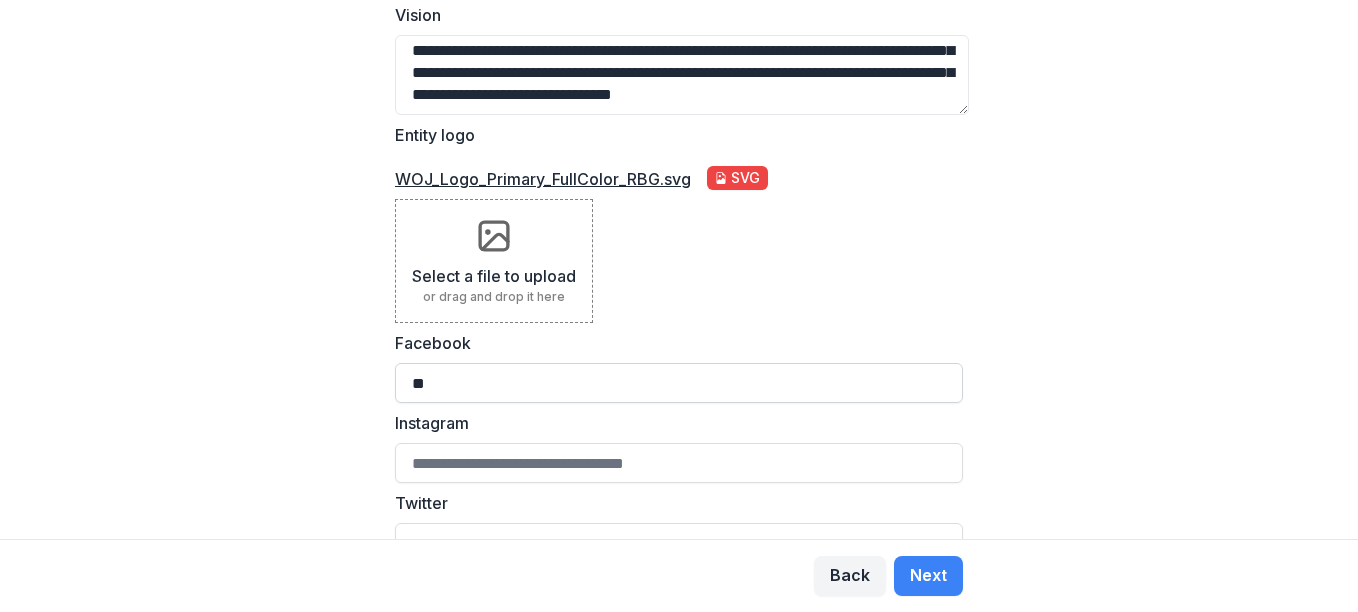 type on "*" 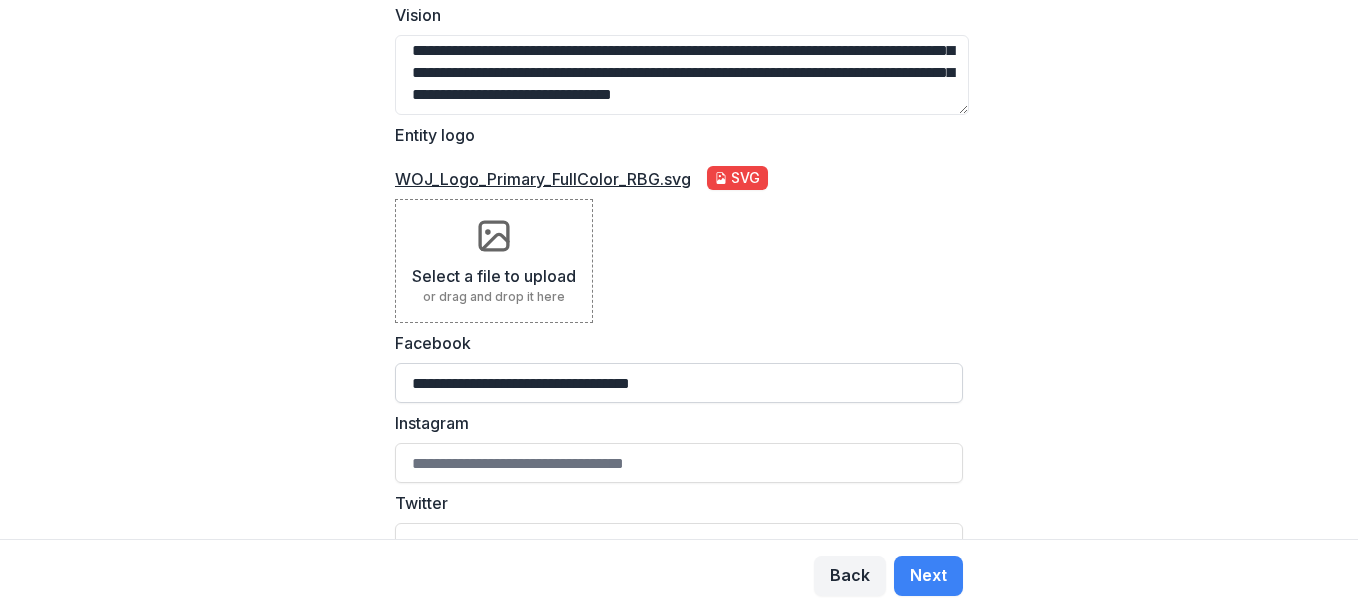 click on "**********" at bounding box center (679, 383) 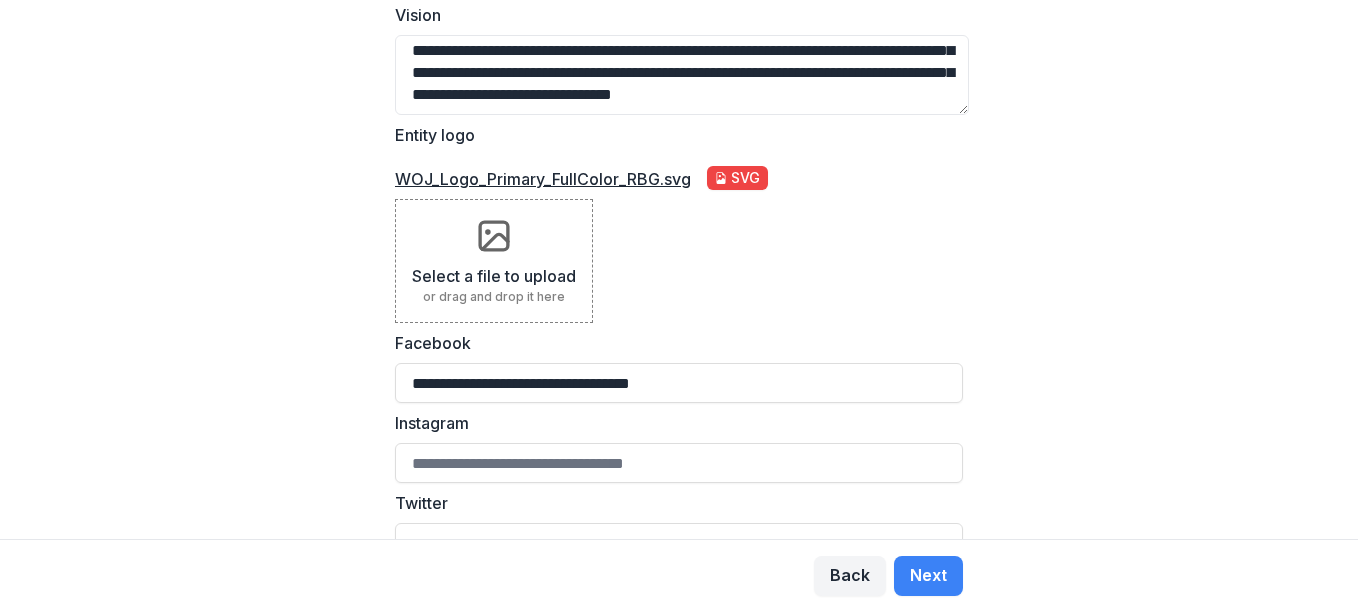 type on "**********" 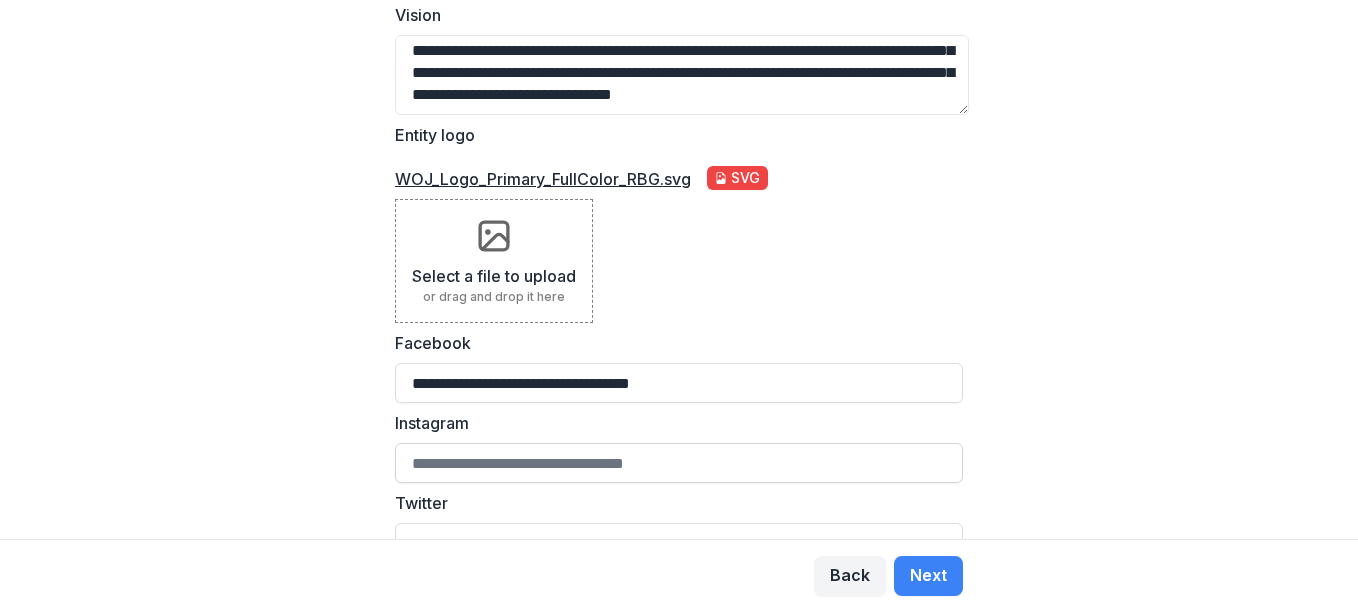 click on "Instagram" at bounding box center (679, 463) 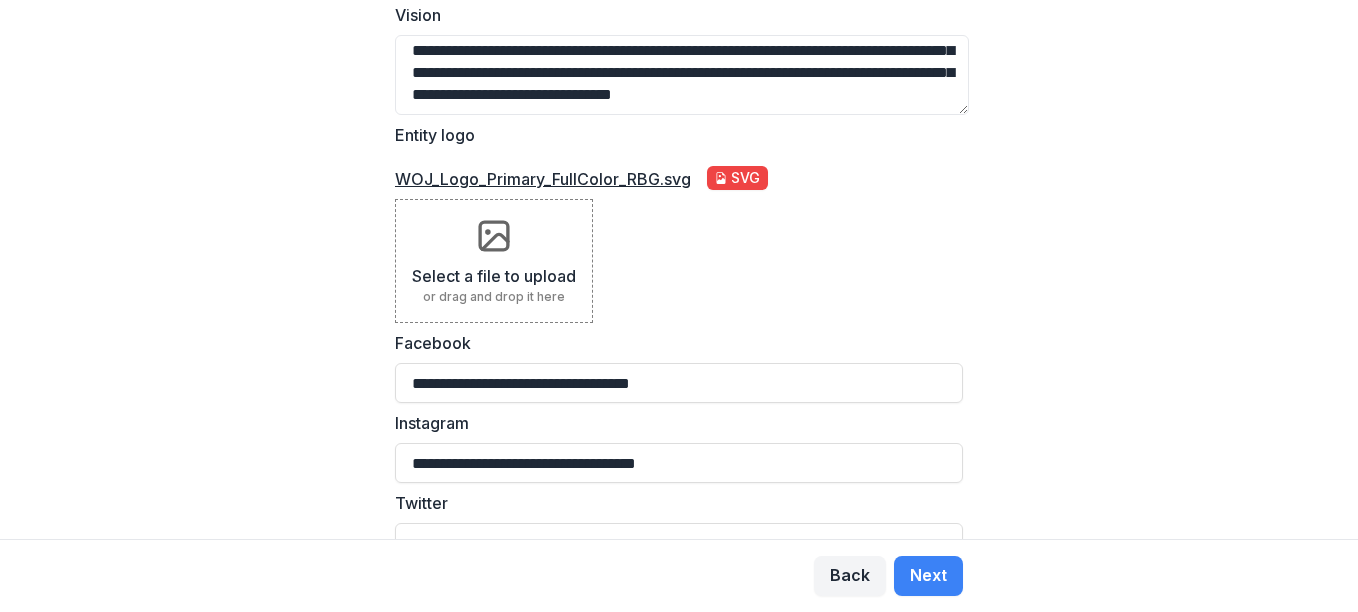 type on "**********" 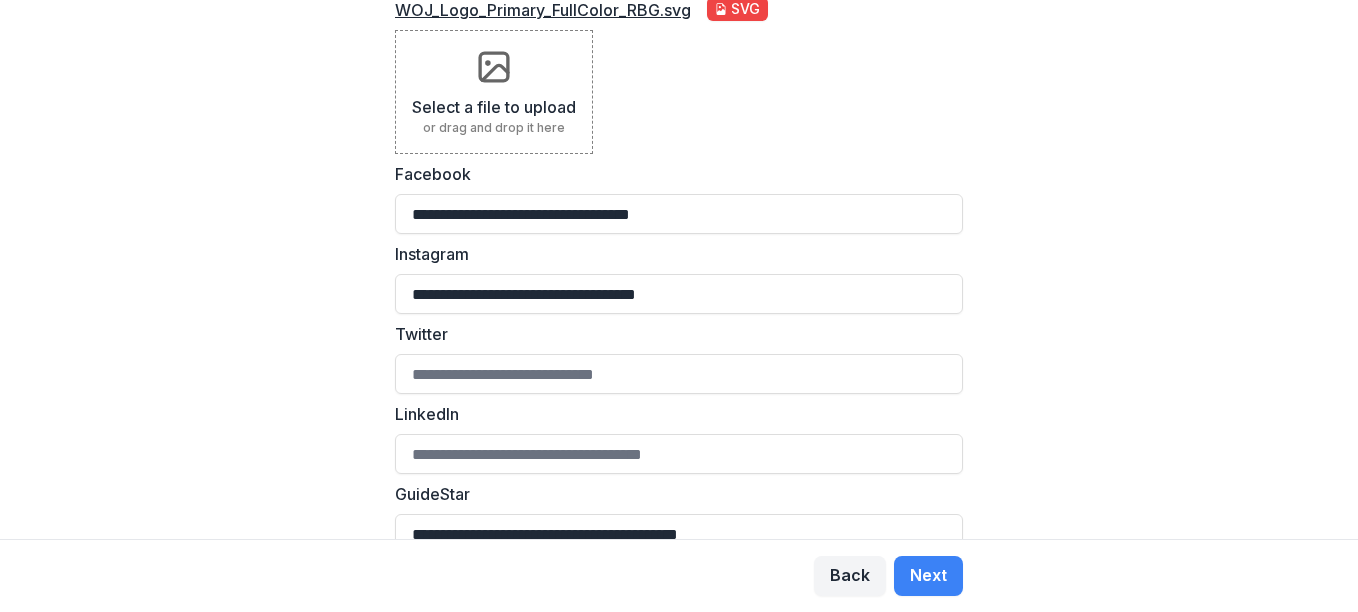 scroll, scrollTop: 682, scrollLeft: 0, axis: vertical 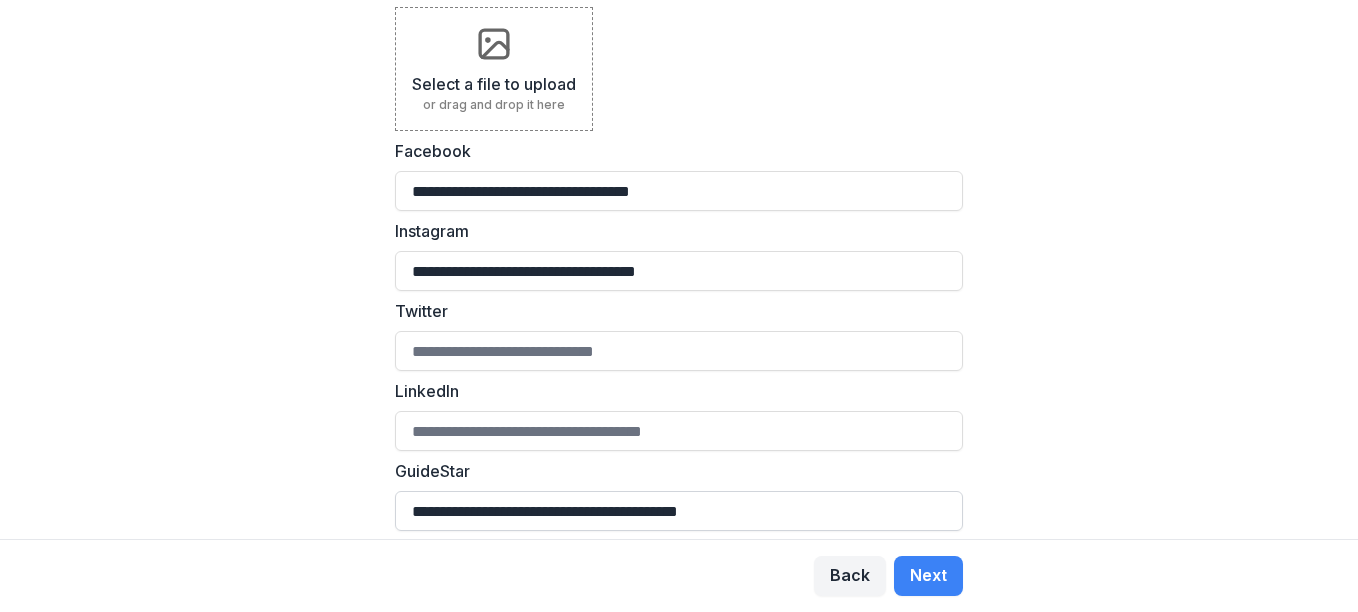 click on "**********" at bounding box center (679, 511) 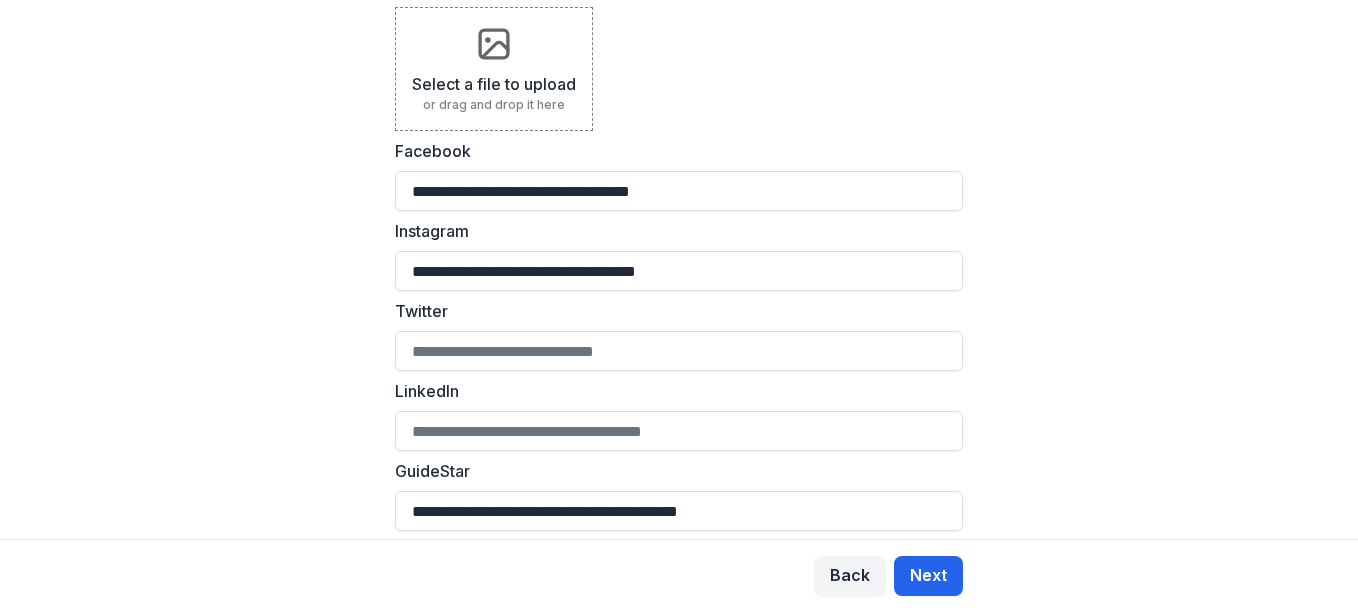 click on "Next" at bounding box center (928, 576) 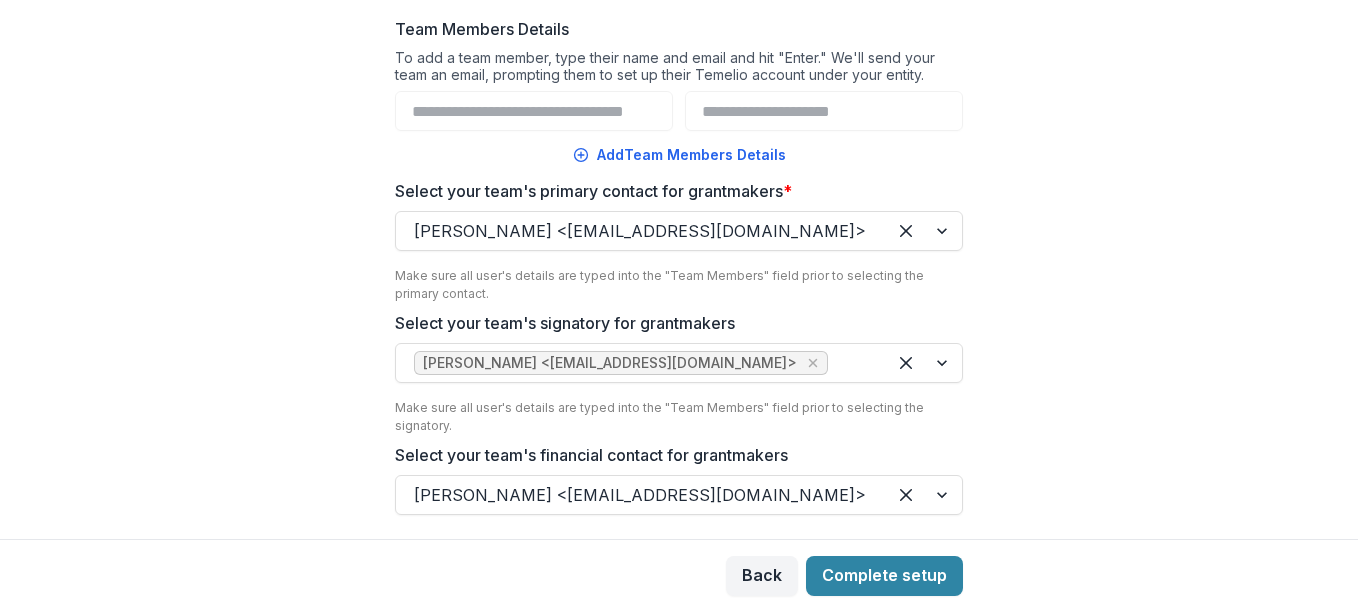 scroll, scrollTop: 0, scrollLeft: 0, axis: both 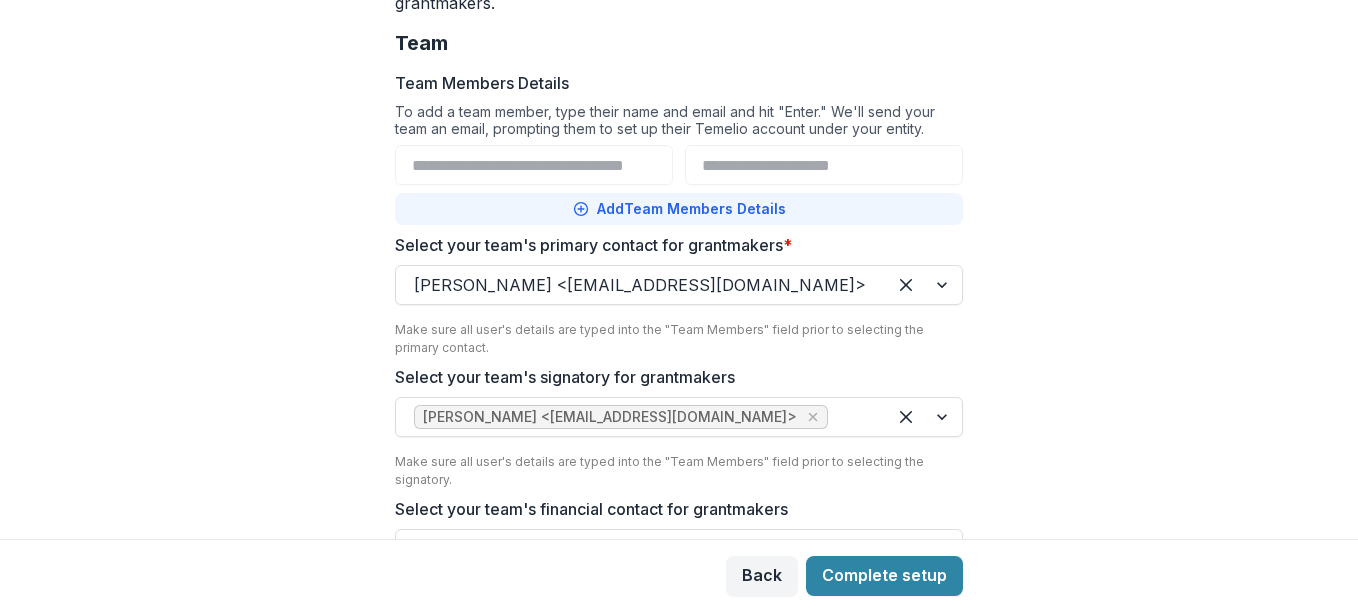 click 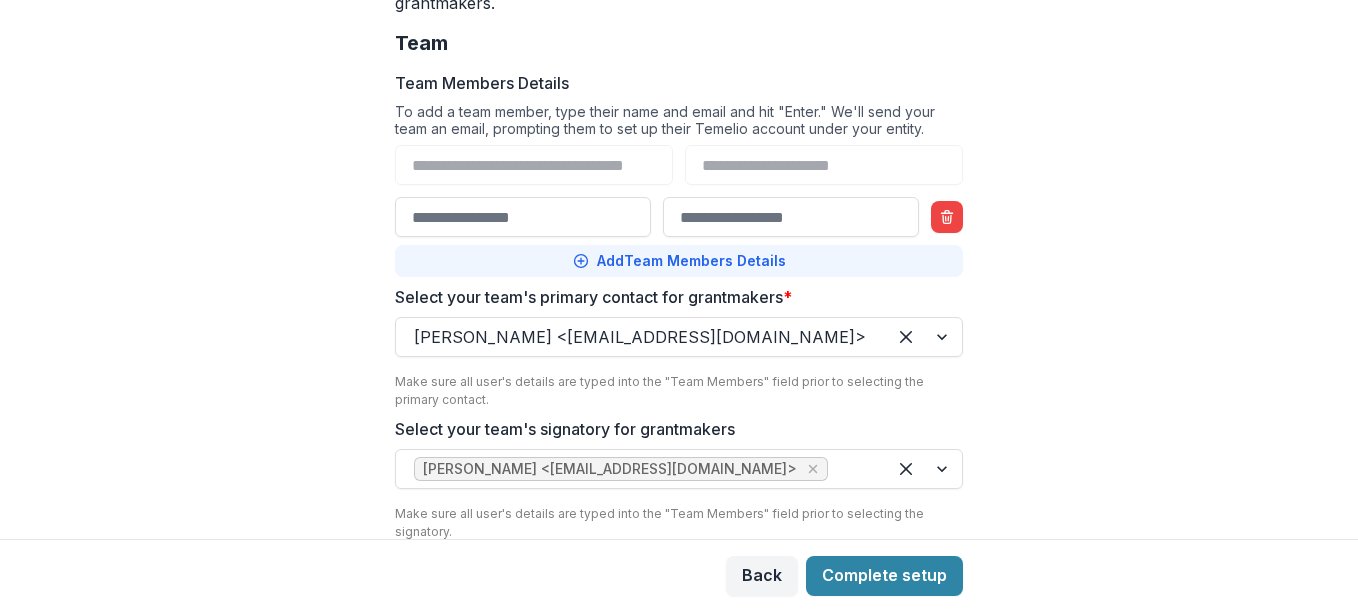 click on "Team Members Details" at bounding box center (523, 217) 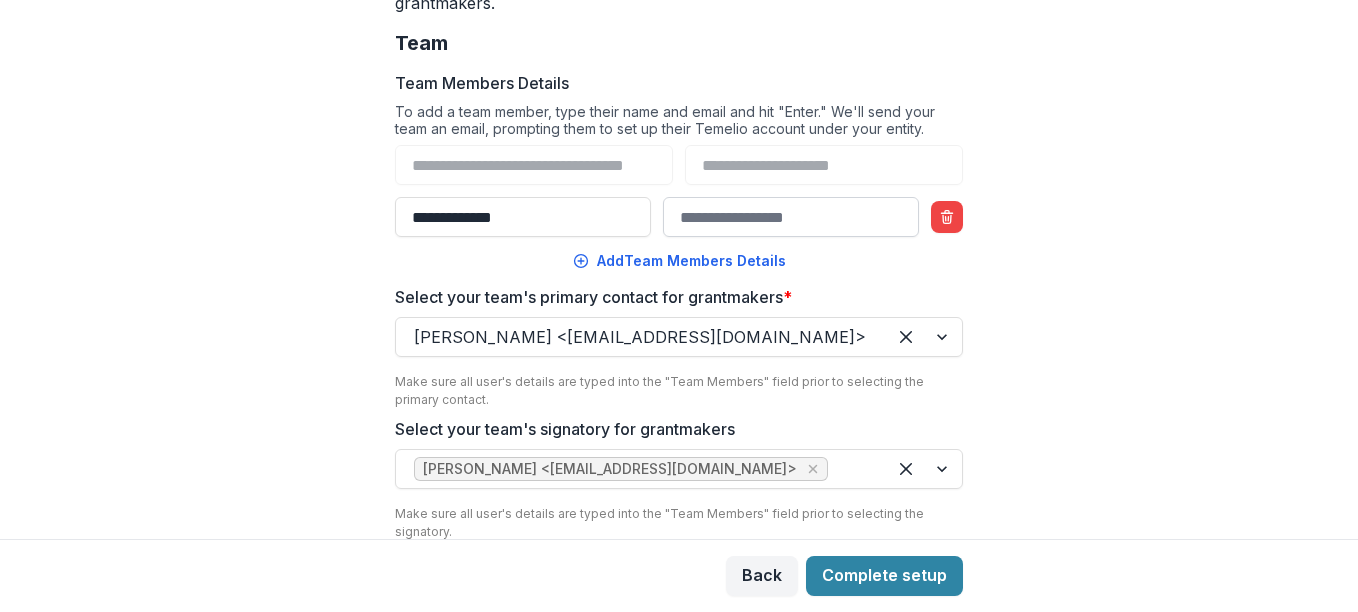 type on "**********" 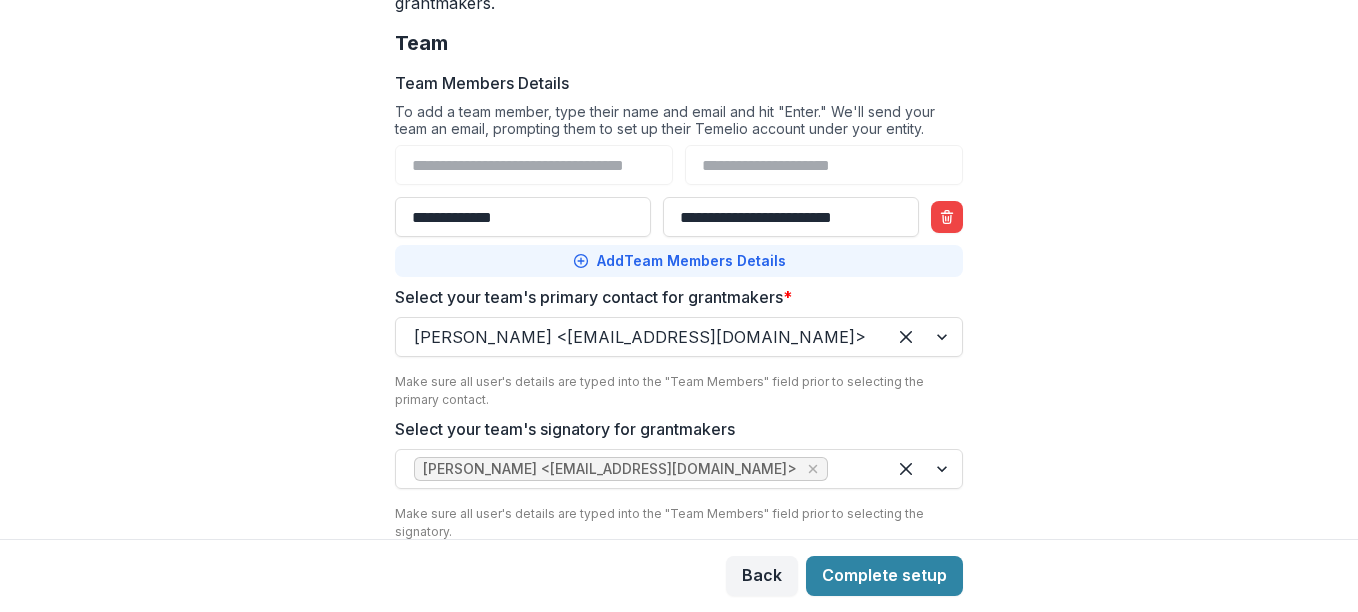type on "**********" 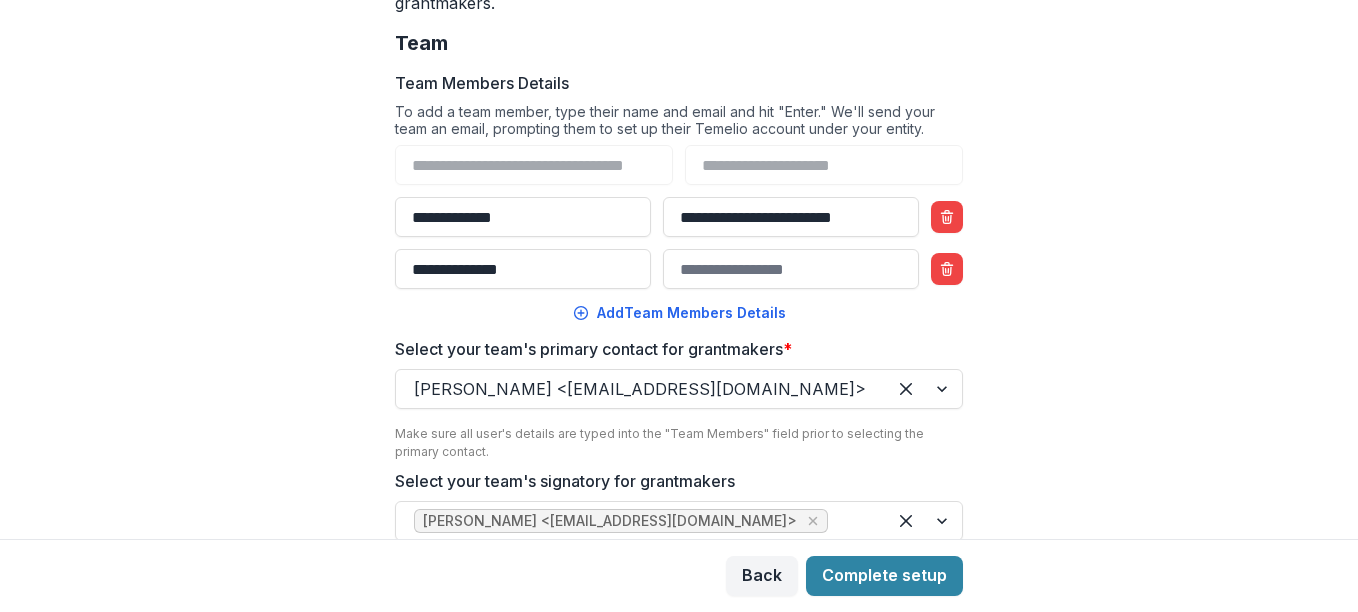 type on "**********" 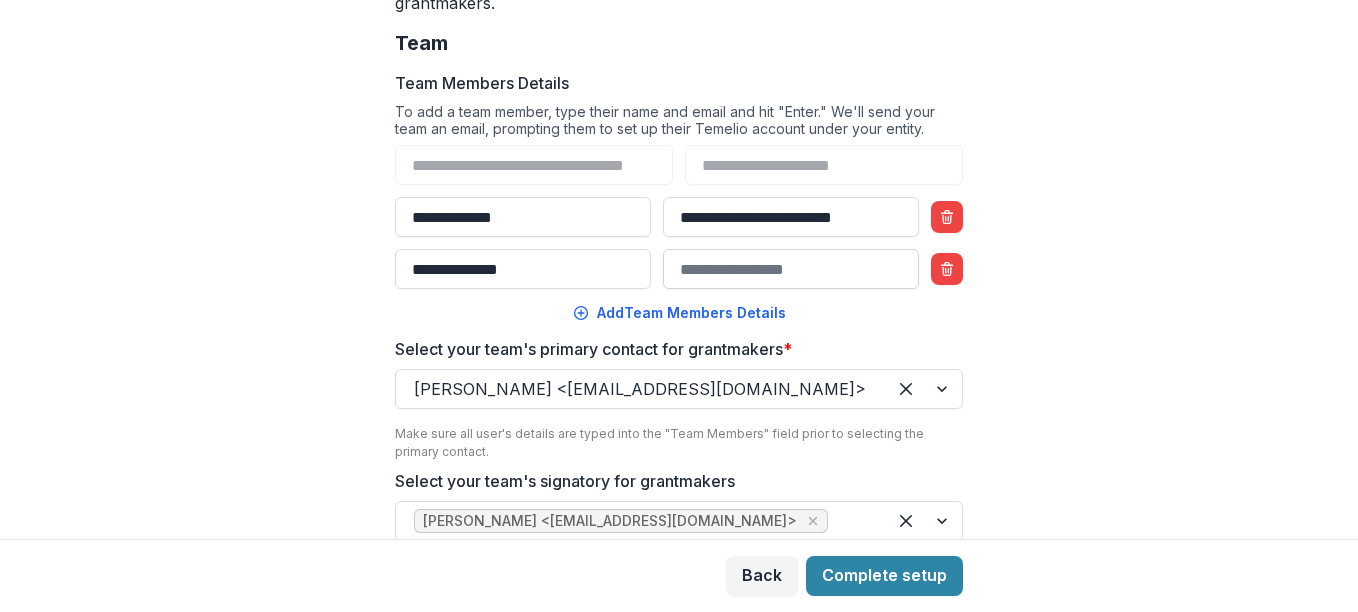 paste on "**********" 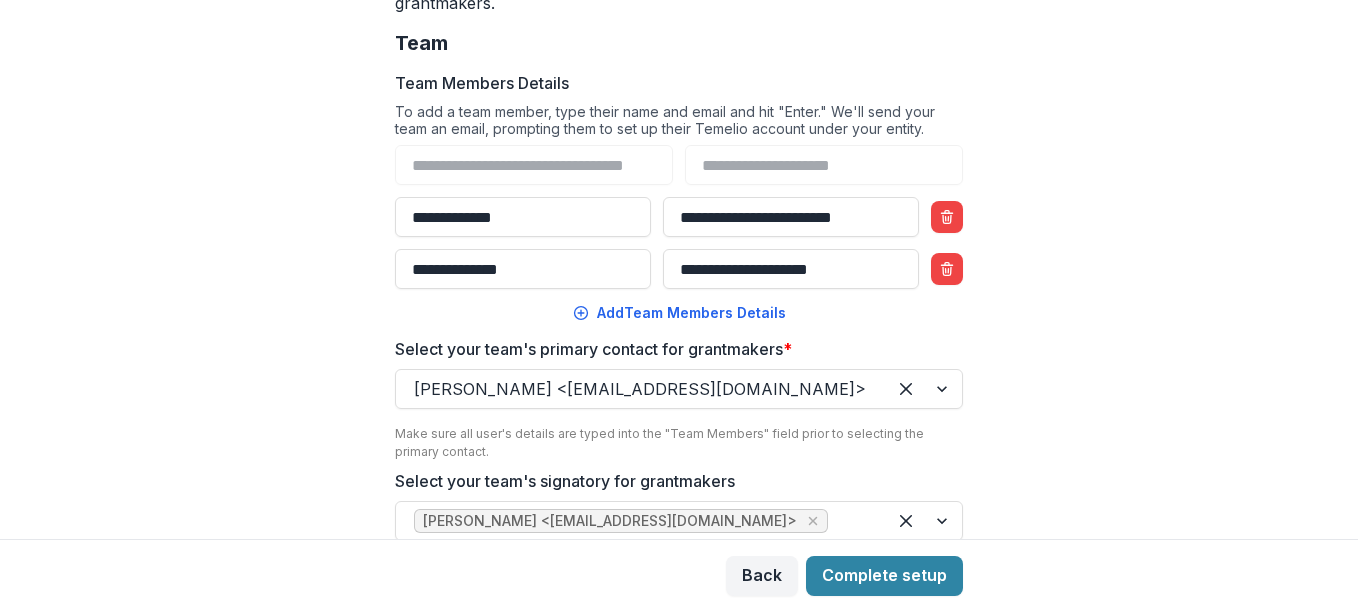 type on "**********" 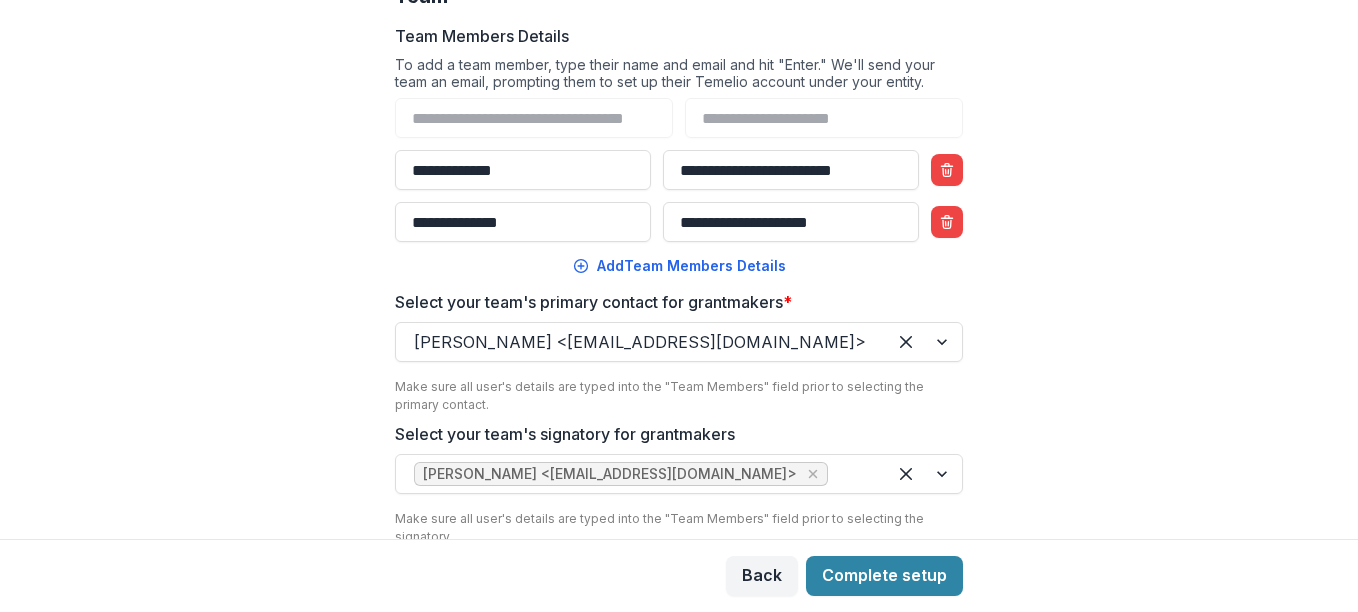 scroll, scrollTop: 412, scrollLeft: 0, axis: vertical 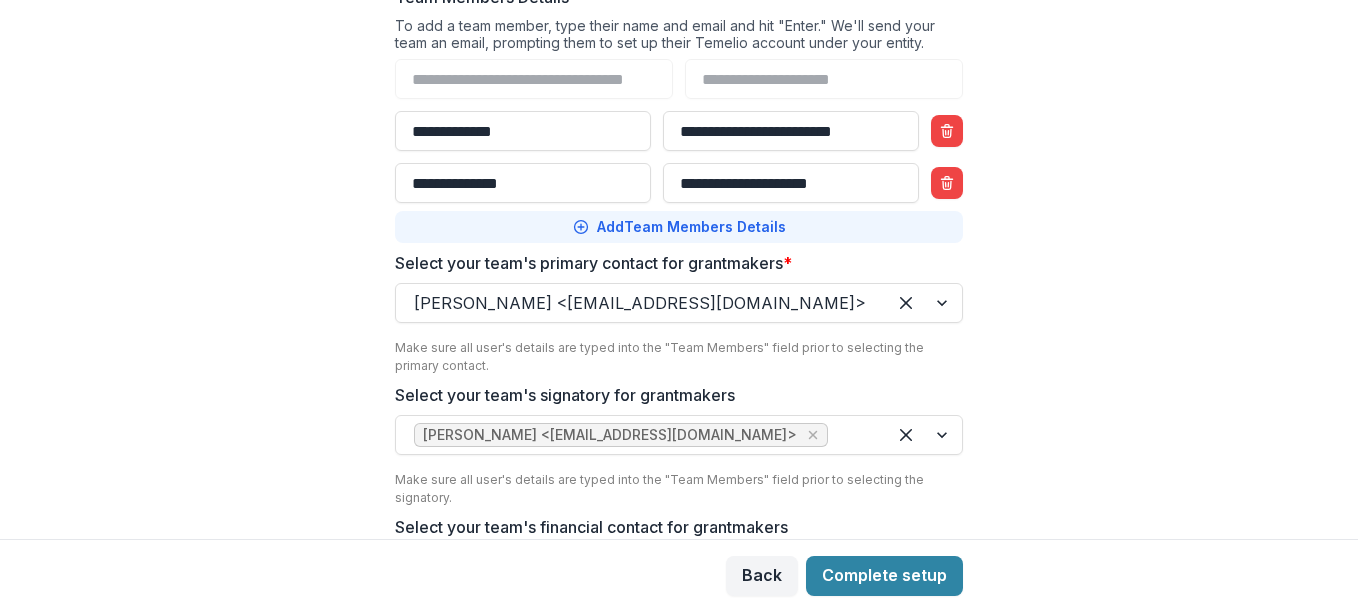 click on "Add  Team Members Details" at bounding box center [679, 227] 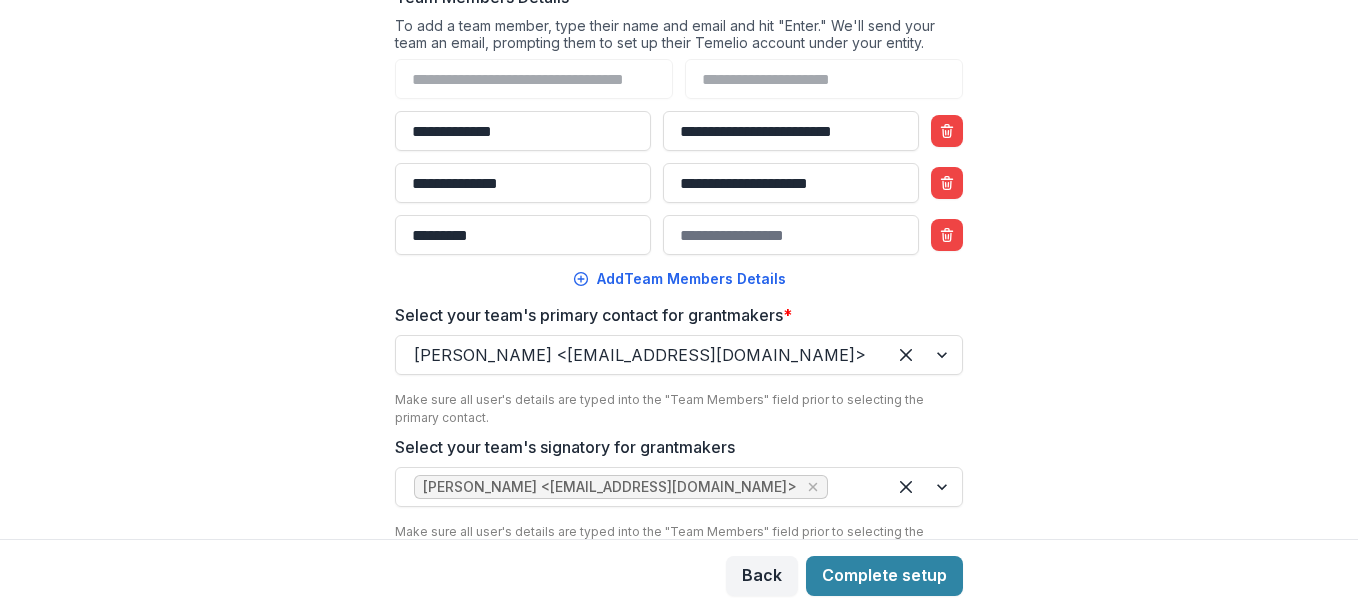type on "*********" 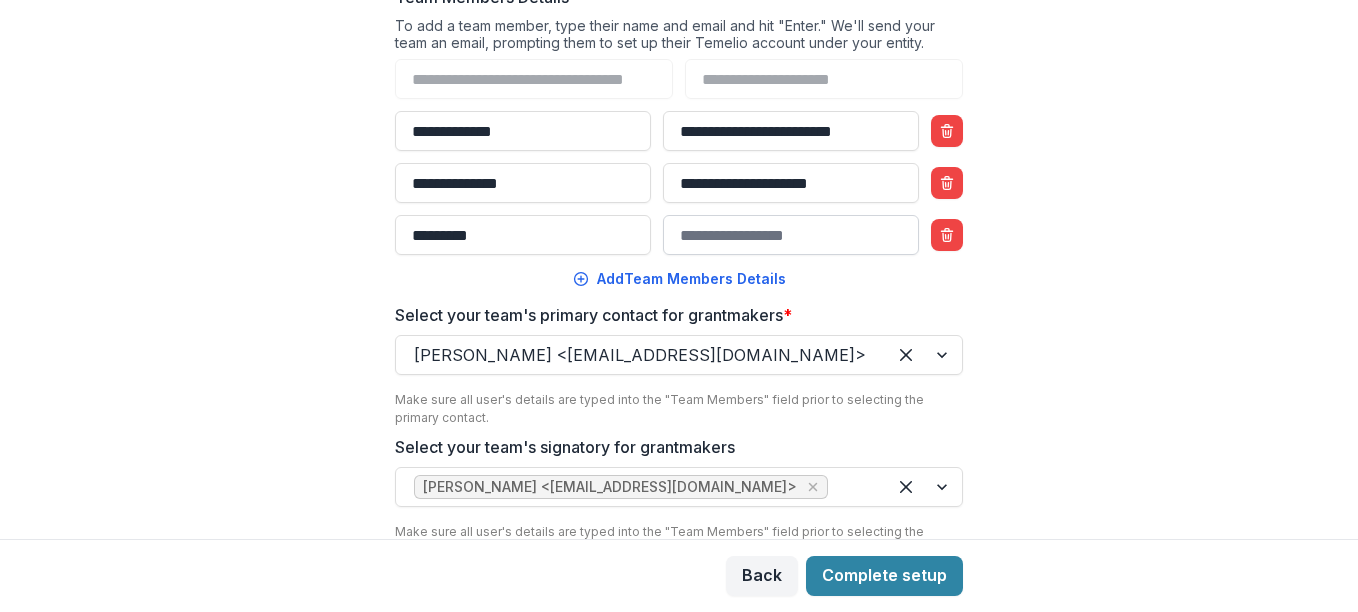 paste on "**********" 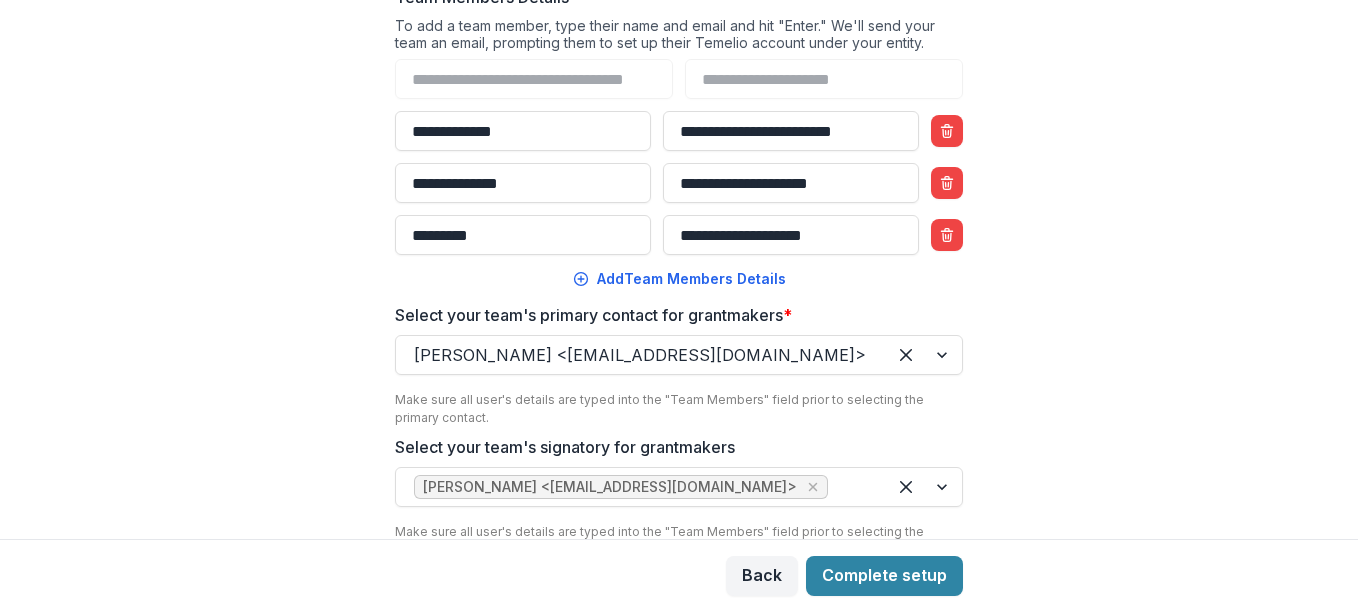 type on "**********" 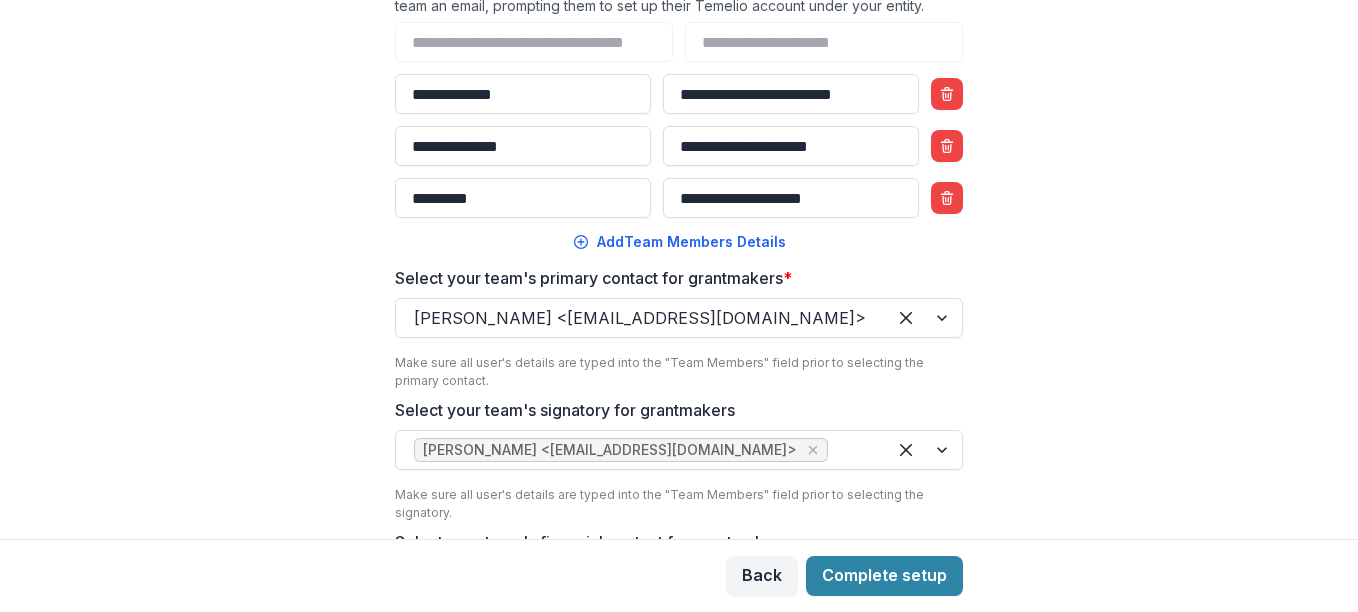 scroll, scrollTop: 502, scrollLeft: 0, axis: vertical 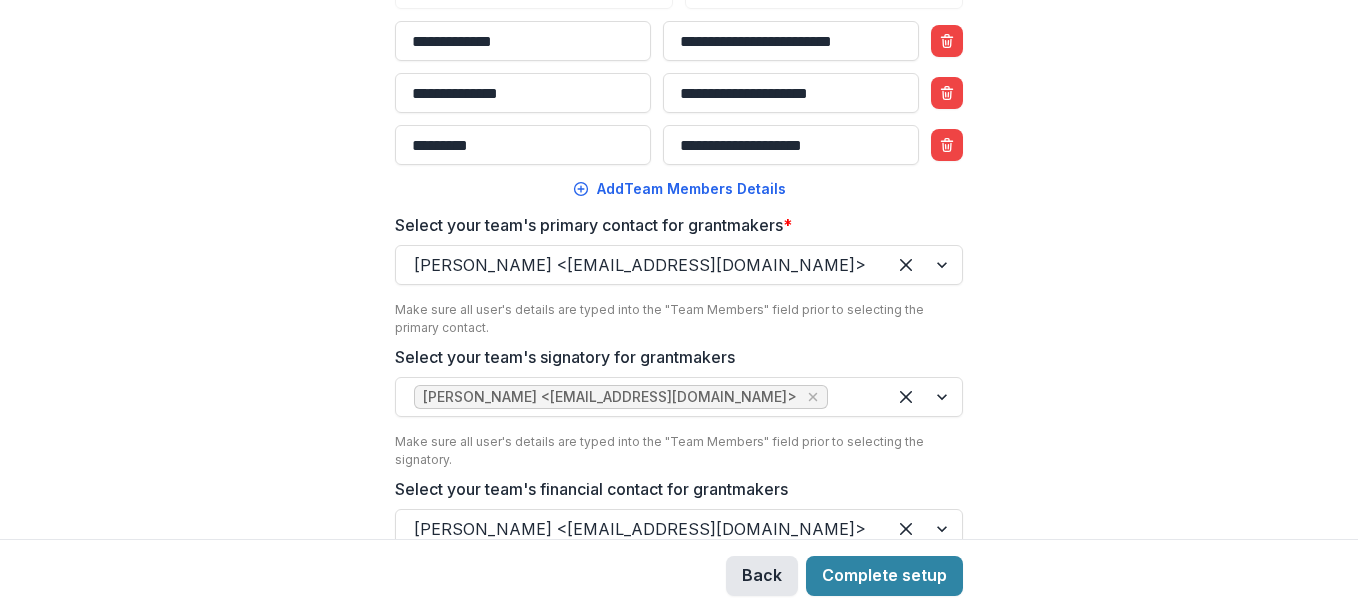 click on "Back" at bounding box center (762, 576) 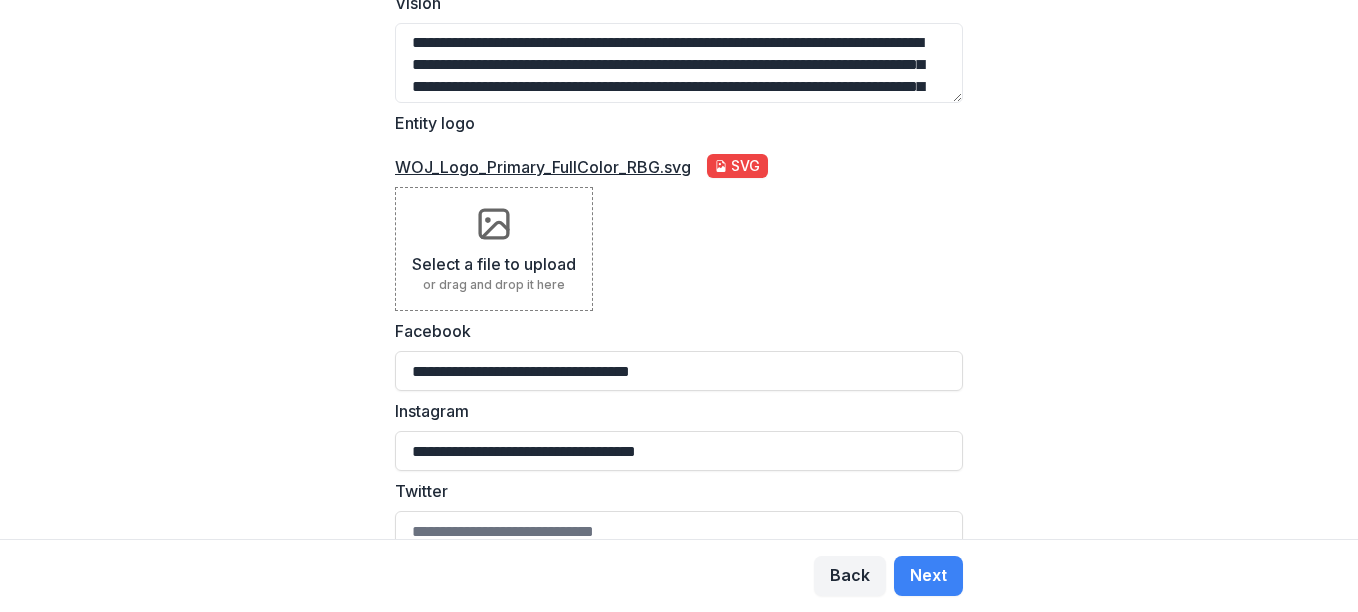 scroll, scrollTop: 0, scrollLeft: 0, axis: both 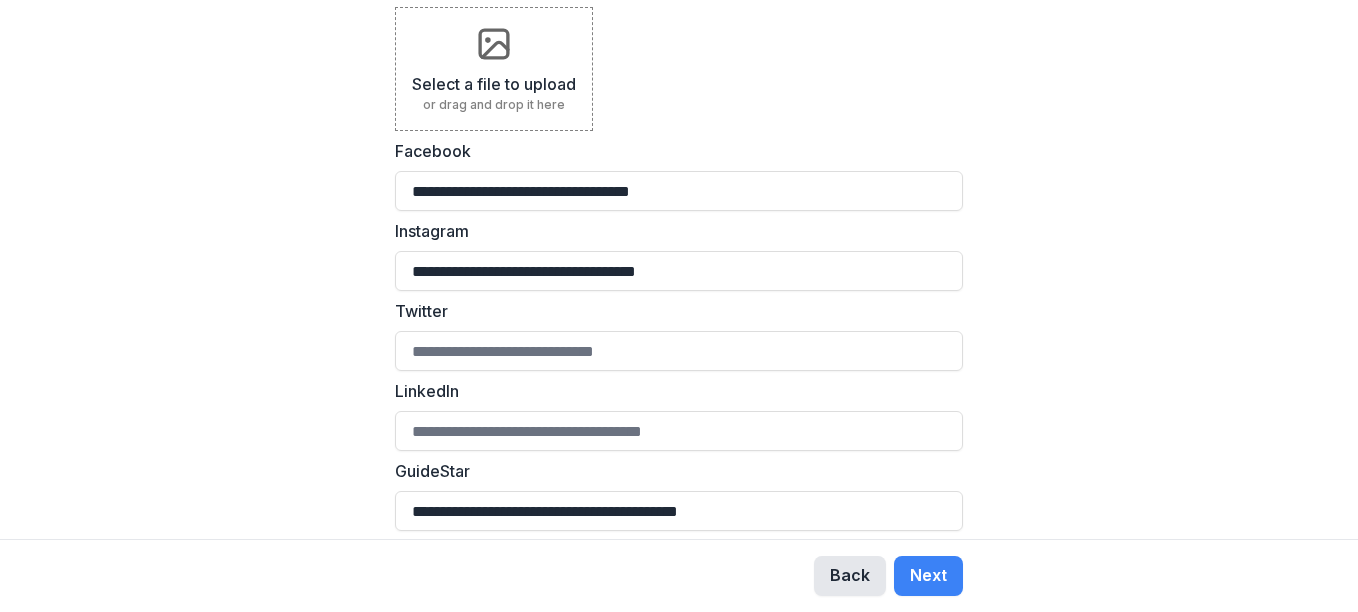 click on "Back" at bounding box center [850, 576] 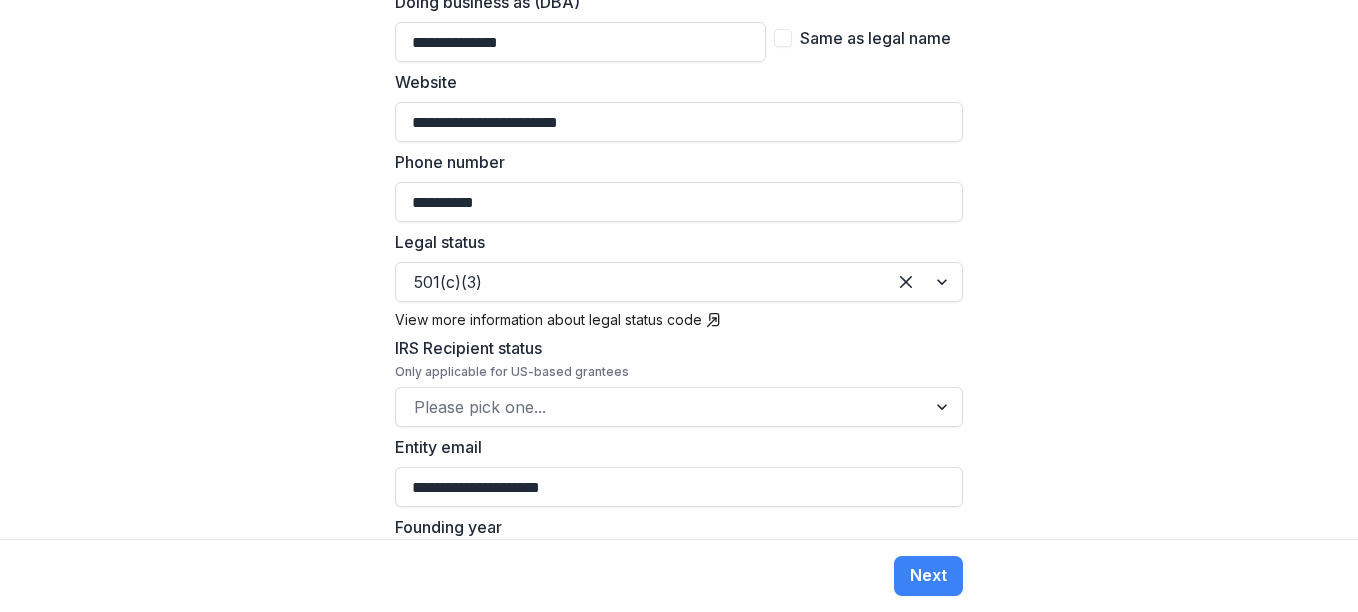 type on "**********" 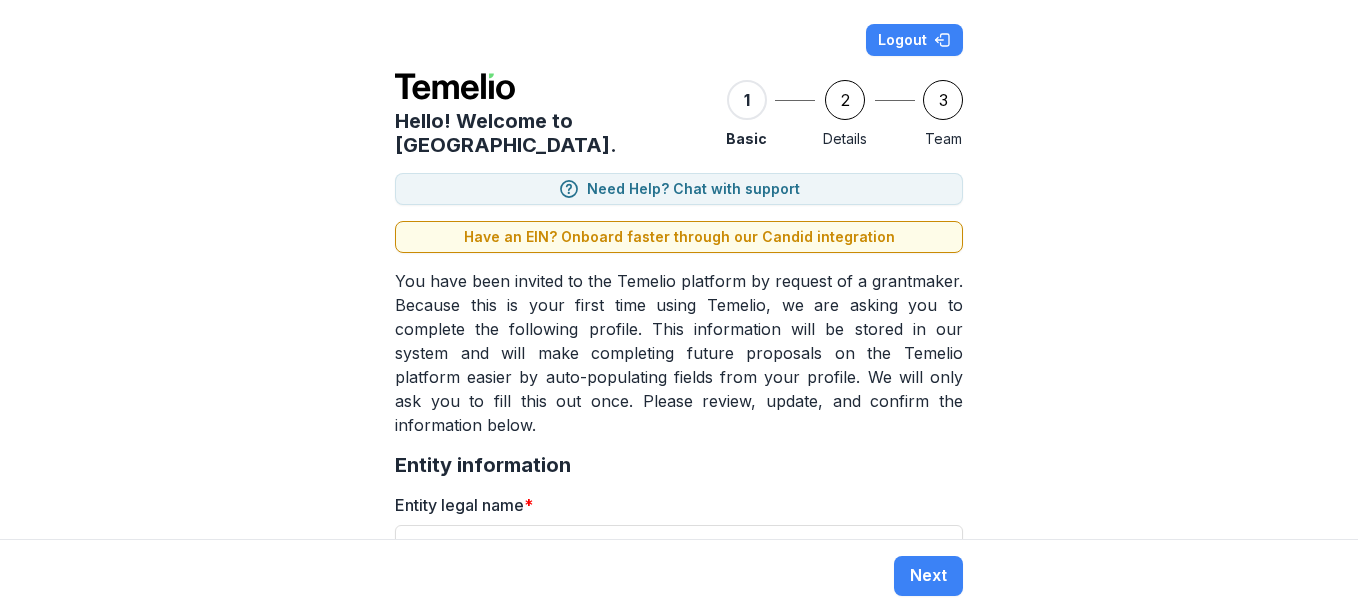 click on "**********" at bounding box center (679, 306) 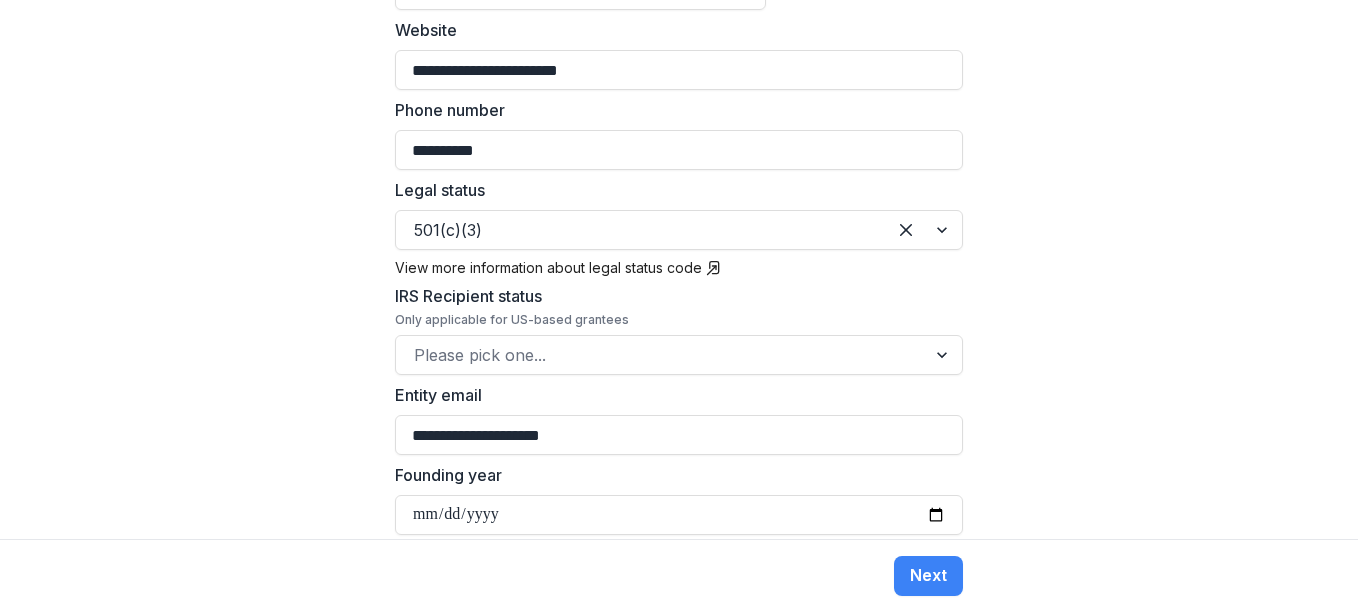 scroll, scrollTop: 741, scrollLeft: 0, axis: vertical 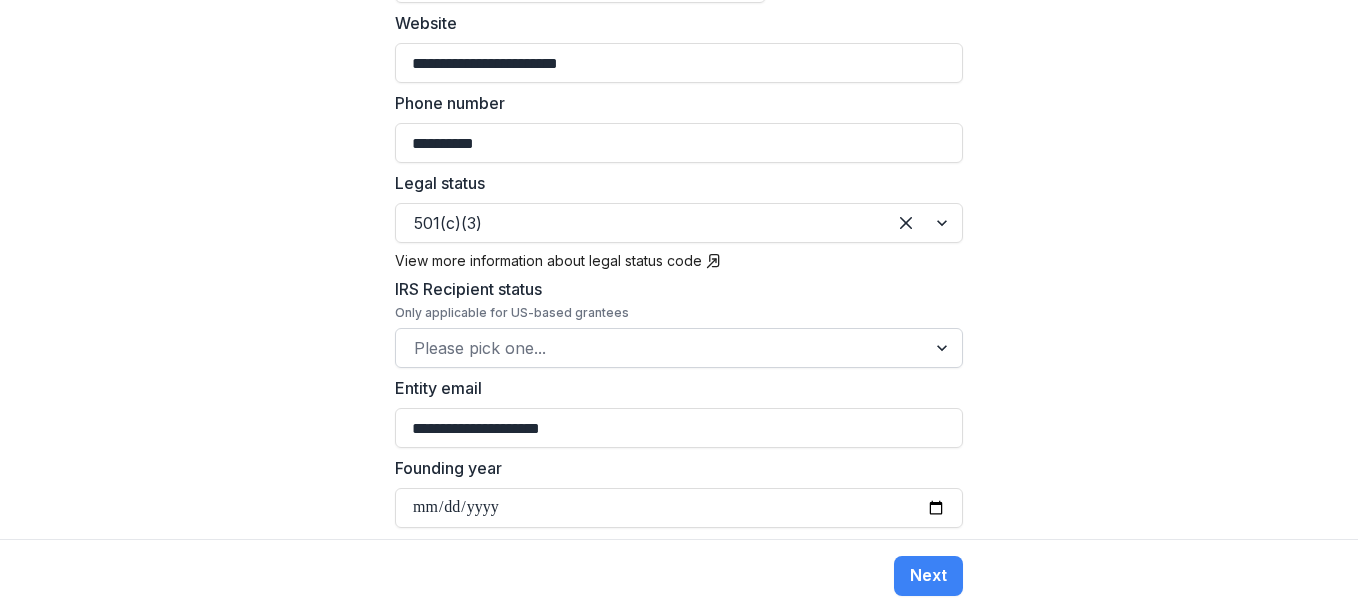 click on "Please pick one..." at bounding box center (661, 348) 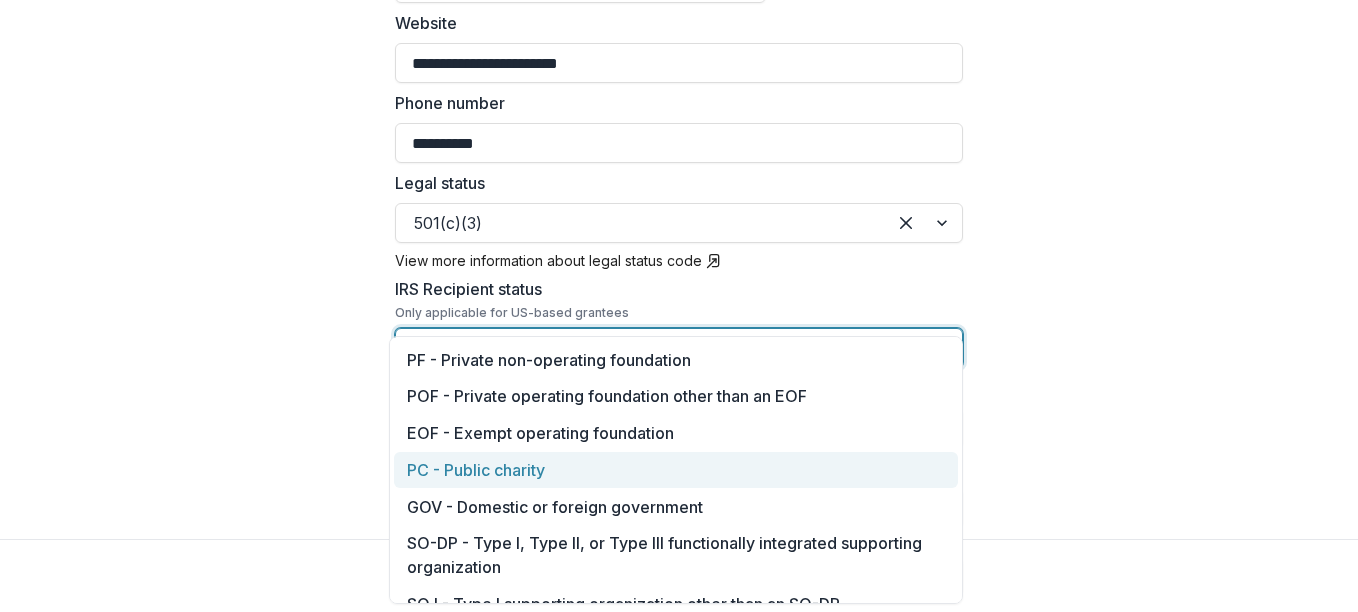 click on "PC - Public charity" at bounding box center [676, 470] 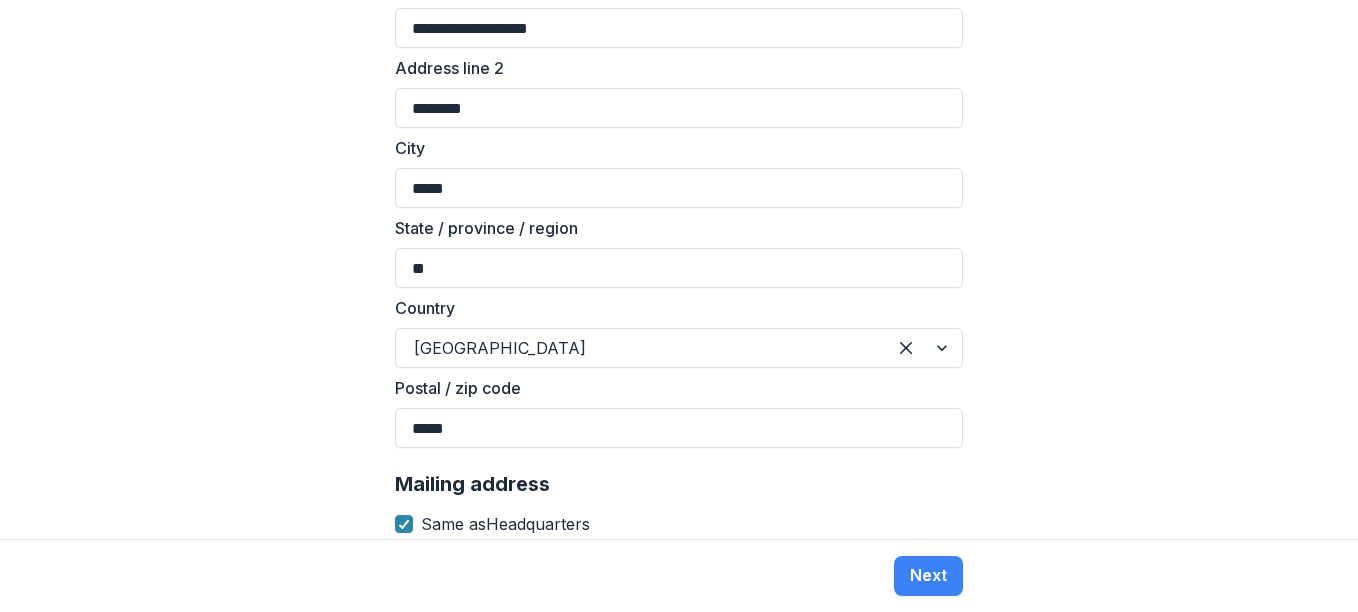 scroll, scrollTop: 1586, scrollLeft: 0, axis: vertical 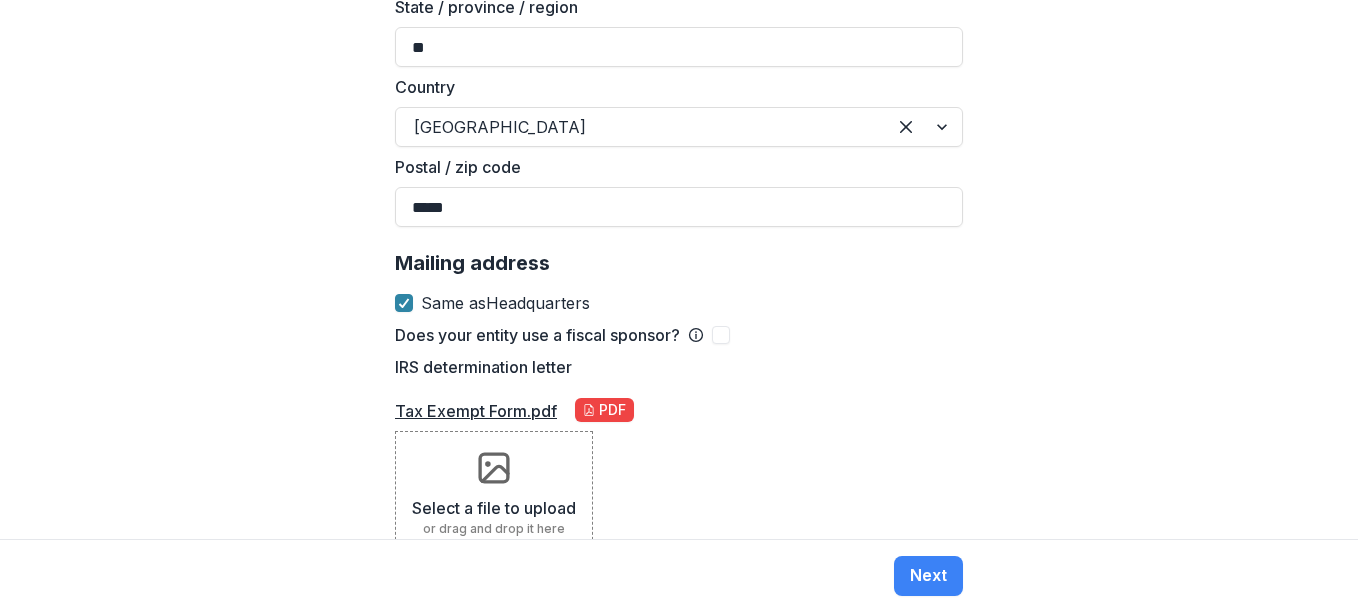 click on "Tax Exempt Form.pdf" at bounding box center [476, 411] 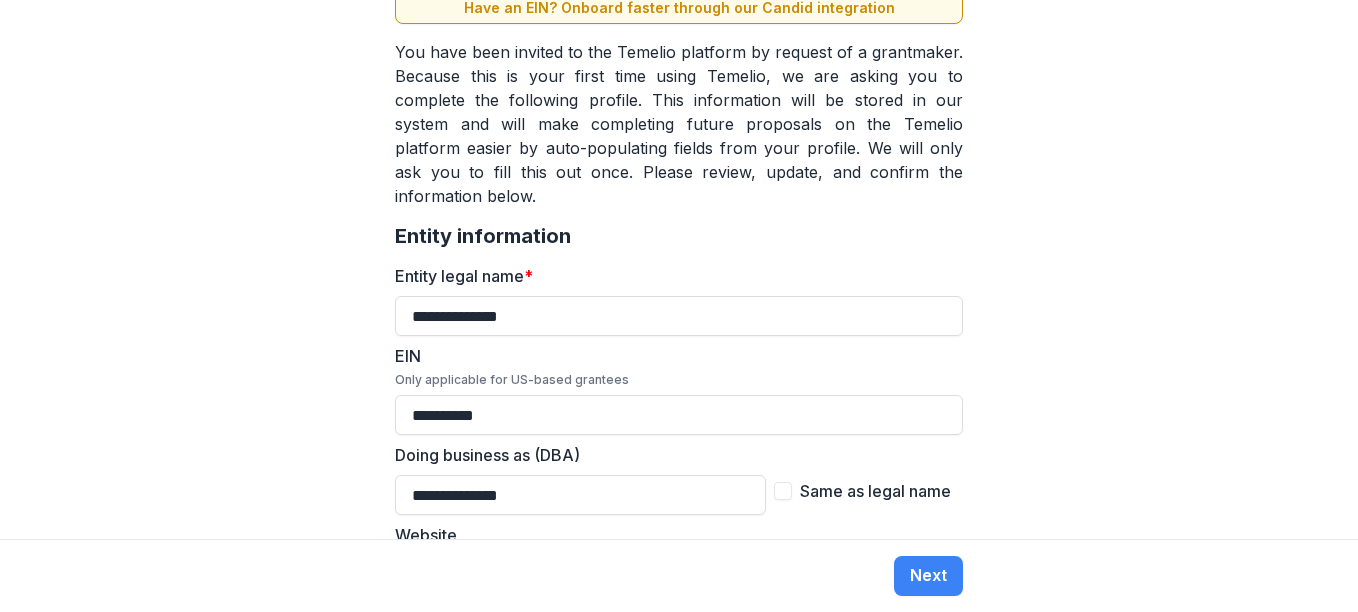 scroll, scrollTop: 138, scrollLeft: 0, axis: vertical 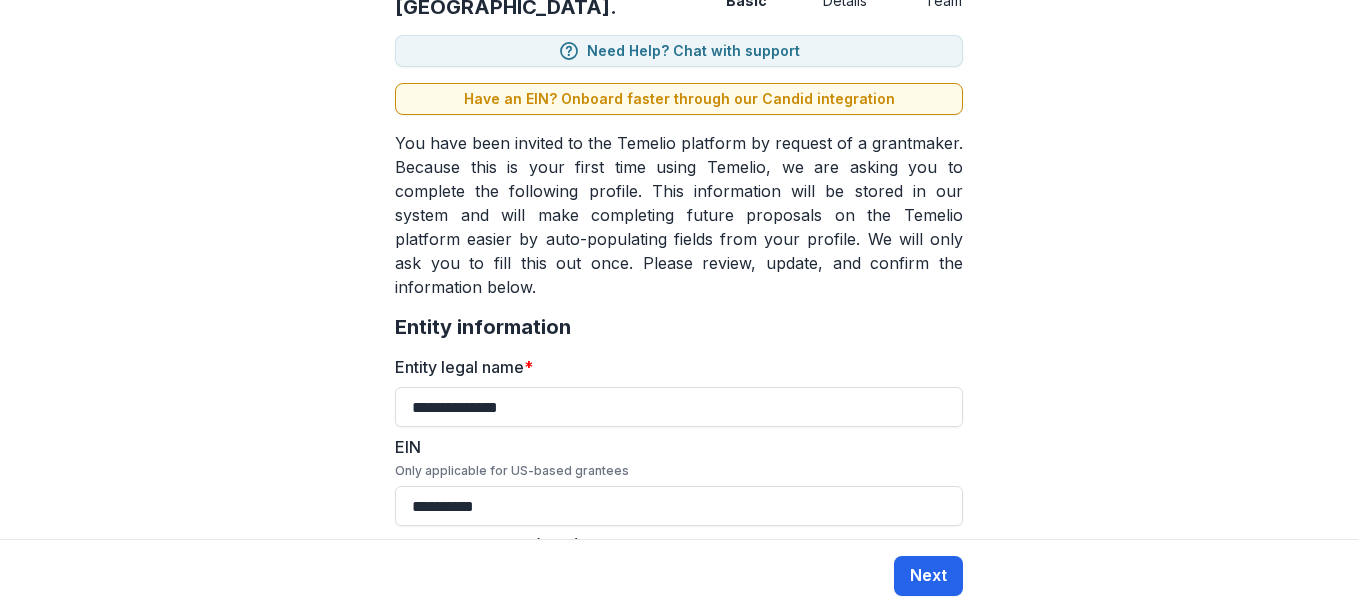 click on "Next" at bounding box center (928, 576) 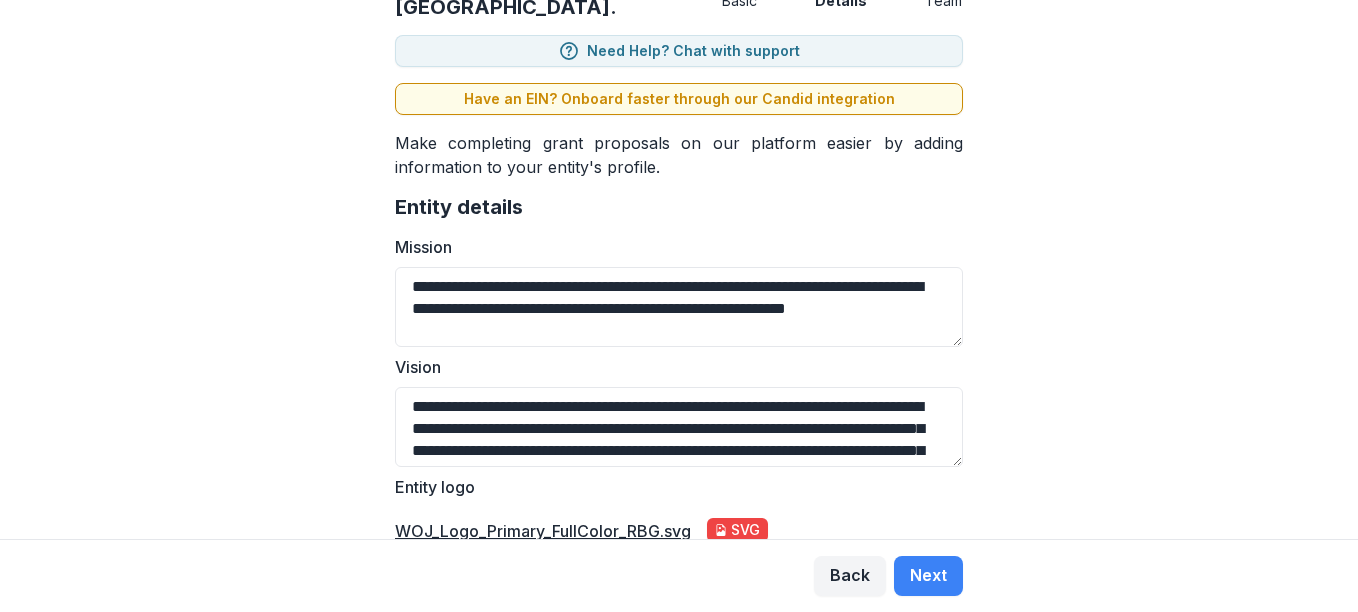 scroll, scrollTop: 0, scrollLeft: 0, axis: both 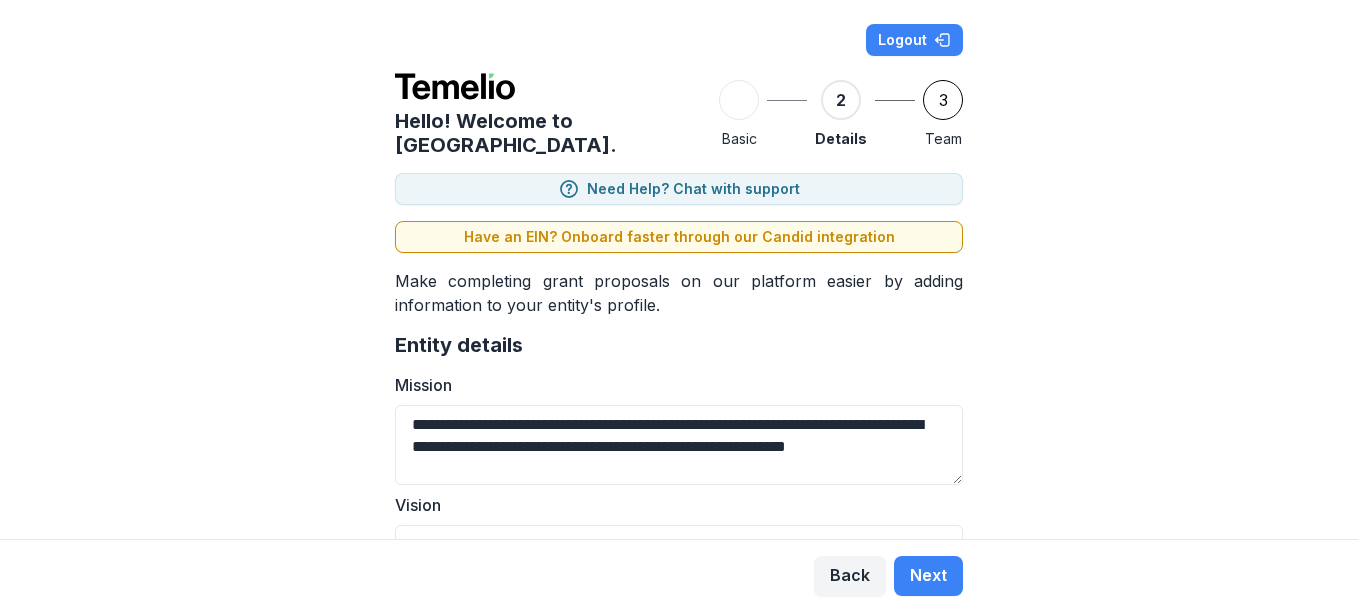 drag, startPoint x: 1355, startPoint y: 201, endPoint x: 1282, endPoint y: 332, distance: 149.96666 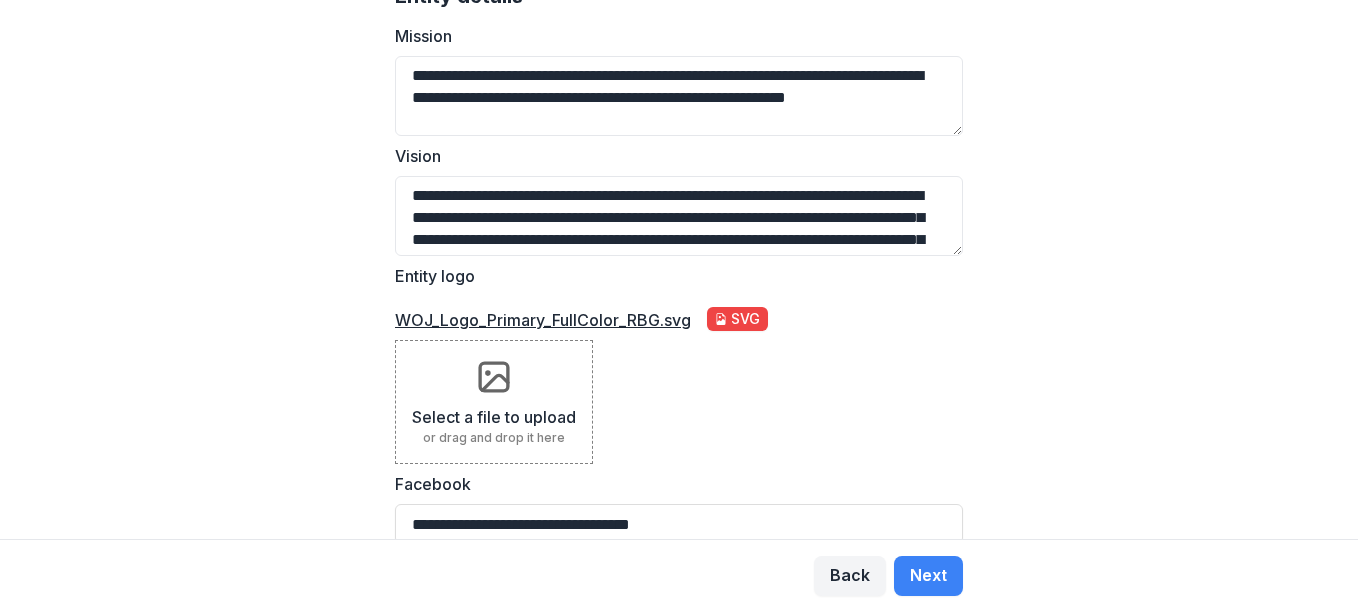 scroll, scrollTop: 372, scrollLeft: 0, axis: vertical 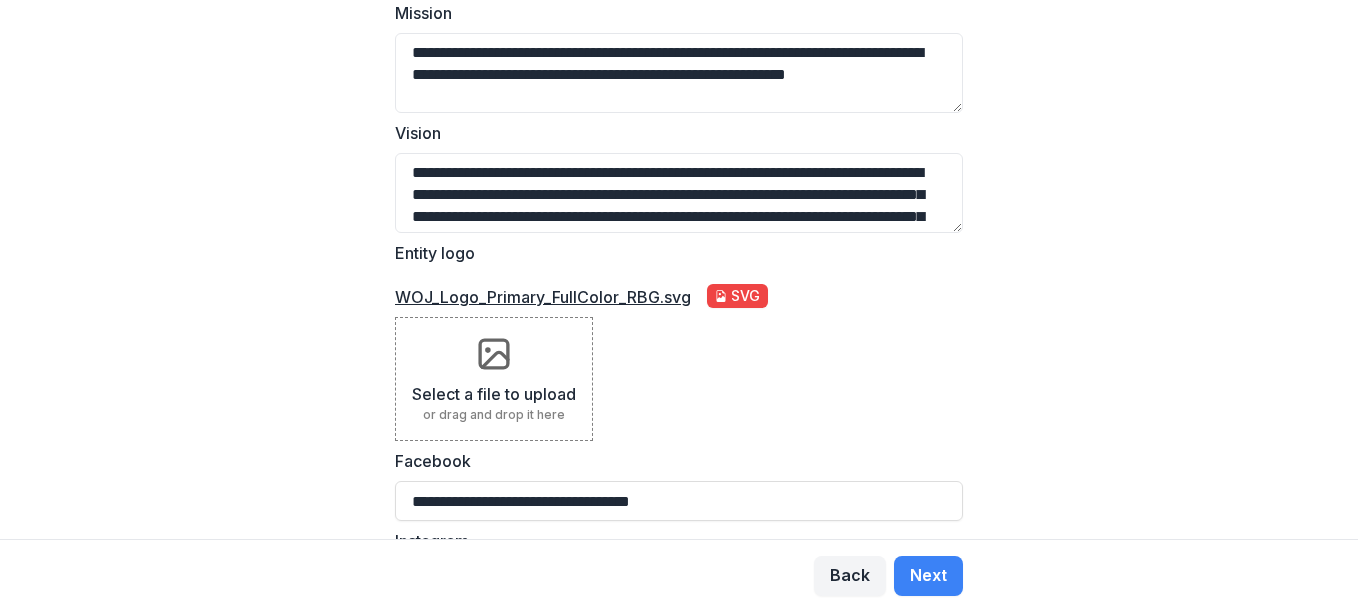 click on "WOJ_Logo_Primary_FullColor_RBG.svg   svg" at bounding box center (583, 295) 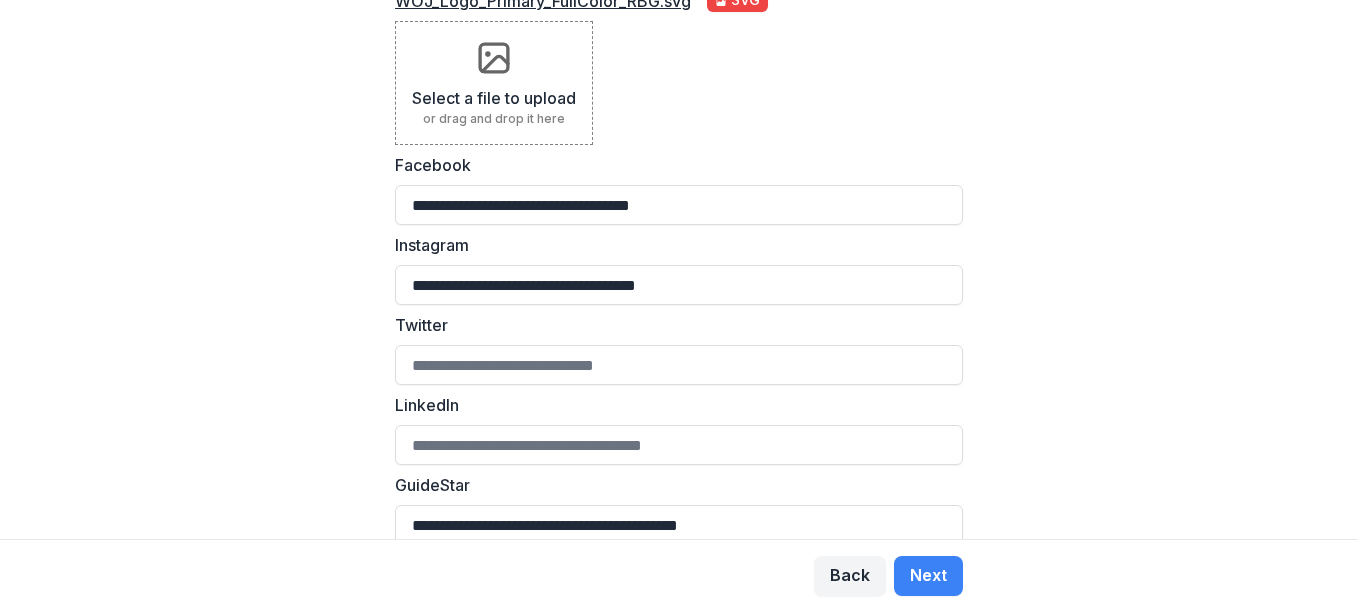 scroll, scrollTop: 682, scrollLeft: 0, axis: vertical 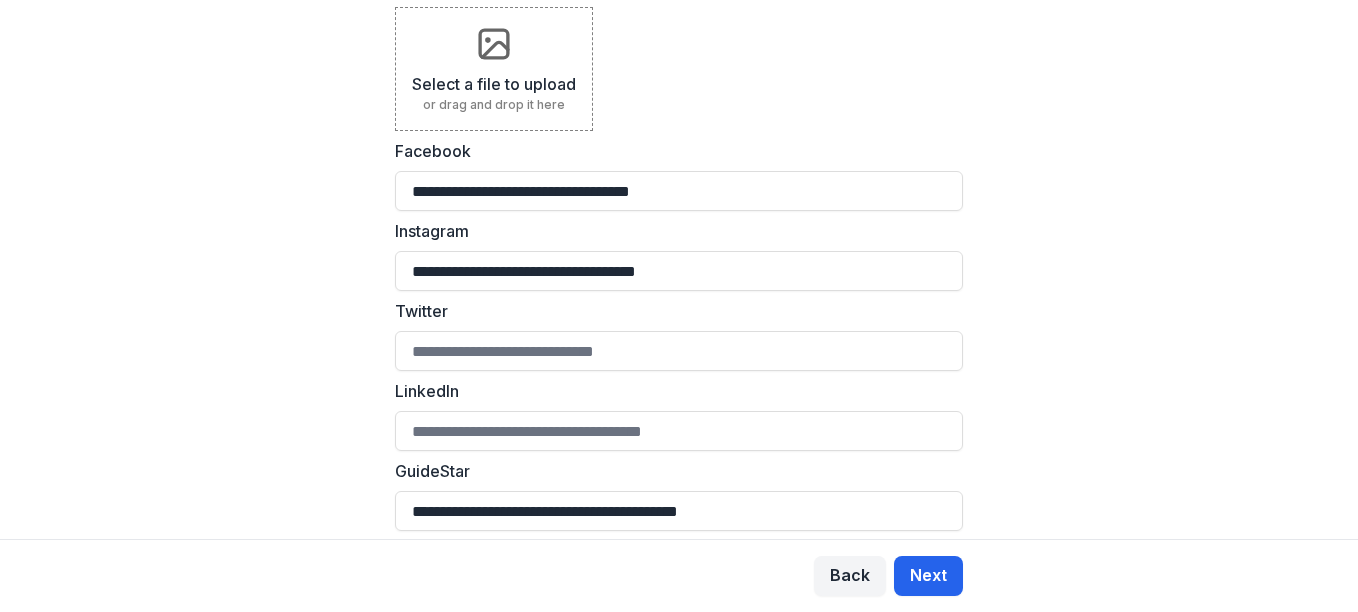 click on "Next" at bounding box center (928, 576) 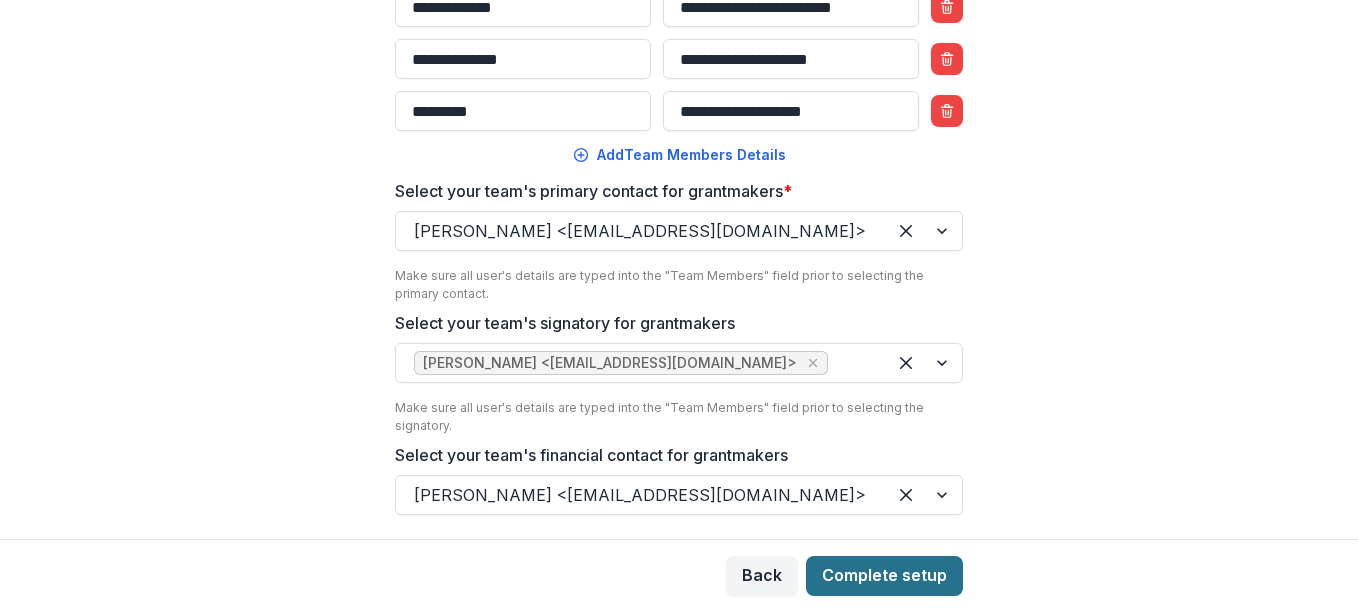 scroll, scrollTop: 0, scrollLeft: 0, axis: both 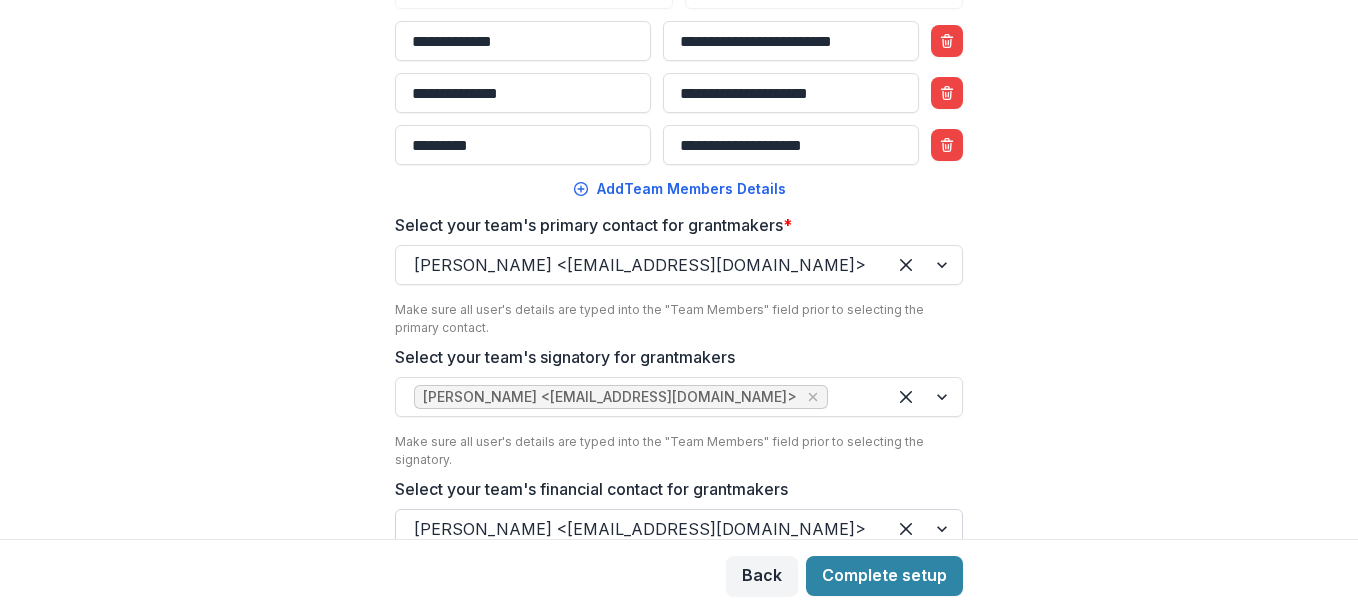 click at bounding box center (924, 529) 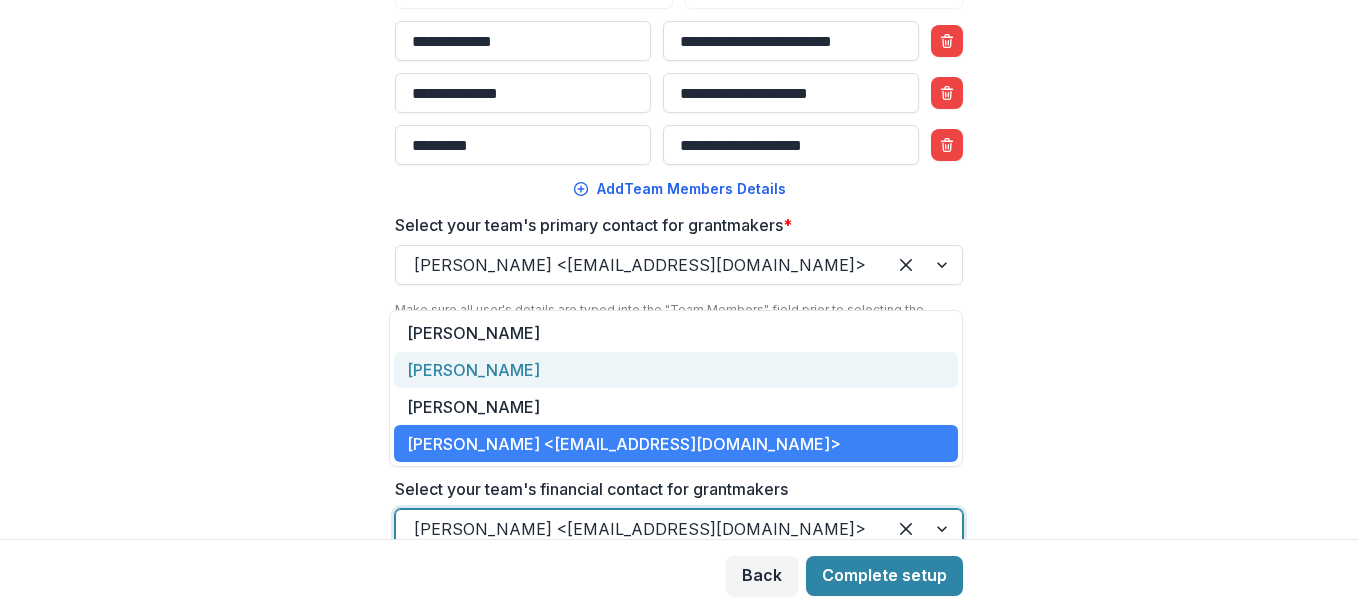 click on "Michael Timson" at bounding box center [676, 370] 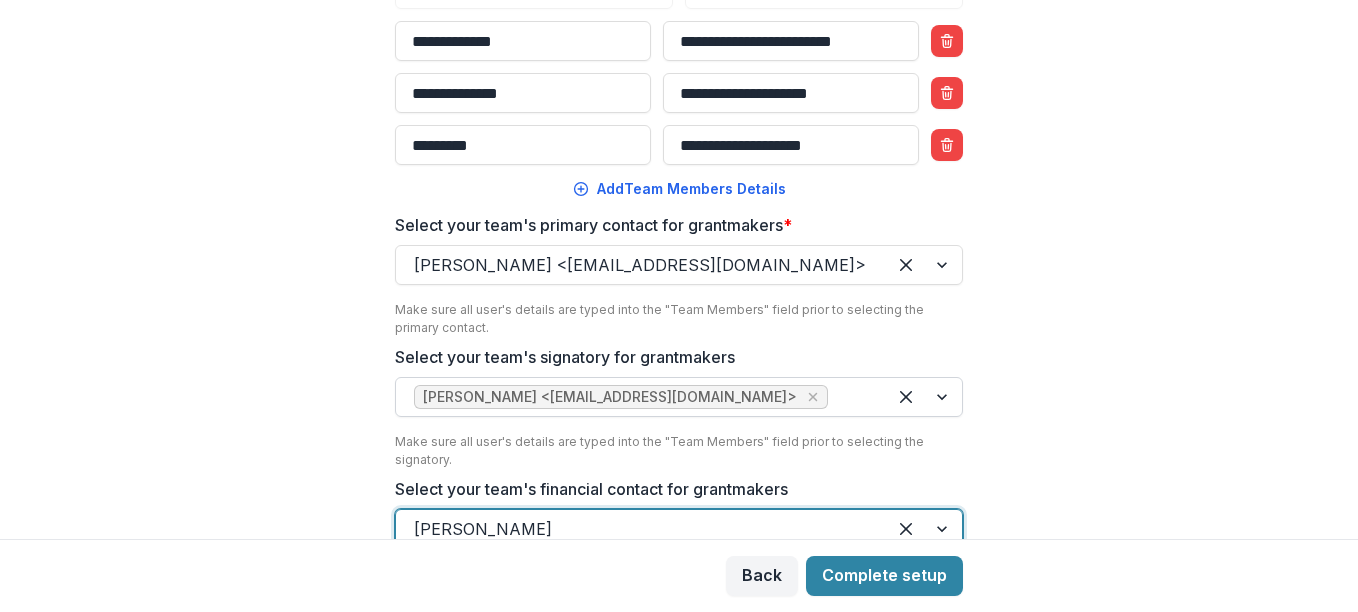 click at bounding box center (924, 397) 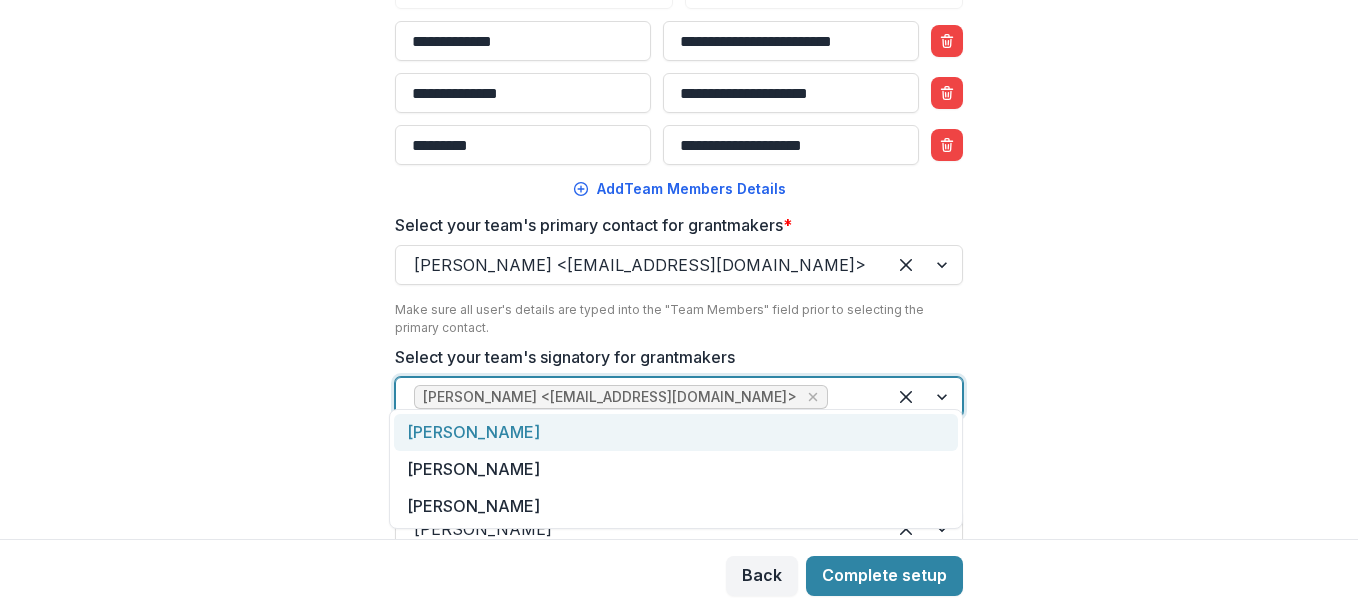 click on "Victoria Ryan" at bounding box center (676, 432) 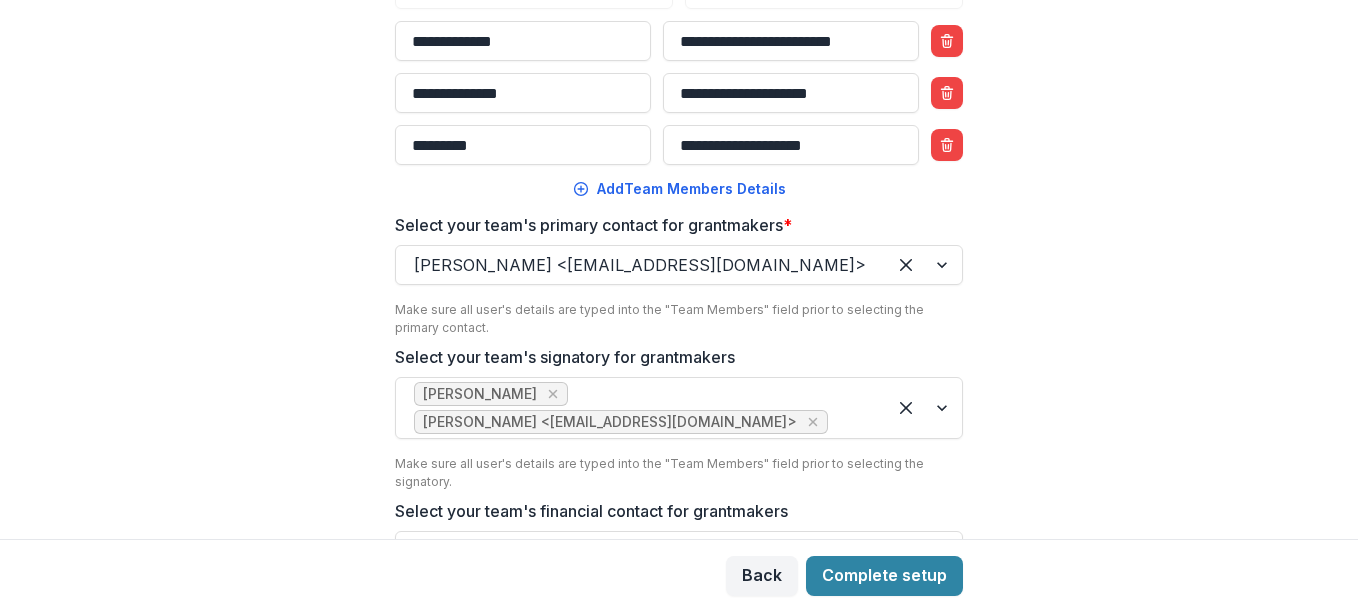 click on "**********" at bounding box center [679, 269] 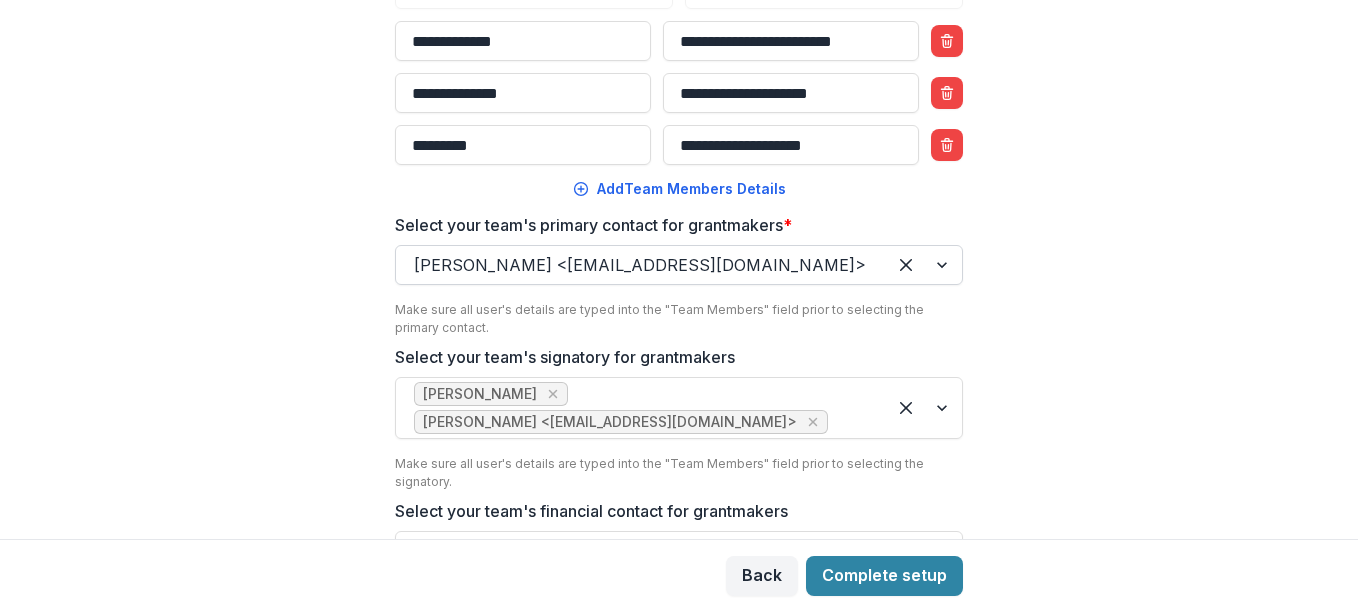 click at bounding box center (924, 265) 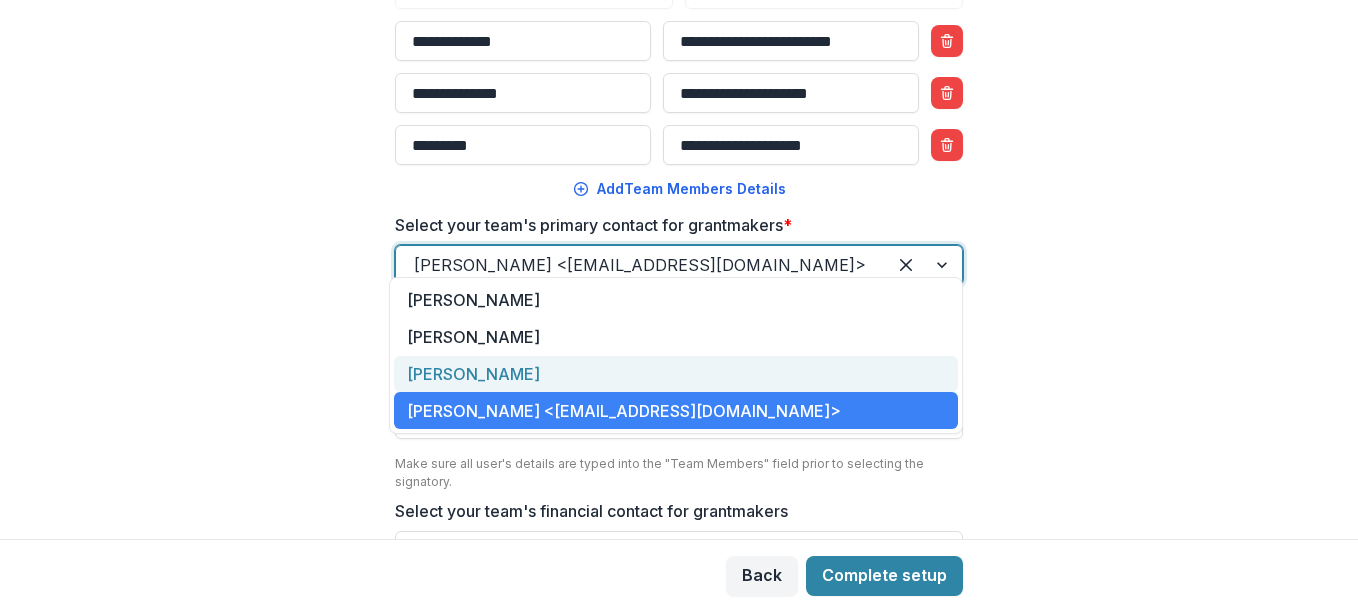 click on "Mary Joya" at bounding box center [676, 374] 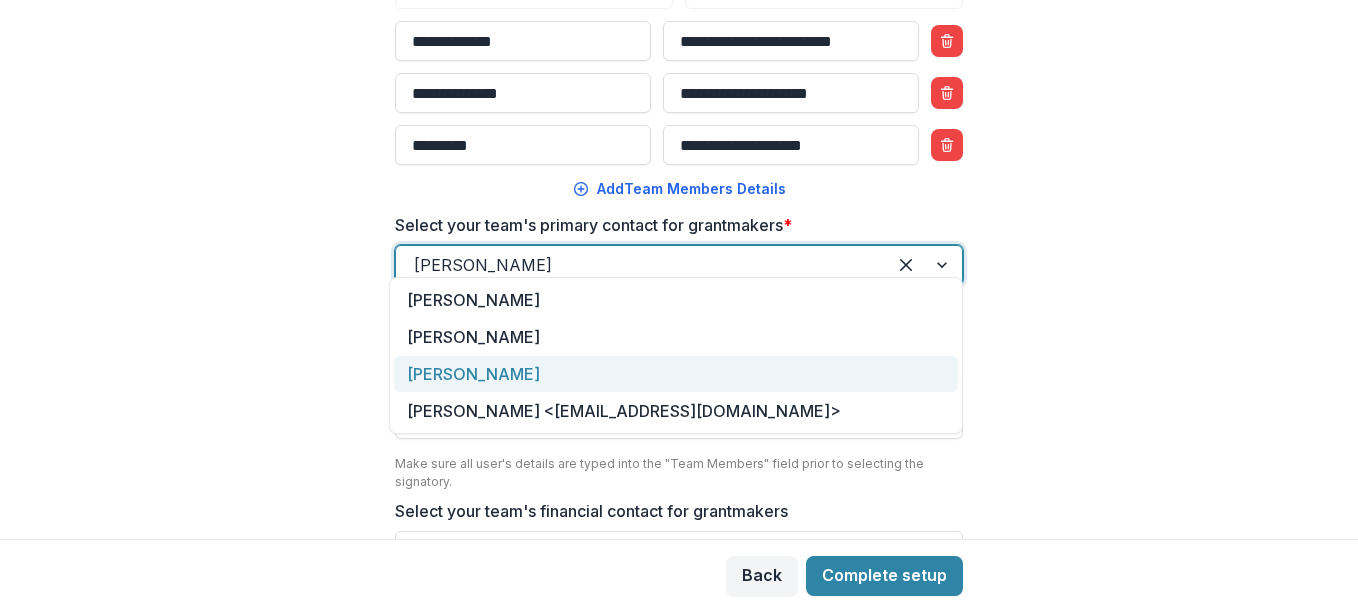 click at bounding box center (924, 265) 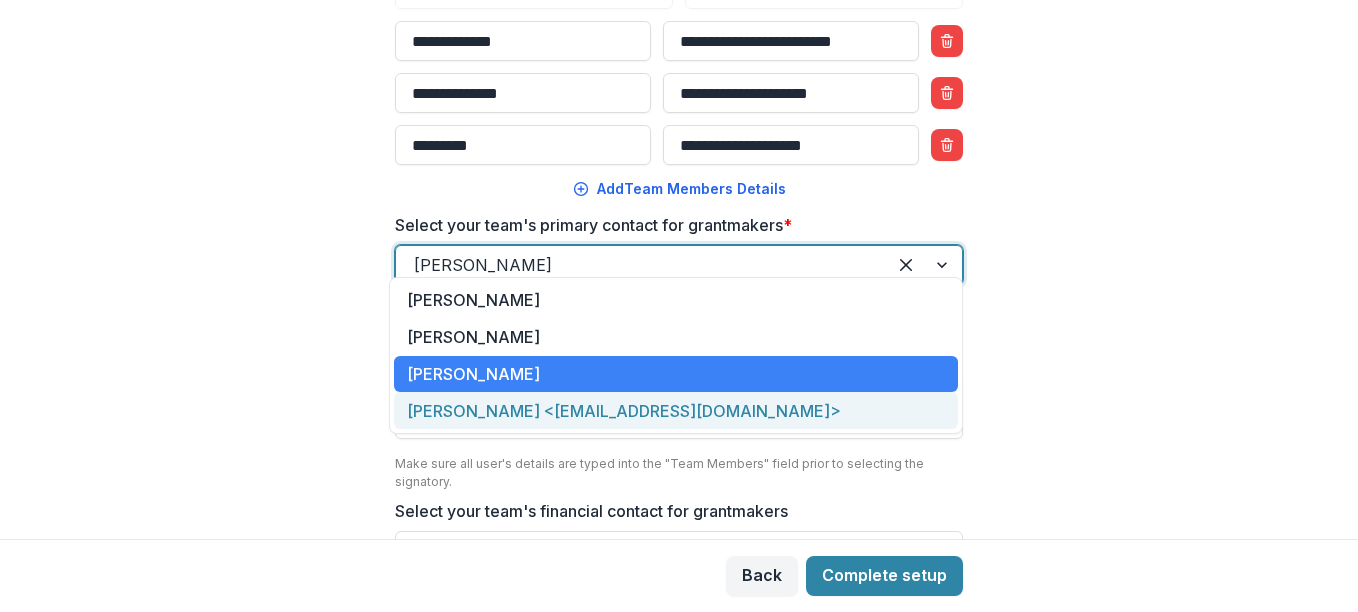 click on "Hannah Joya <info@wheelsofjoya.org>" at bounding box center (676, 410) 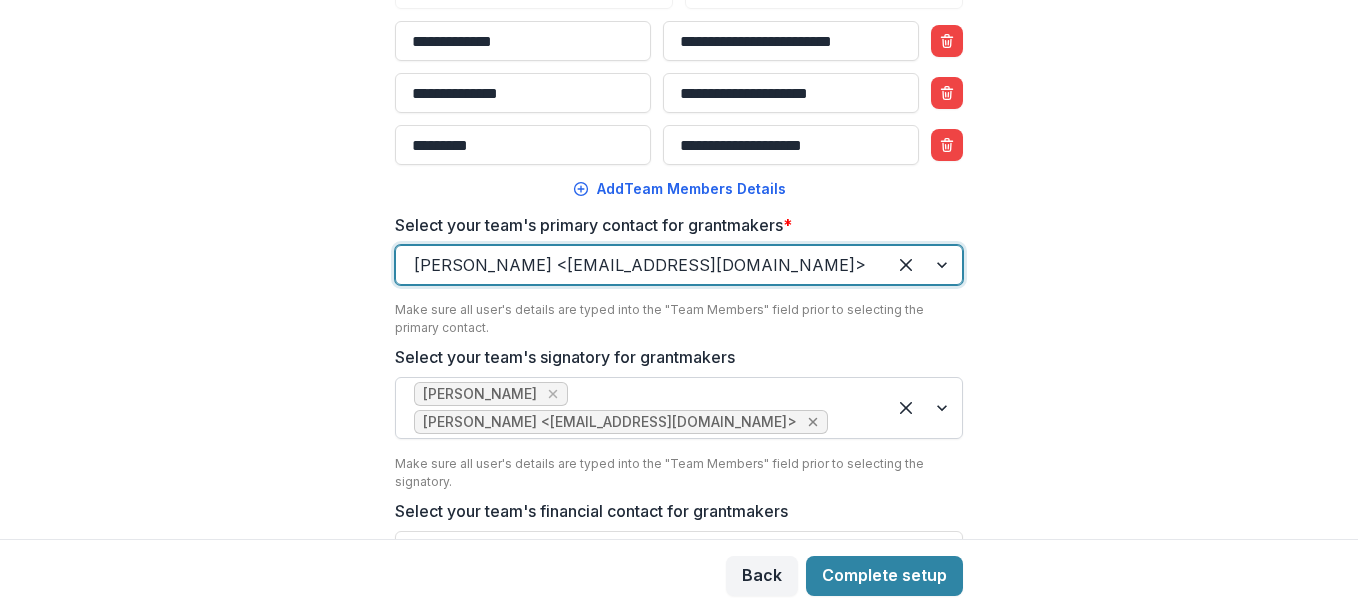 click 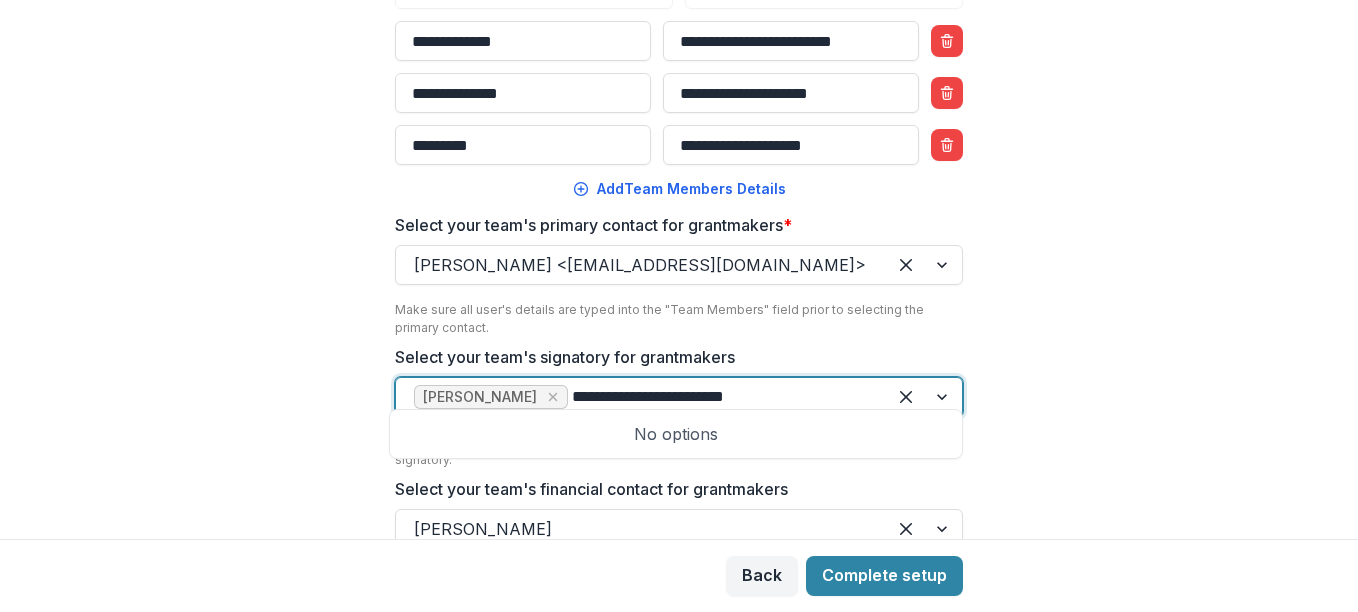 type on "**********" 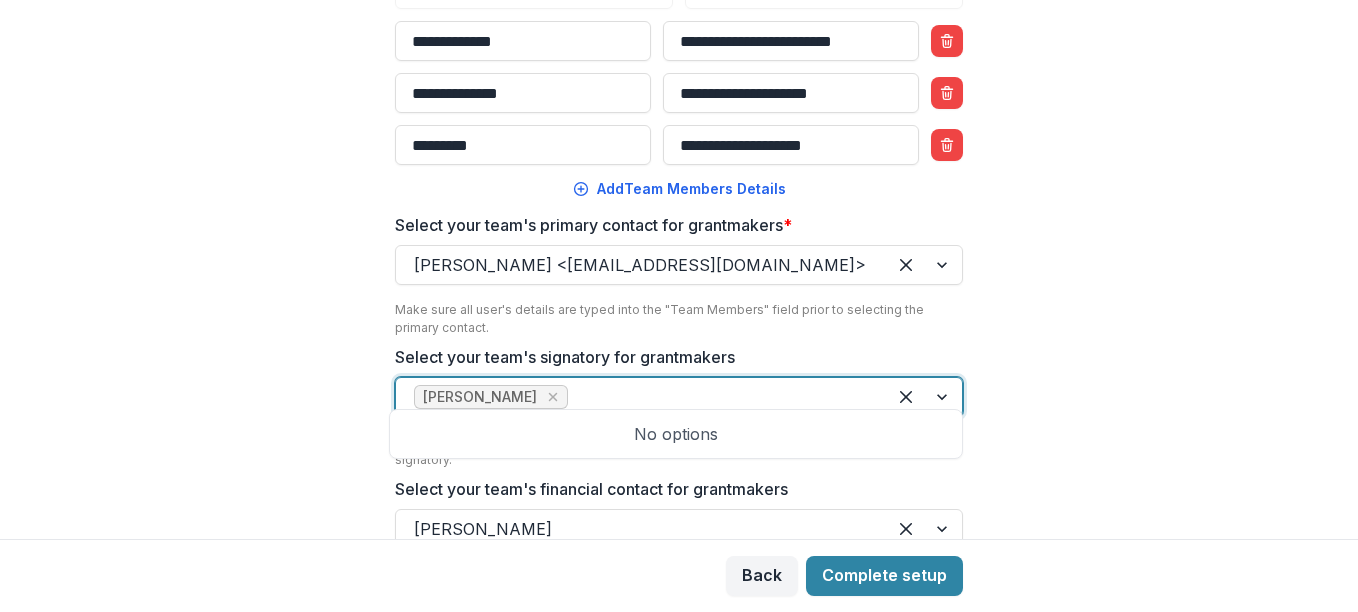 click on "**********" at bounding box center [679, 269] 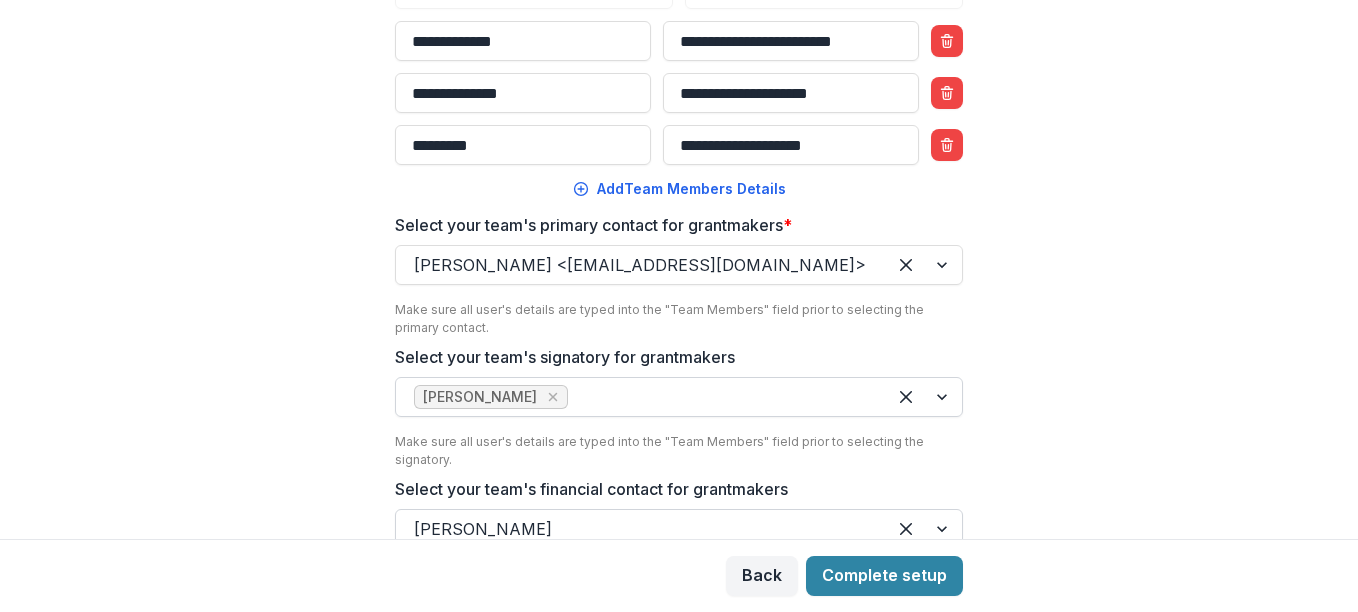 click at bounding box center [641, 529] 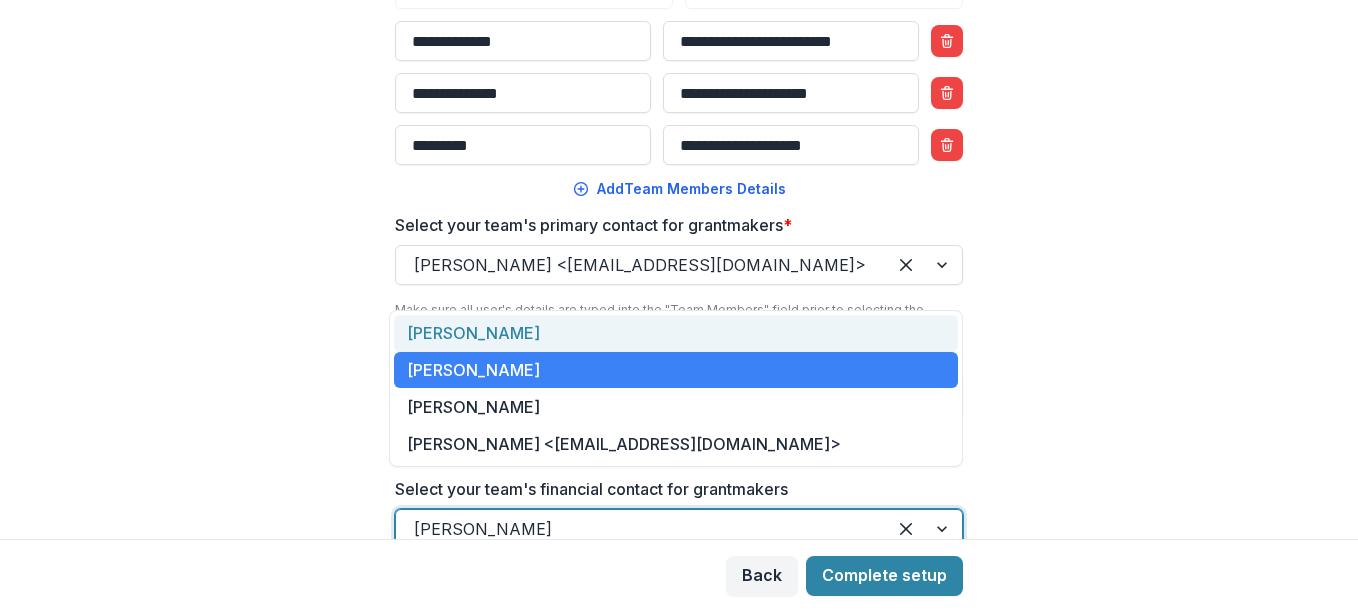 click on "Victoria Ryan" at bounding box center (676, 333) 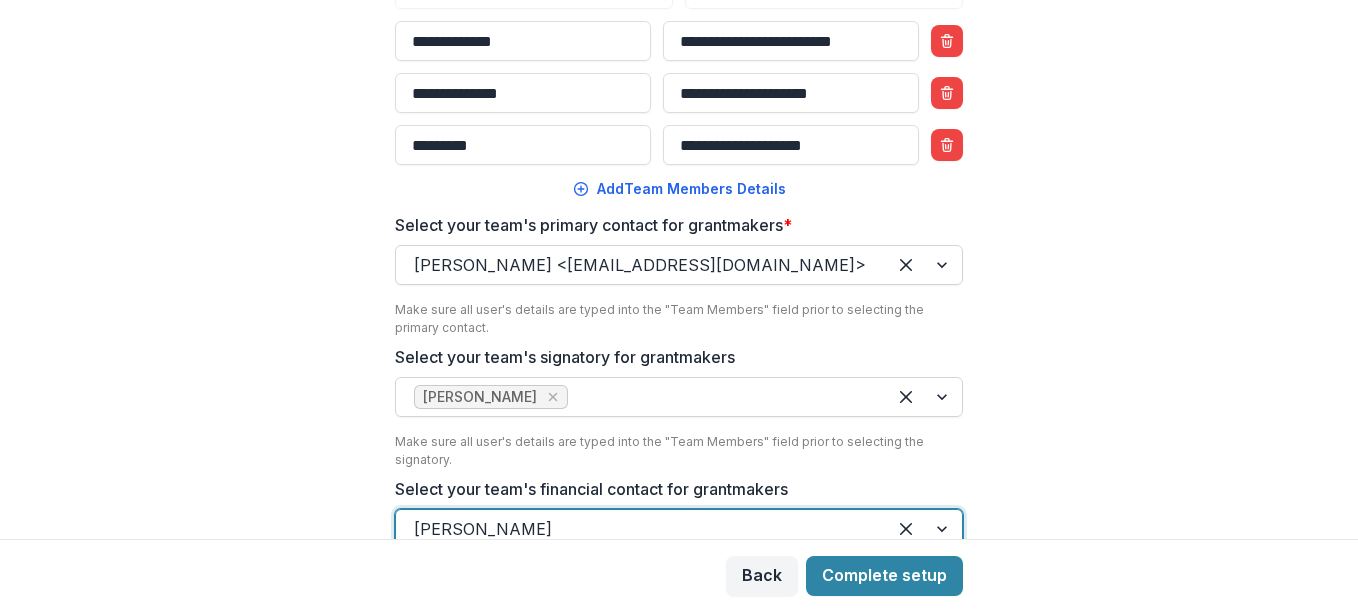 click at bounding box center [641, 265] 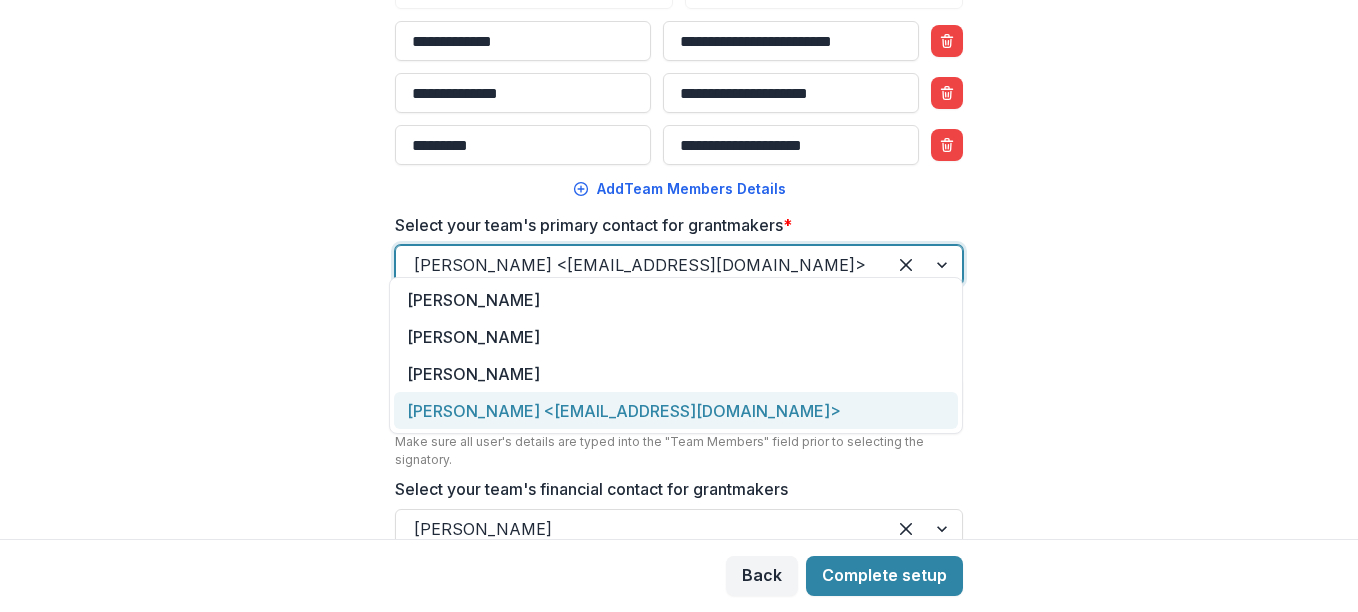 click on "Hannah Joya <info@wheelsofjoya.org>" at bounding box center (676, 410) 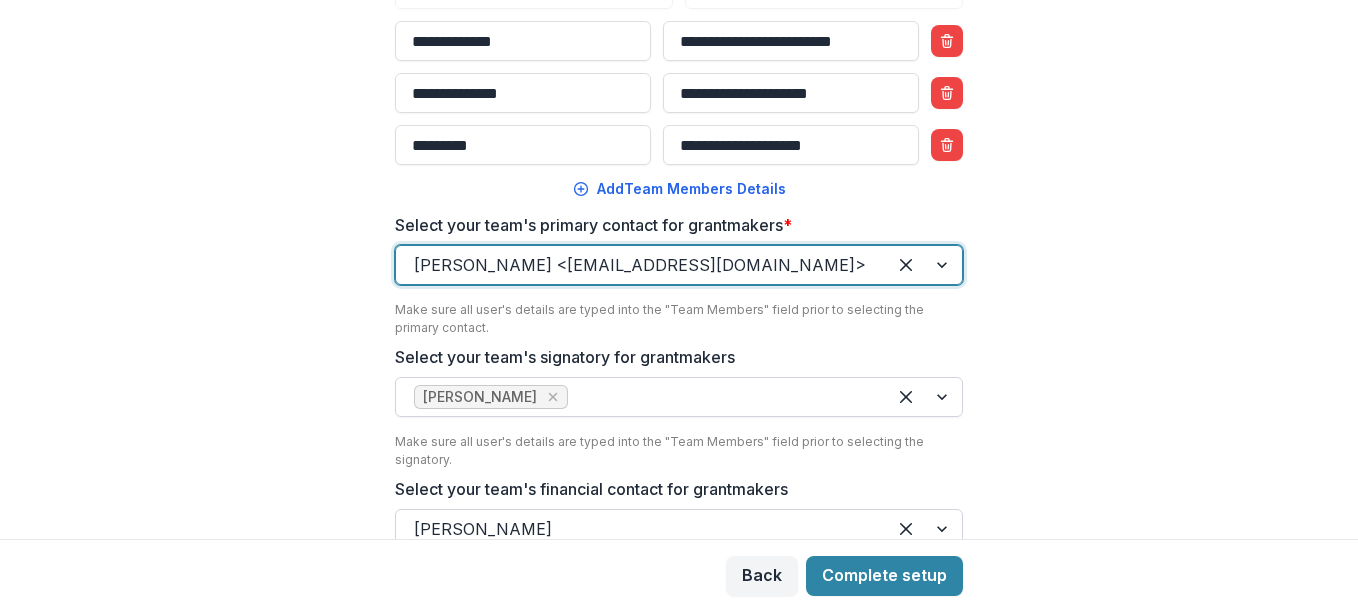 click at bounding box center [641, 529] 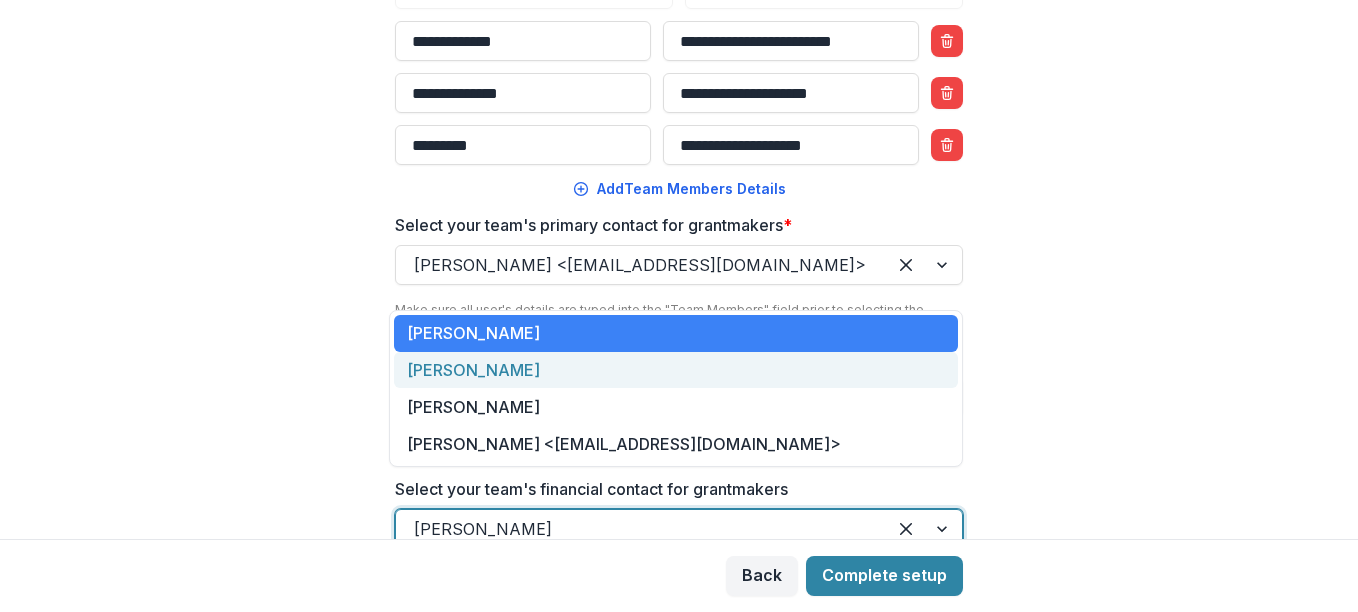 click on "Michael Timson" at bounding box center [676, 370] 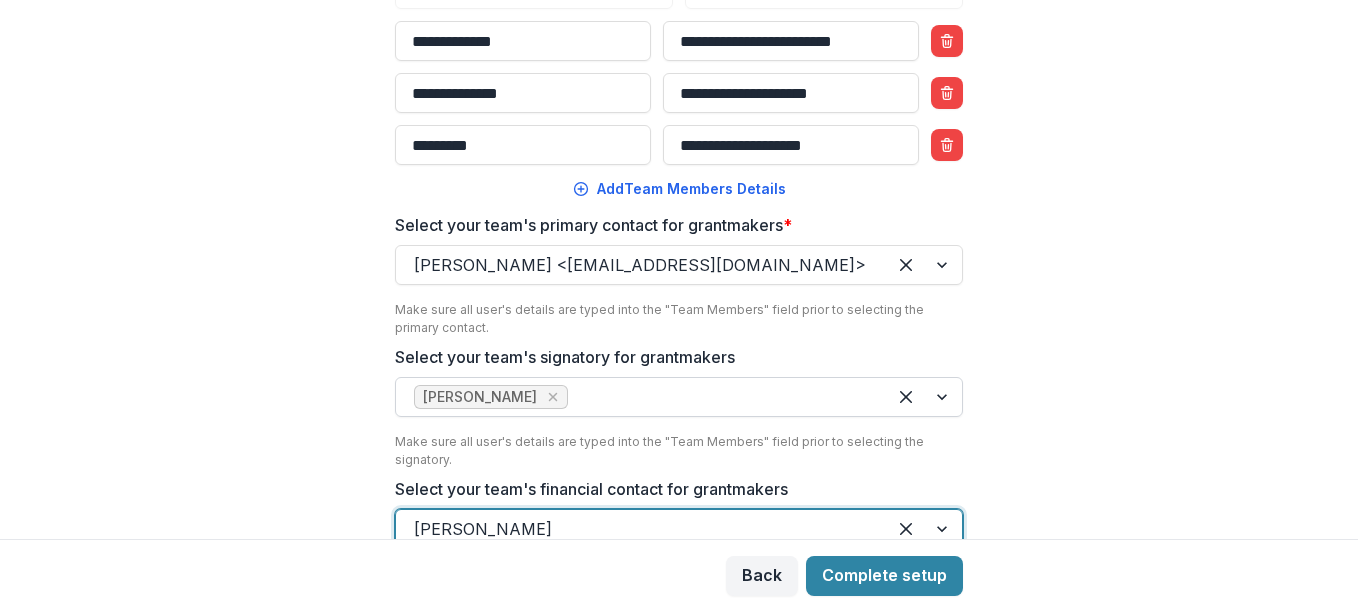 click on "**********" at bounding box center (679, 269) 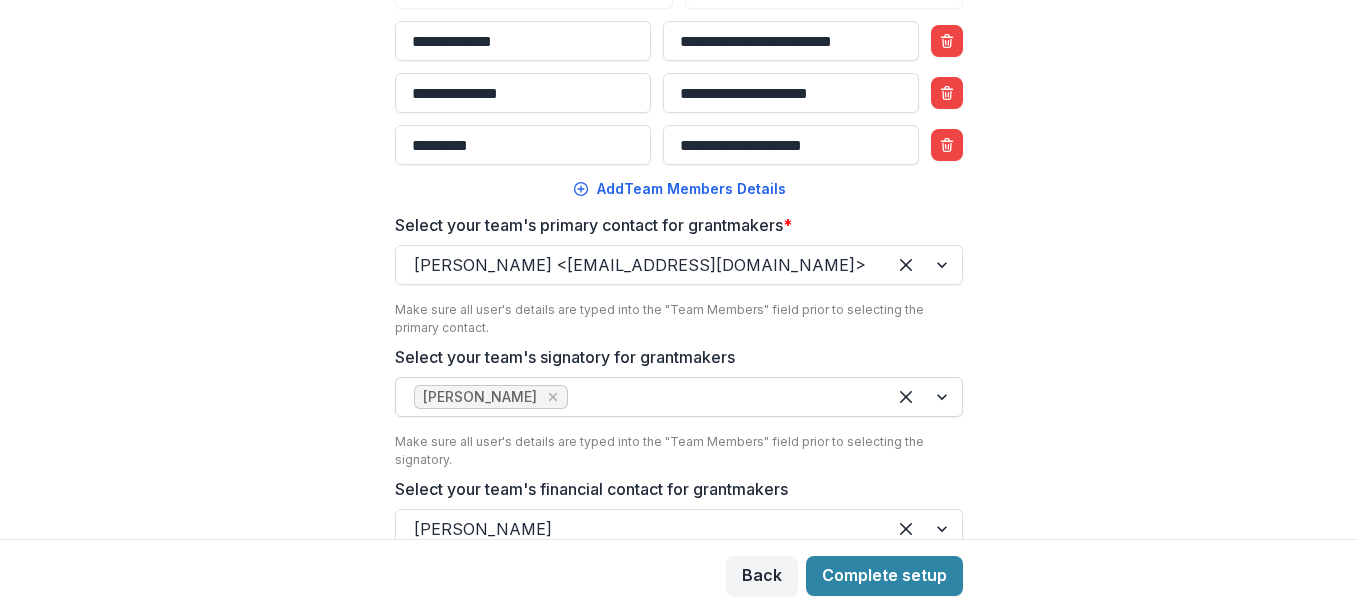 click on "**********" at bounding box center (679, 269) 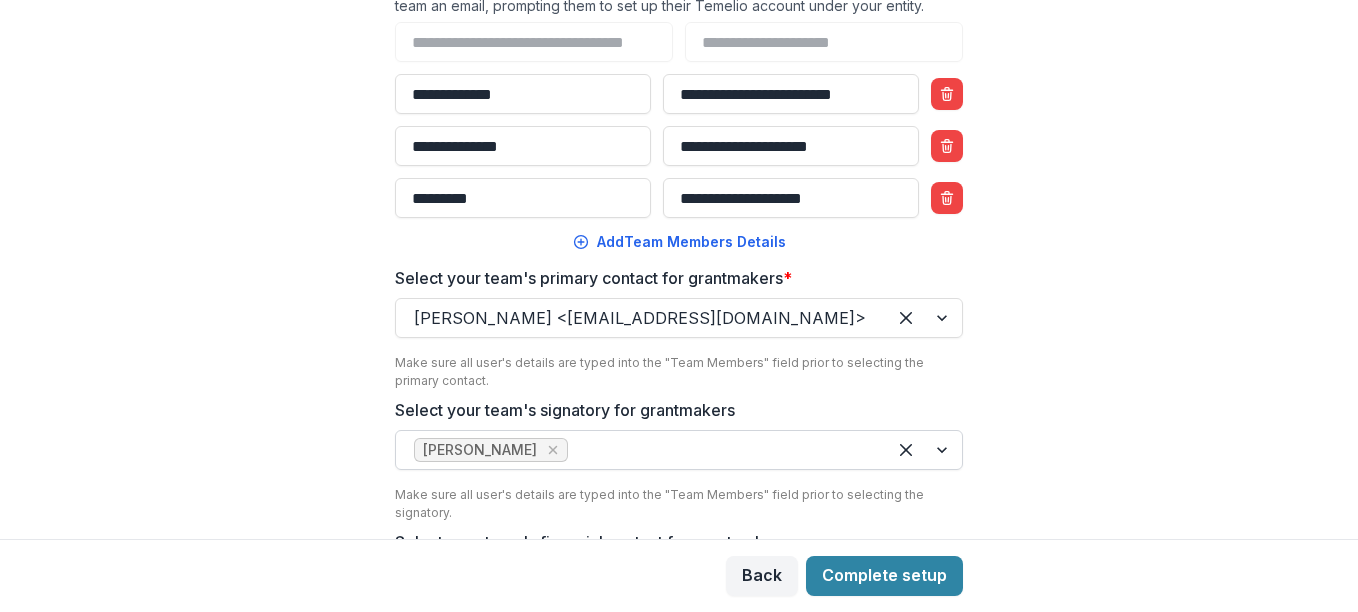 scroll, scrollTop: 502, scrollLeft: 0, axis: vertical 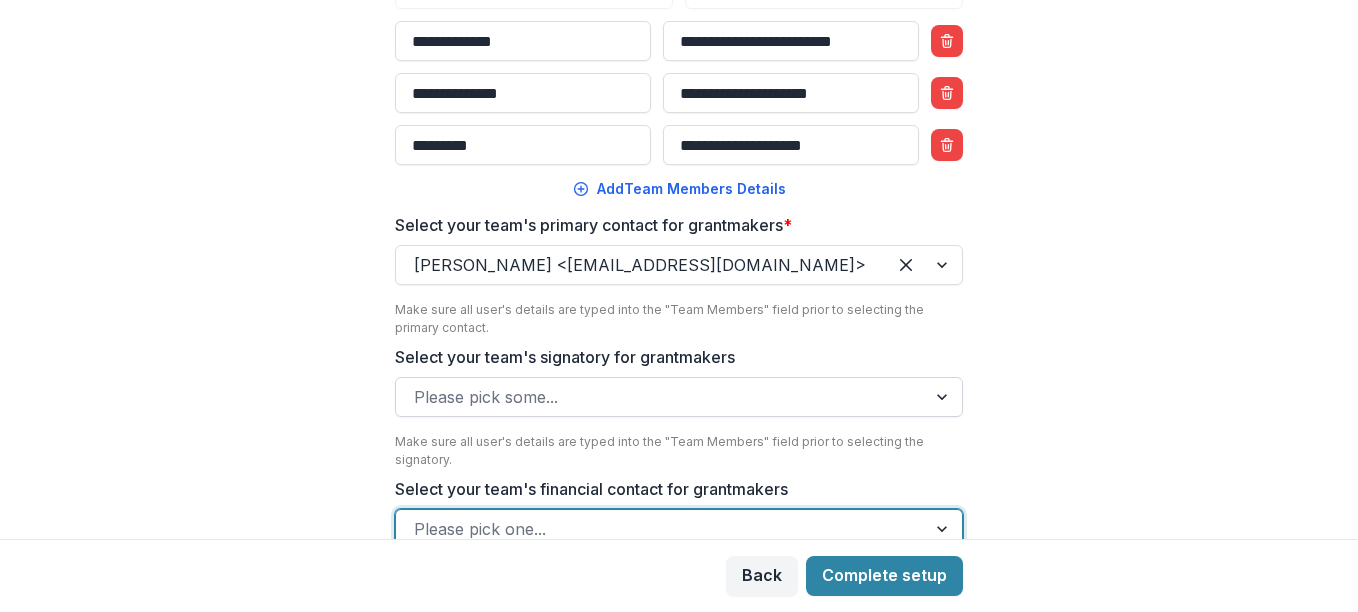 click at bounding box center (944, 397) 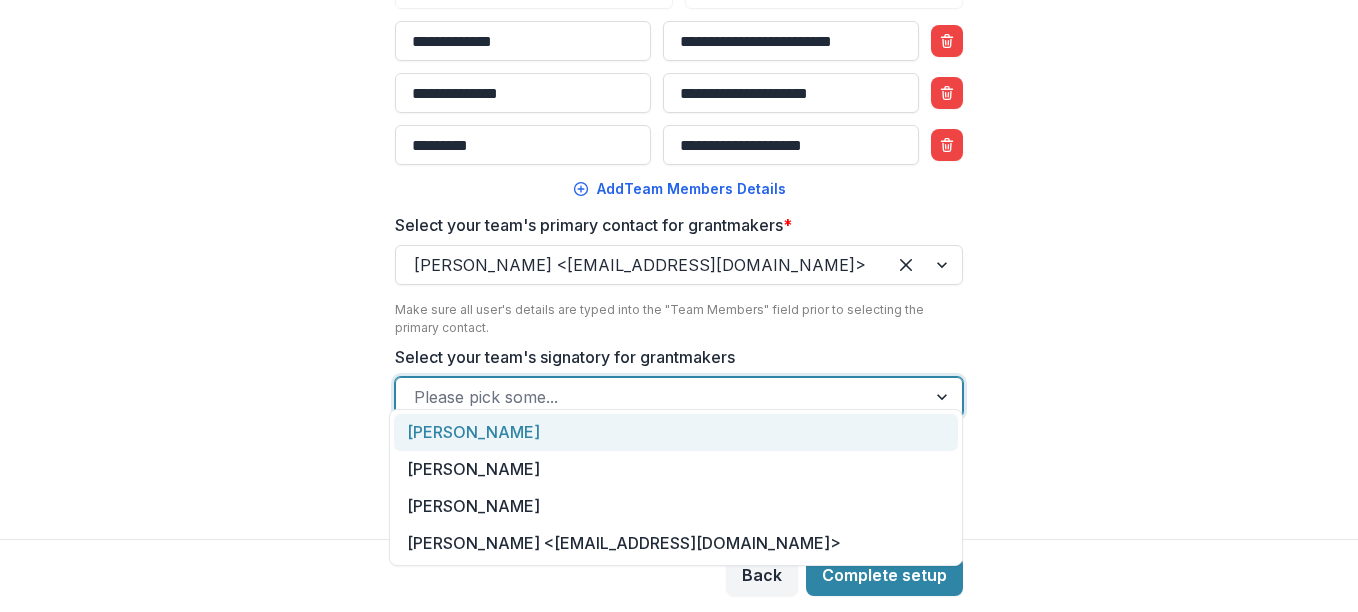 click on "Victoria Ryan" at bounding box center (676, 432) 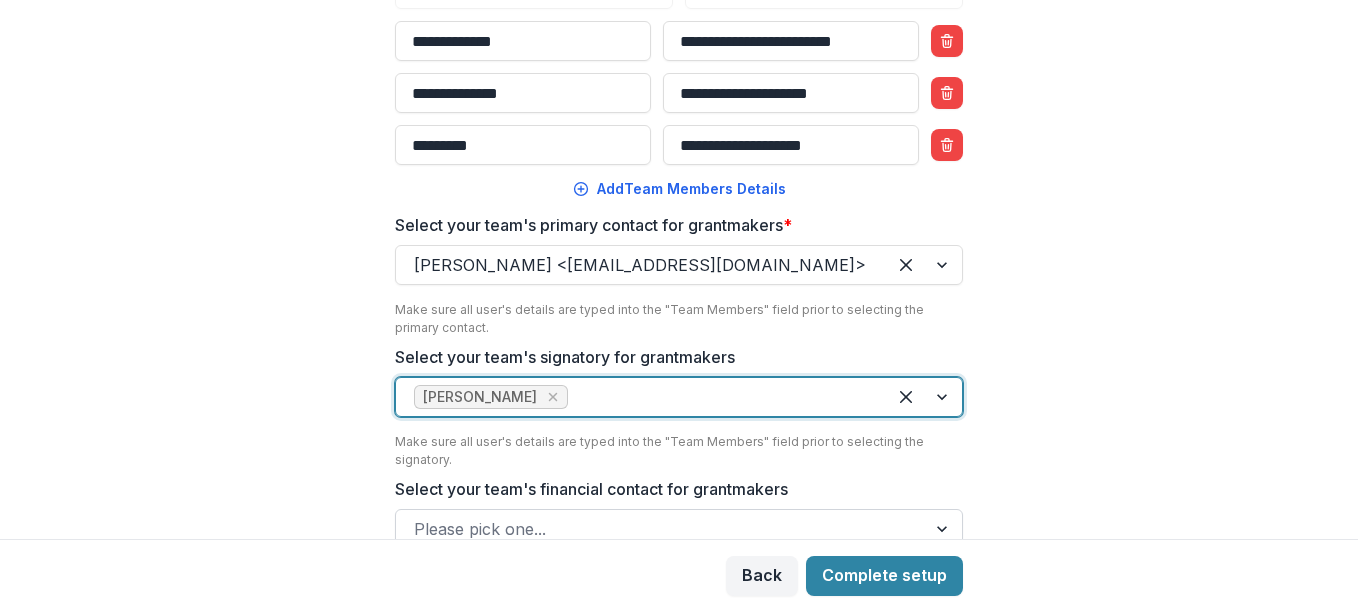 click at bounding box center (944, 529) 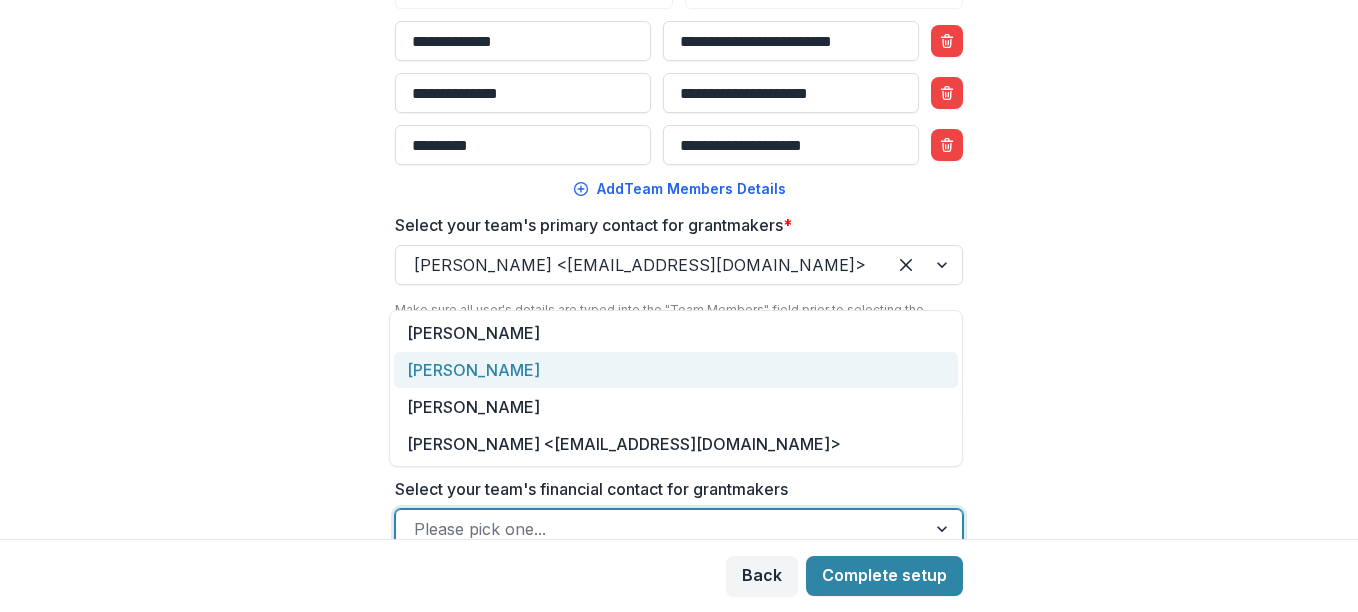 click on "Michael Timson" at bounding box center [676, 370] 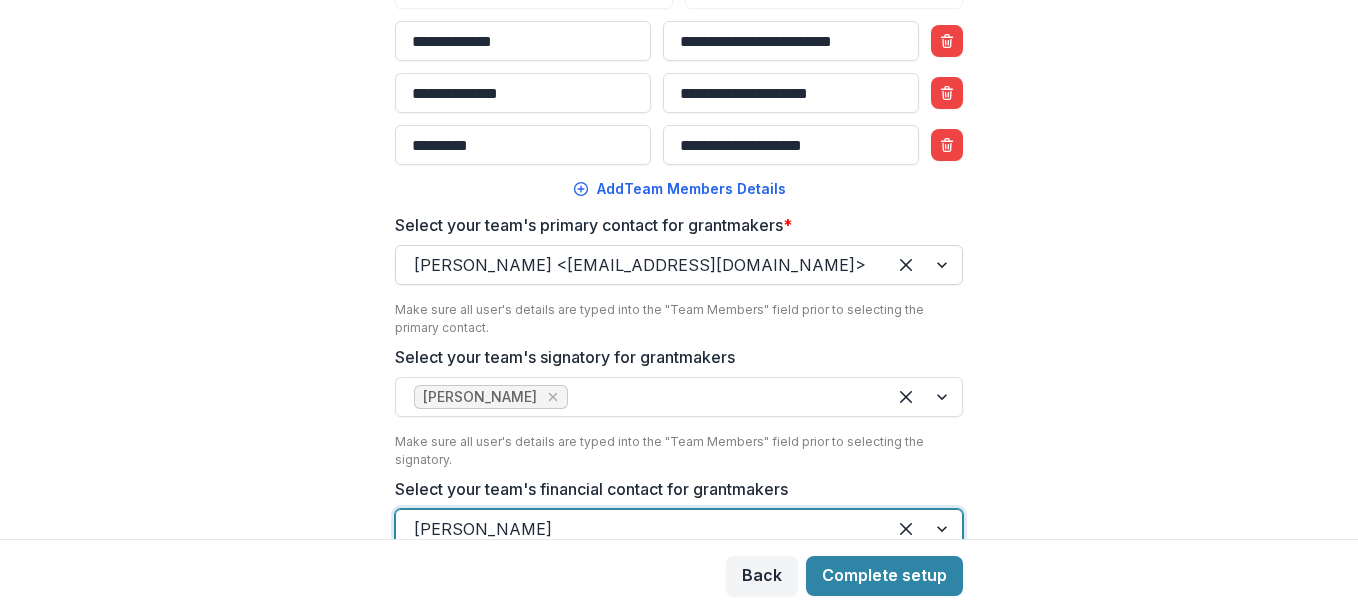 click at bounding box center [924, 265] 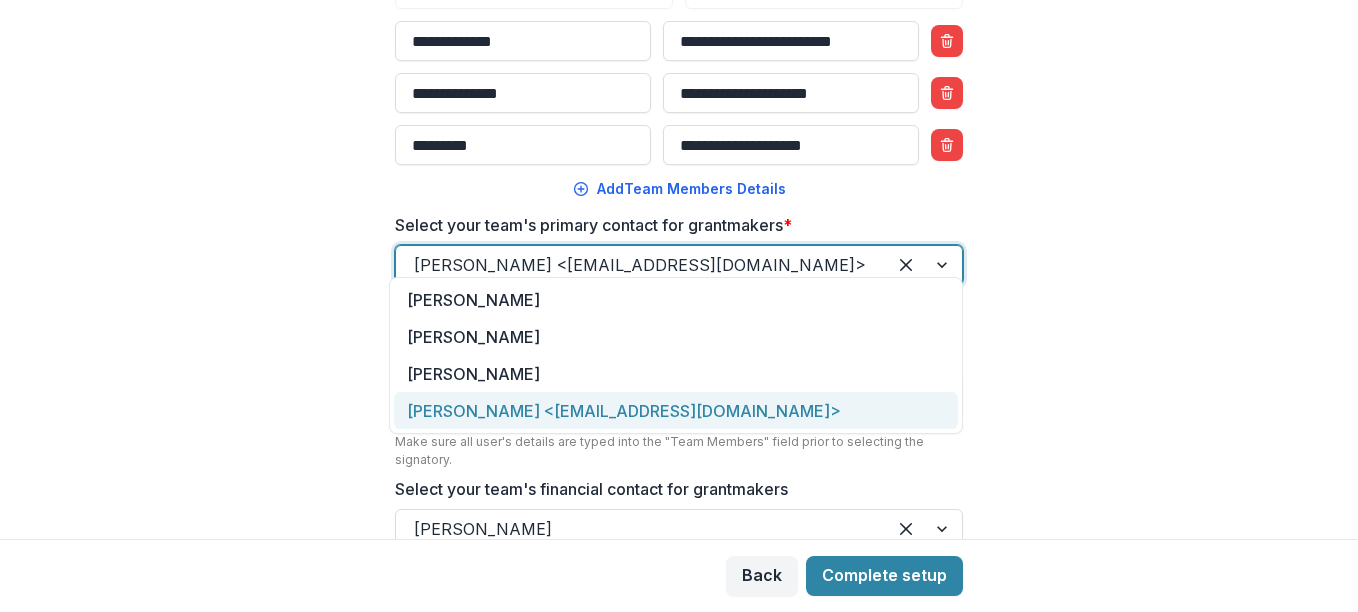 click on "Hannah Joya <info@wheelsofjoya.org>" at bounding box center (676, 410) 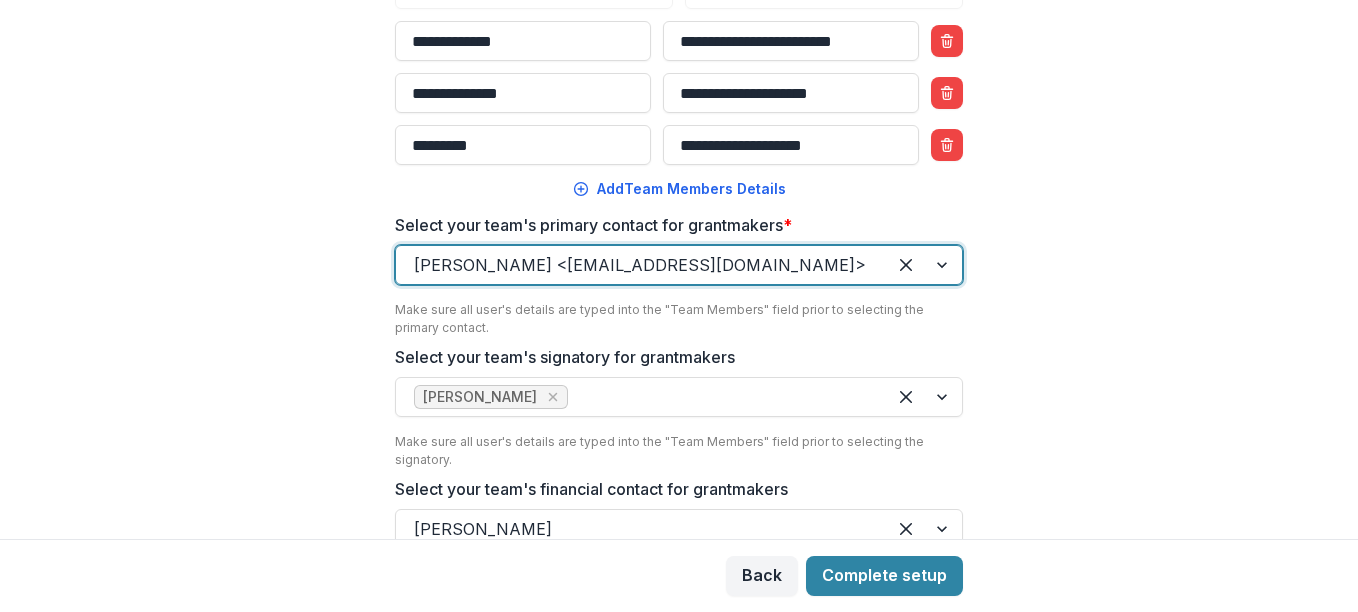 click on "**********" at bounding box center [679, 269] 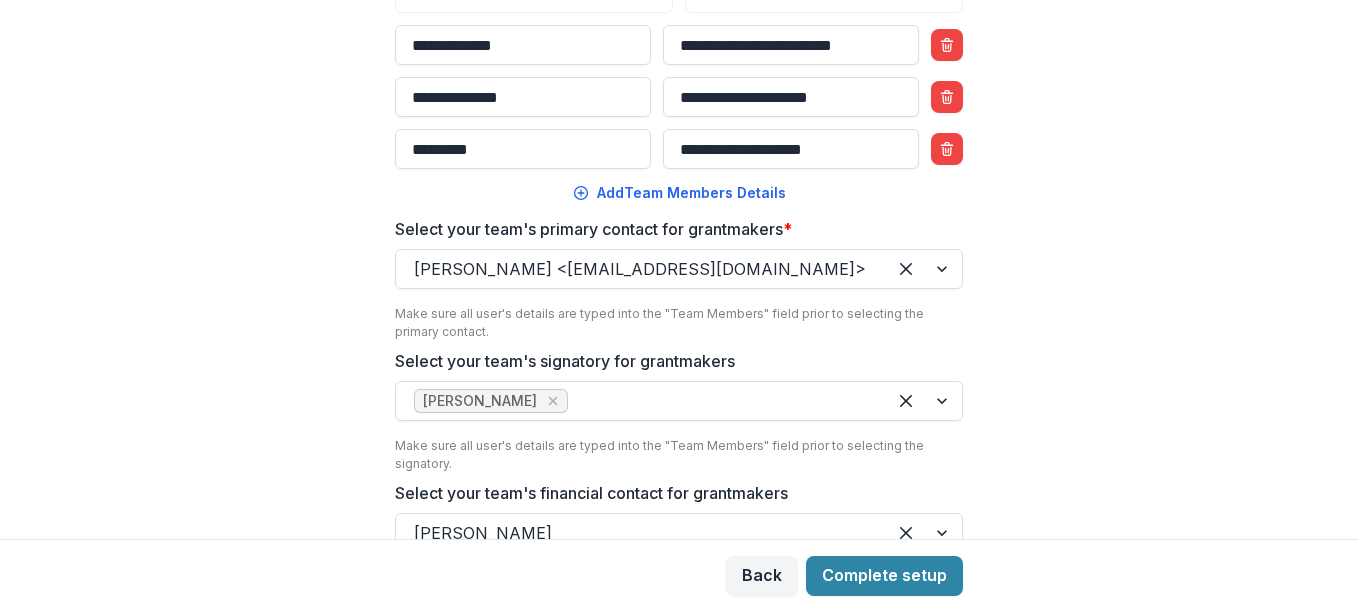 scroll, scrollTop: 502, scrollLeft: 0, axis: vertical 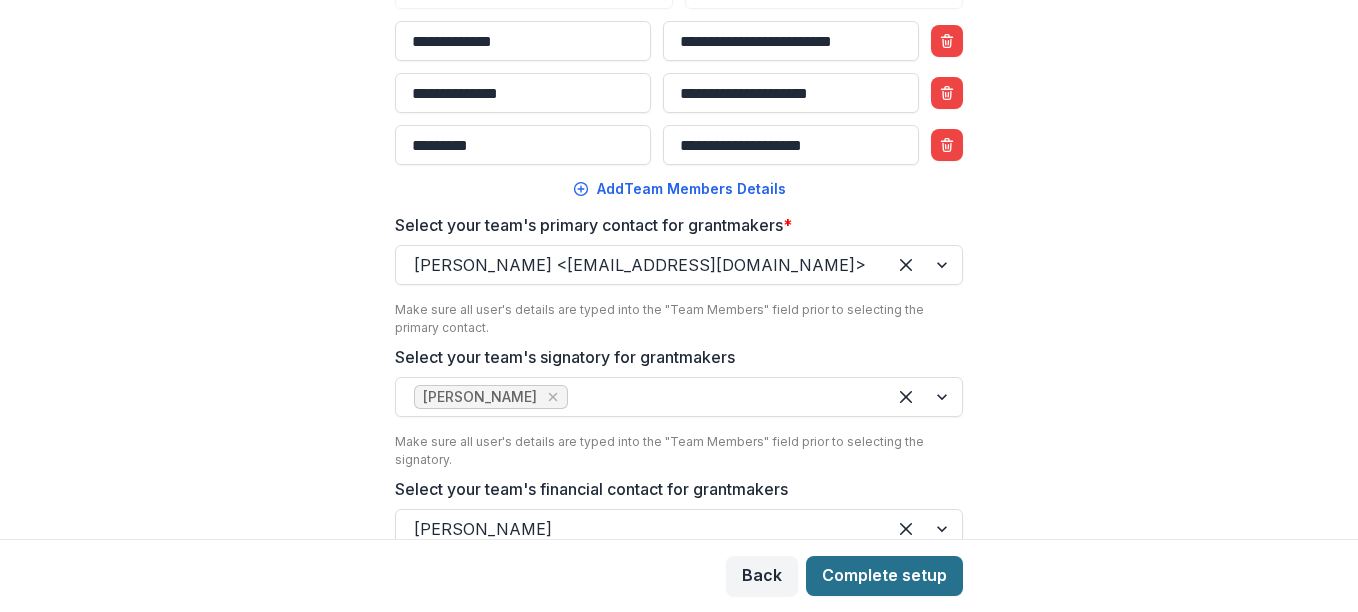 click on "Complete setup" at bounding box center [884, 576] 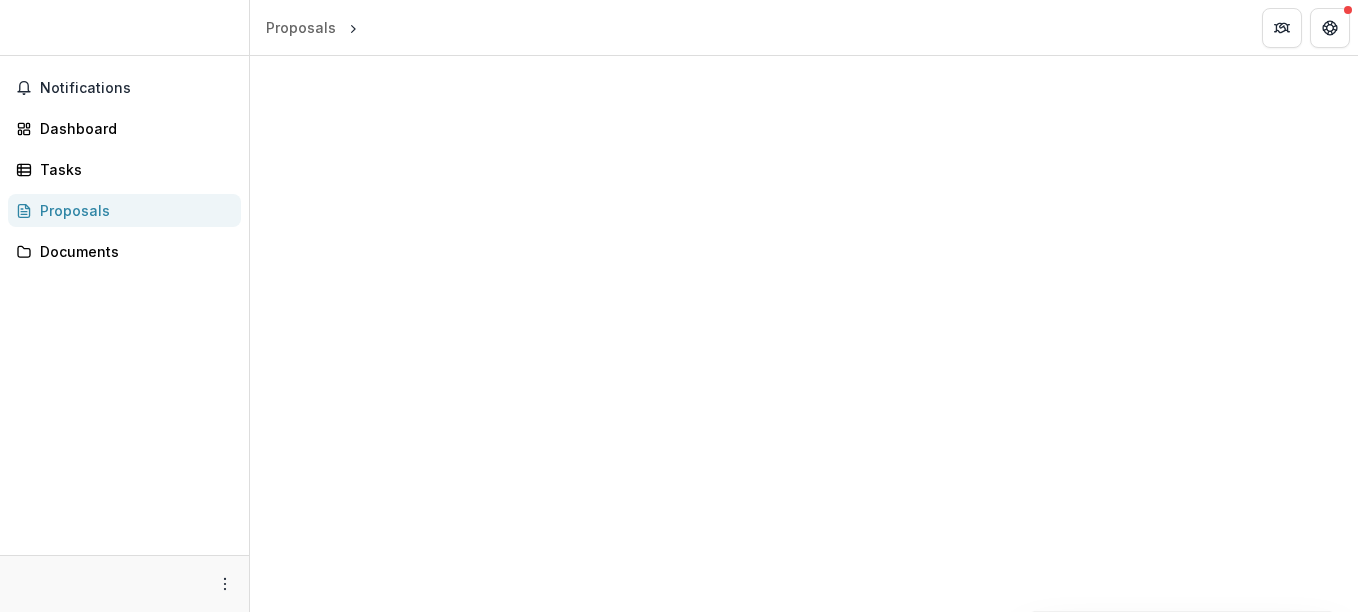 scroll, scrollTop: 0, scrollLeft: 0, axis: both 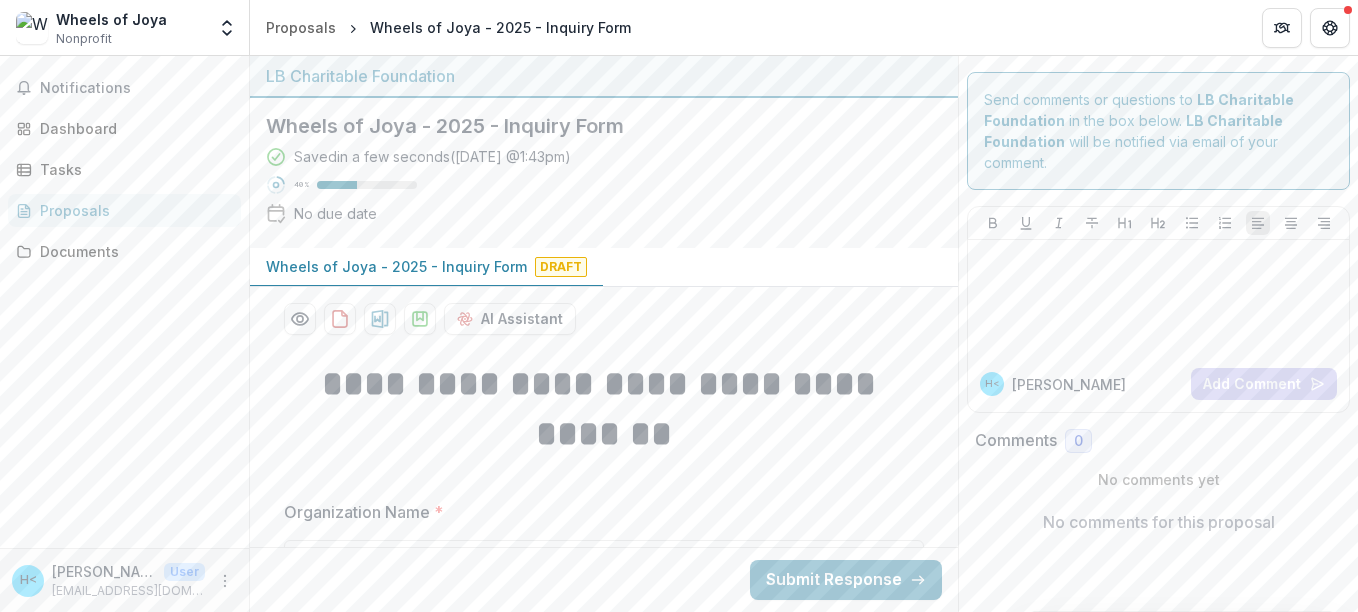 click on "Wheels of Joya - 2025 - Inquiry Form Saved  in a few seconds  ( [DATE]   @  1:43pm ) 40 % No due date Comments Answer Suggestions" at bounding box center (604, 173) 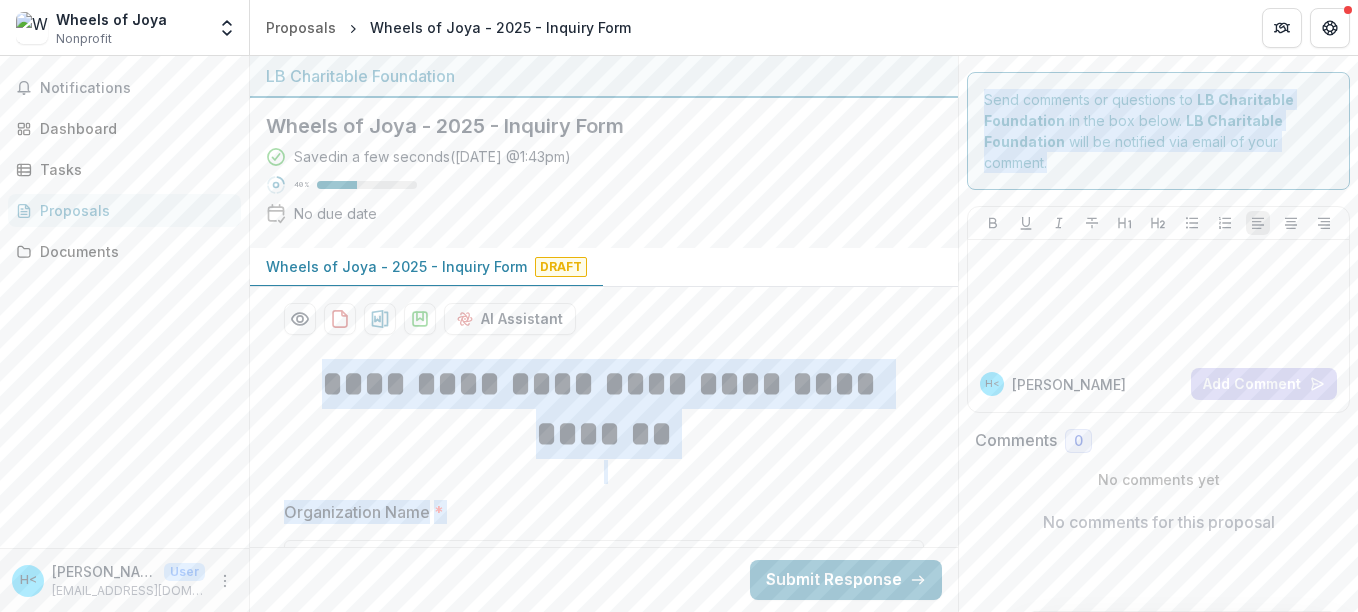 drag, startPoint x: 958, startPoint y: 202, endPoint x: 956, endPoint y: 285, distance: 83.02409 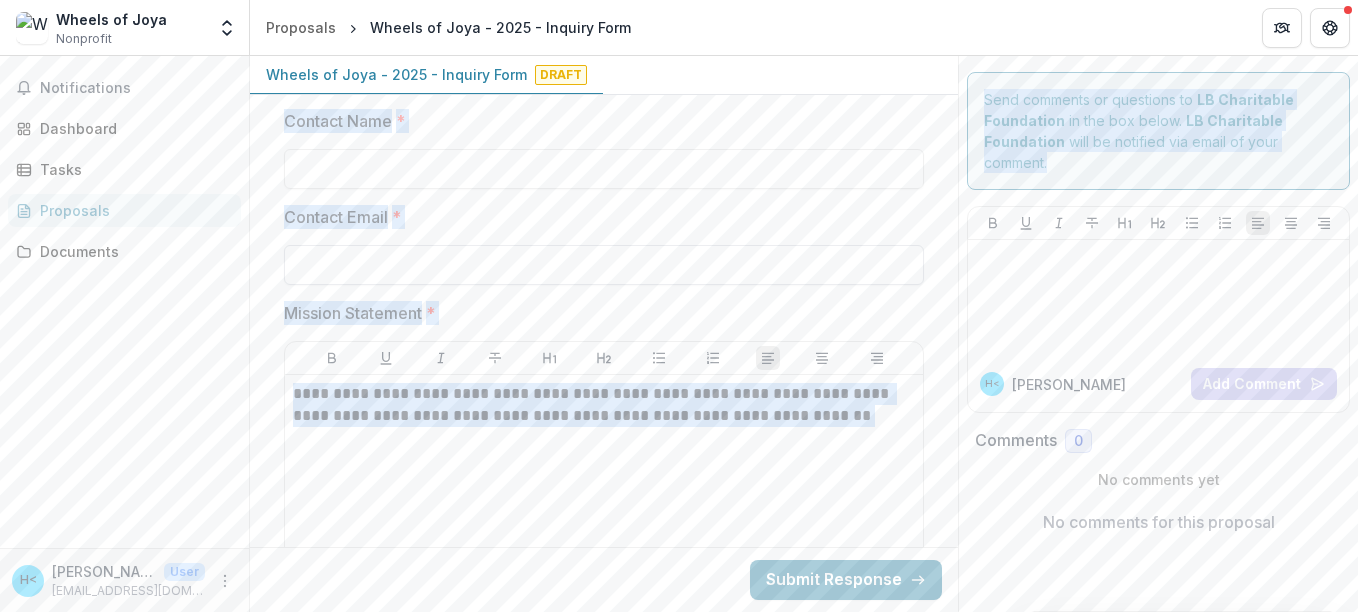 click on "Contact Email *" at bounding box center (604, 265) 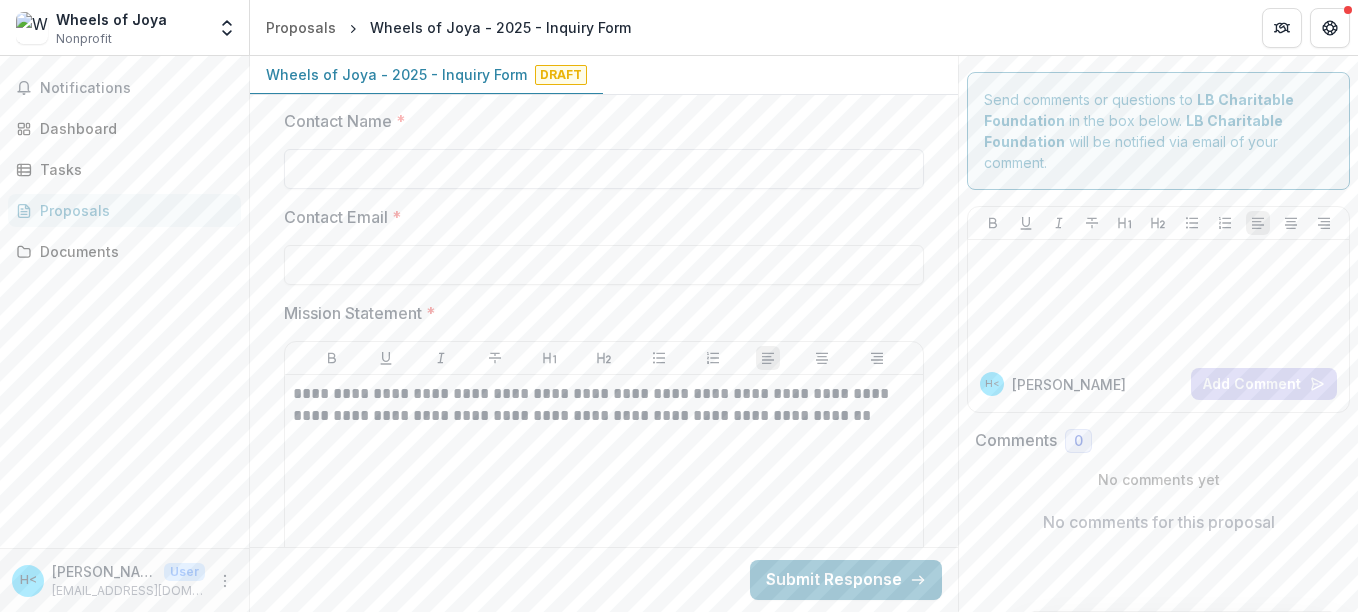 click on "Contact Name *" at bounding box center (604, 169) 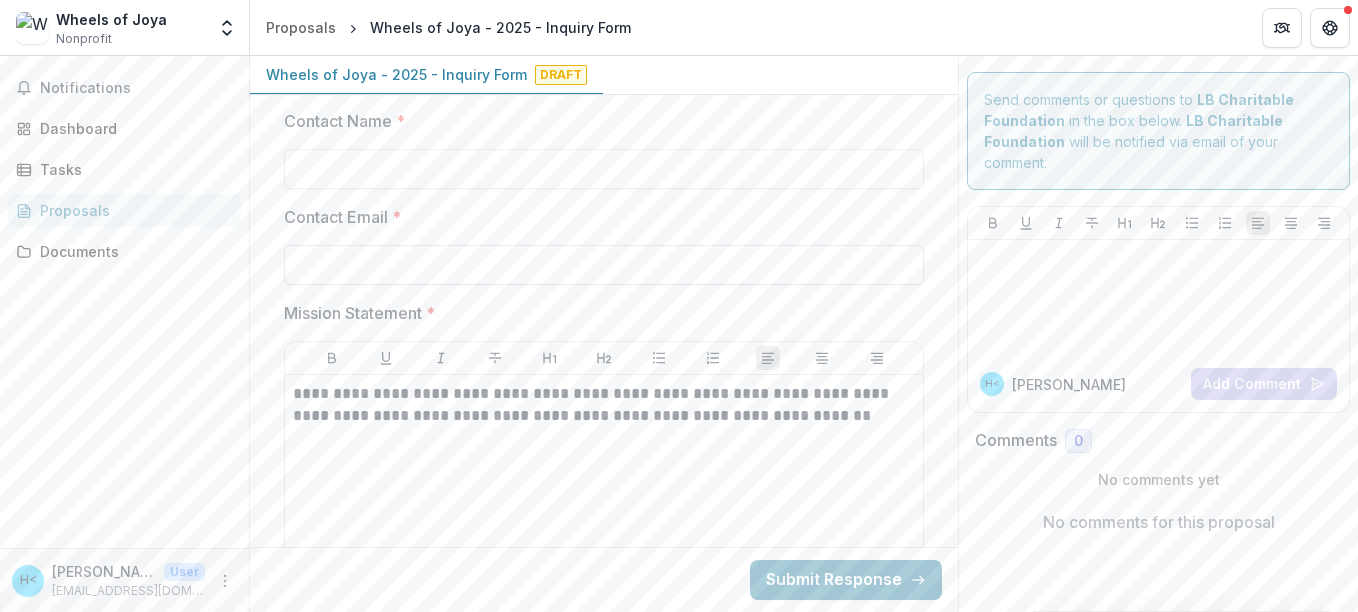 click on "Contact Email *" at bounding box center [604, 265] 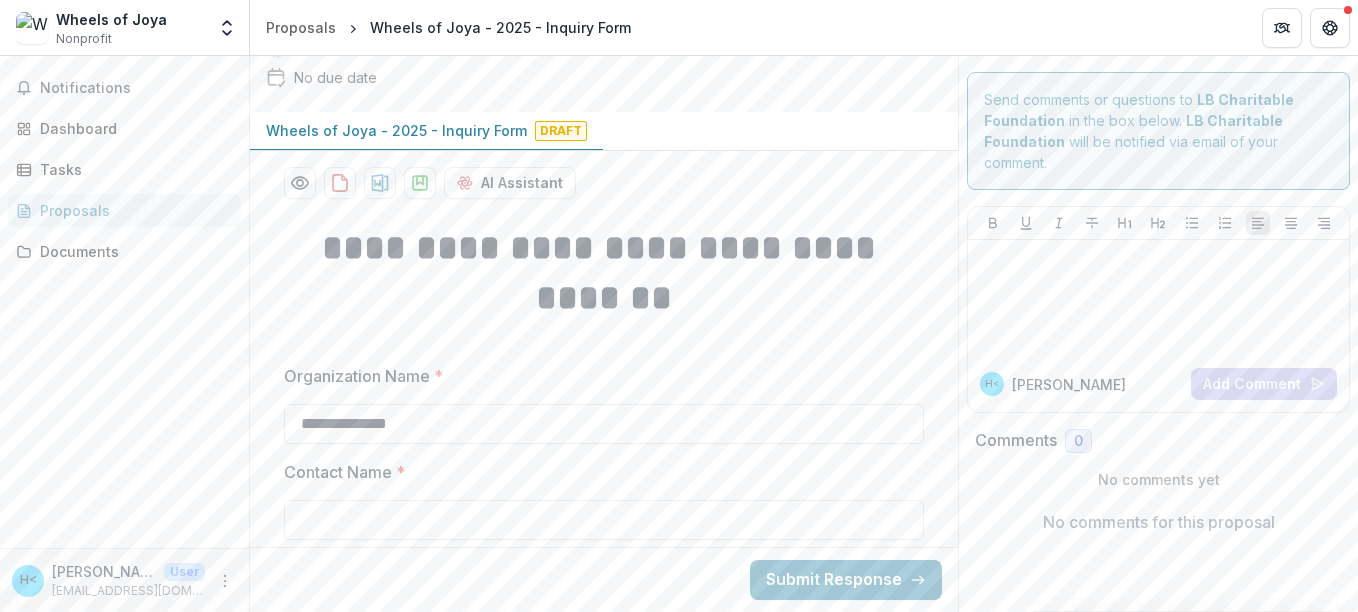 scroll, scrollTop: 169, scrollLeft: 0, axis: vertical 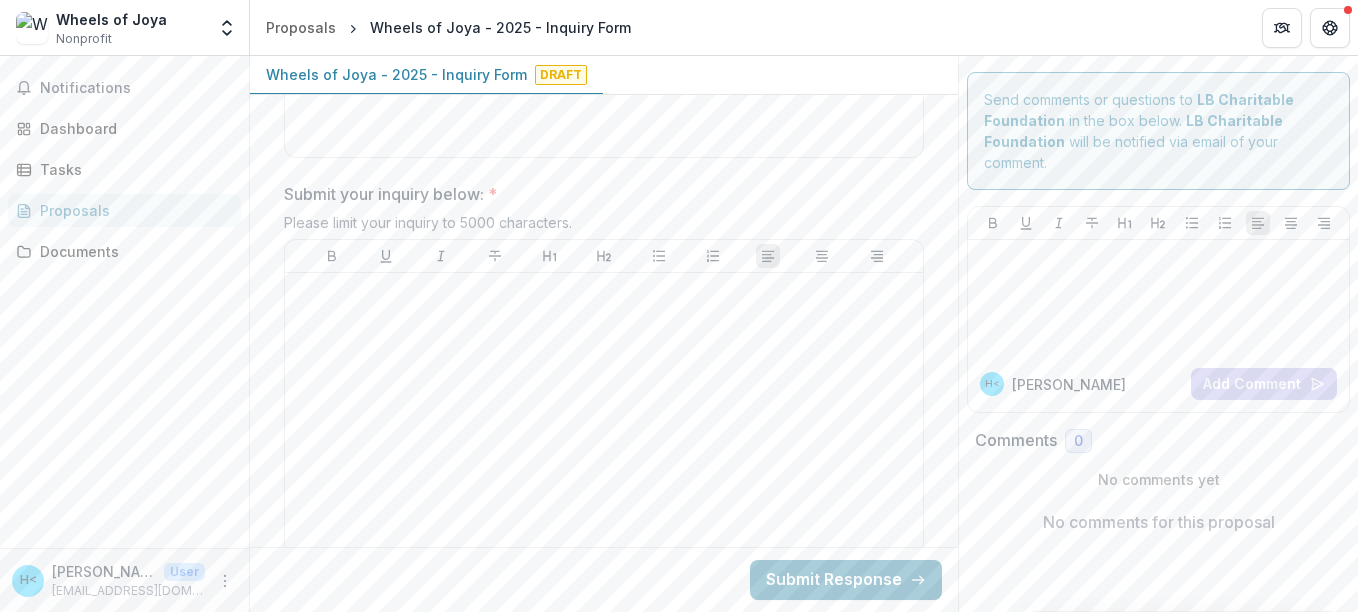 click on "Wheels of Joya - 2025 - Inquiry Form" at bounding box center (396, 74) 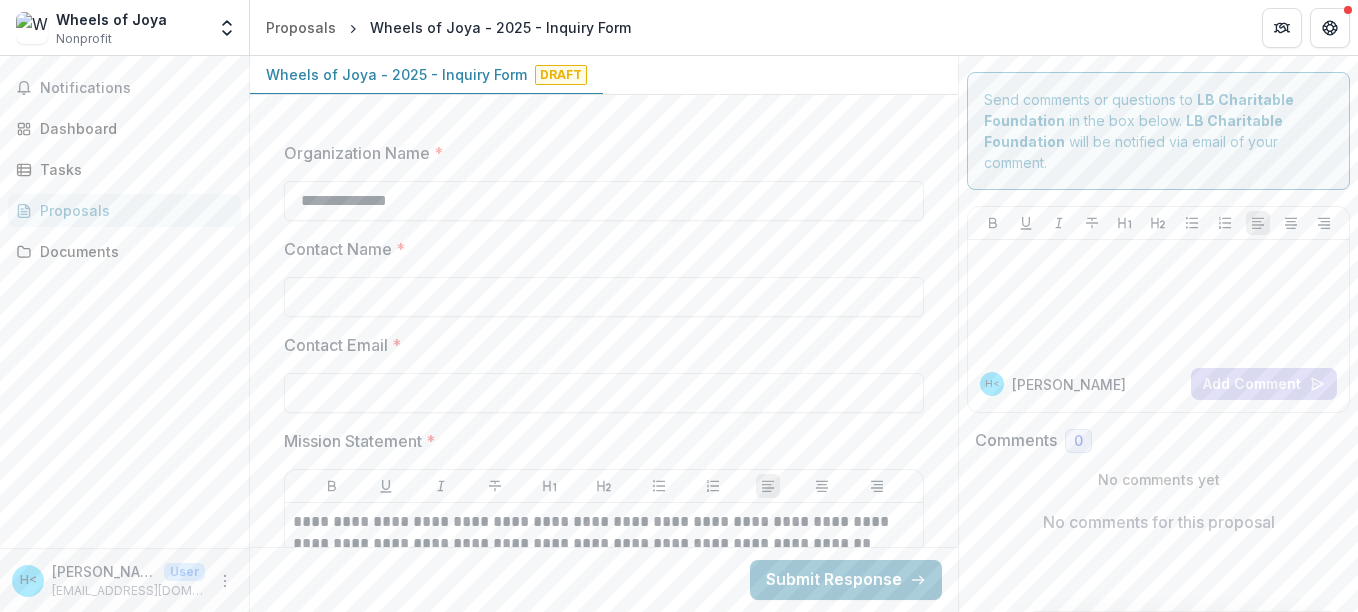 scroll, scrollTop: 405, scrollLeft: 0, axis: vertical 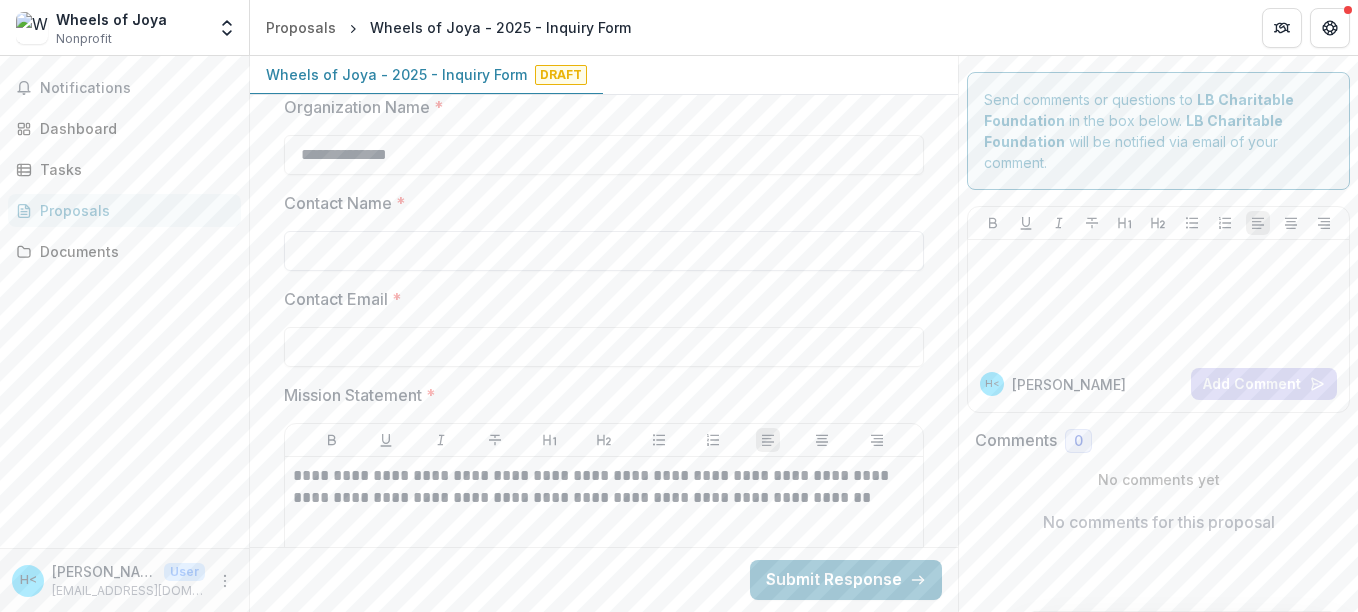 click on "Contact Name *" at bounding box center [604, 251] 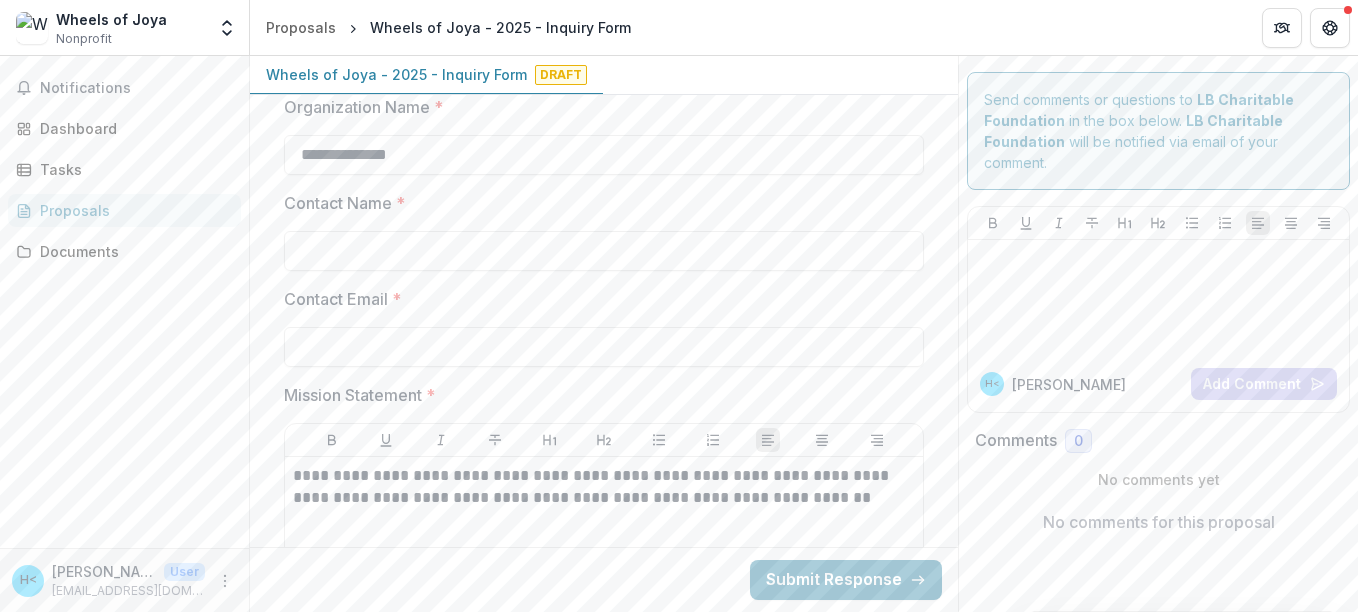type on "**********" 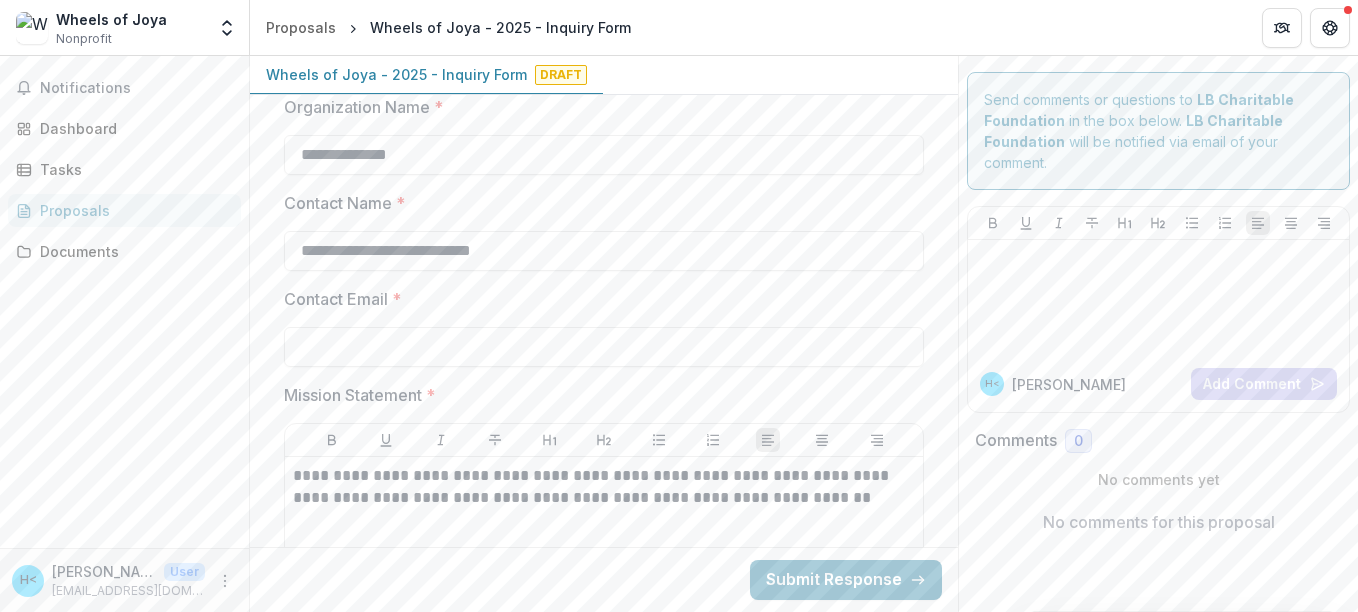 type on "**********" 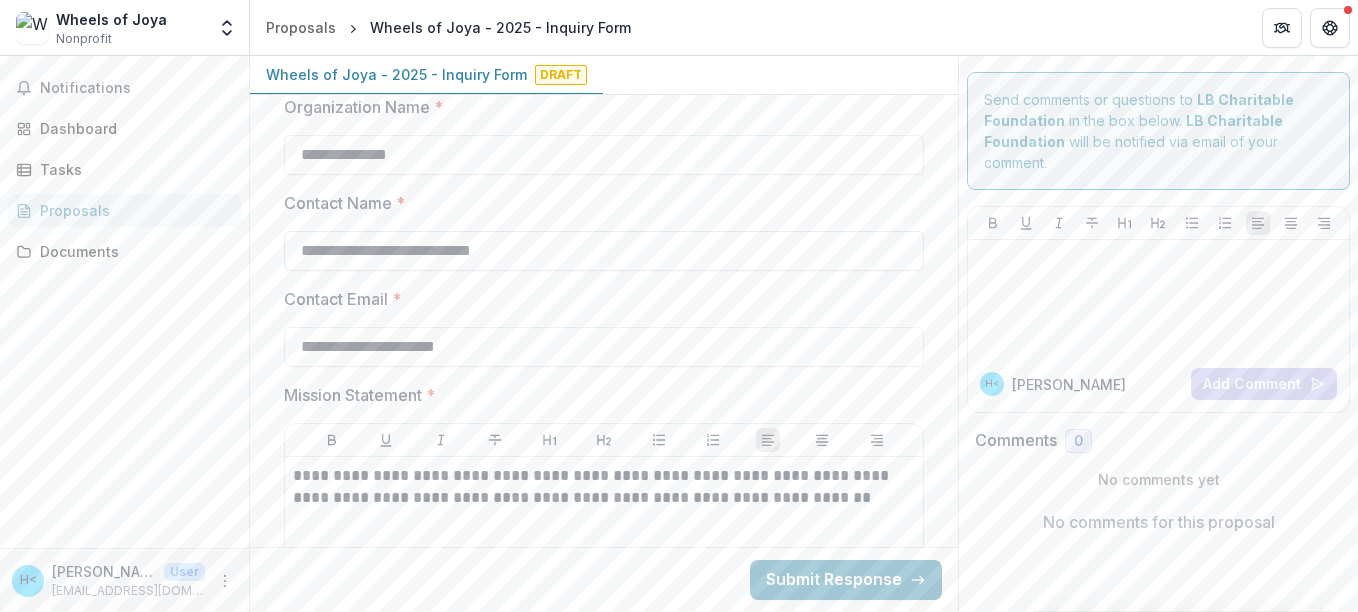 click on "**********" at bounding box center (604, 251) 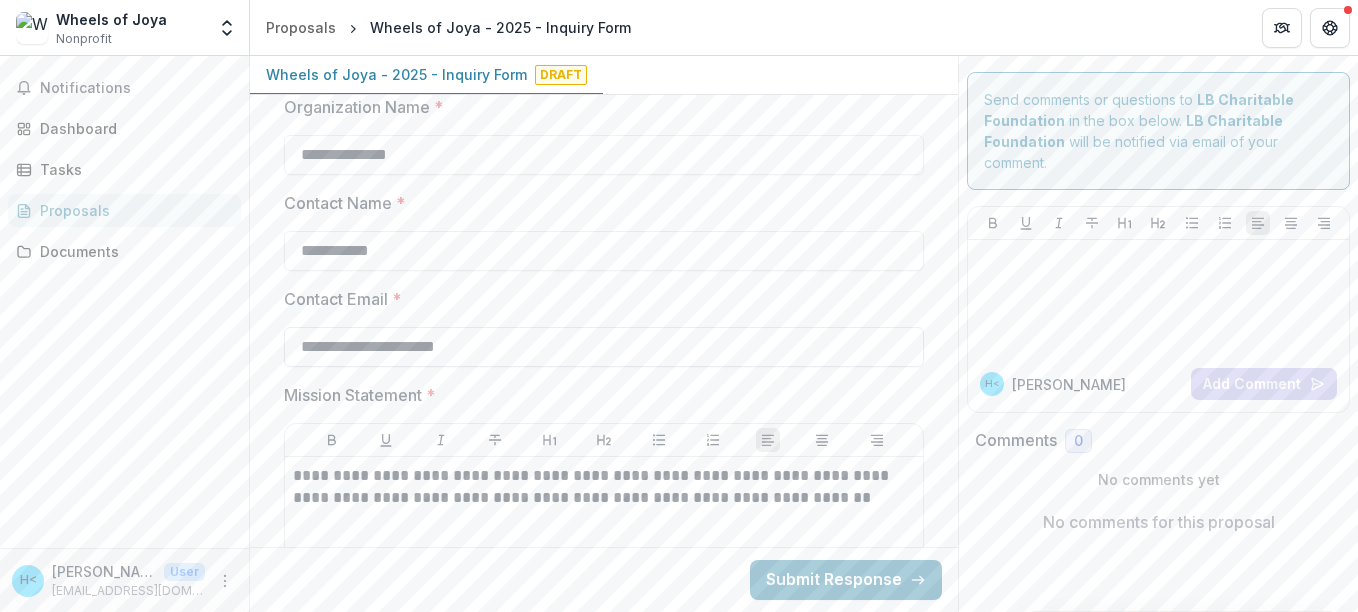 type on "**********" 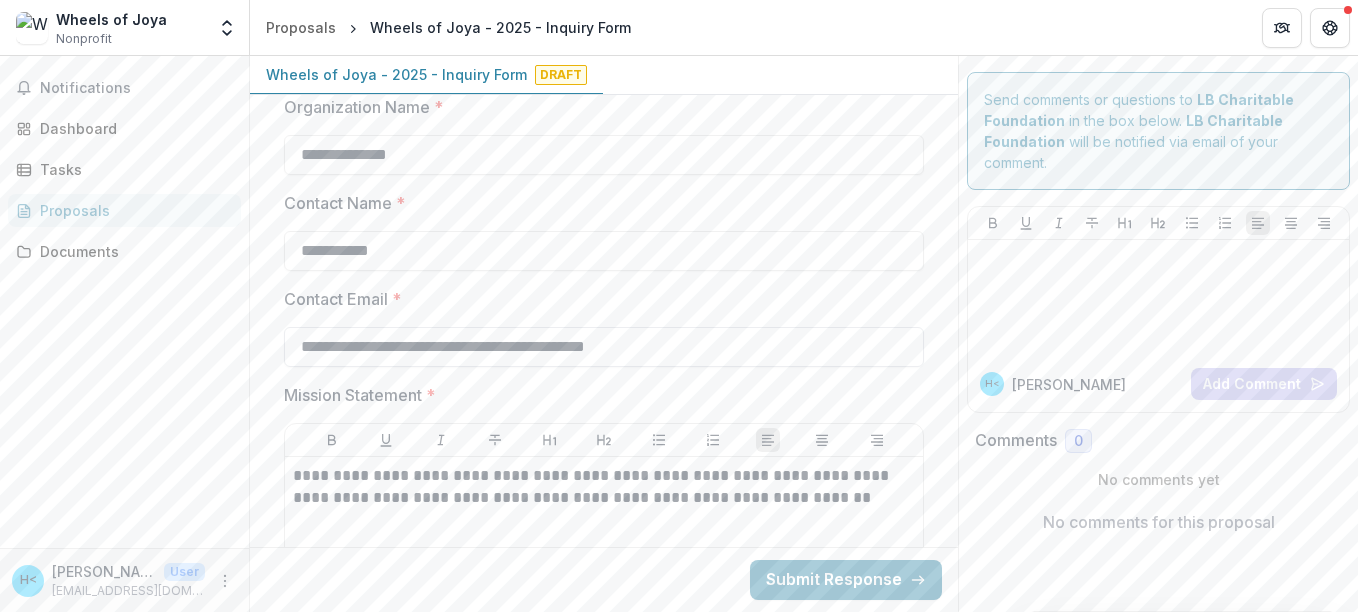 drag, startPoint x: 519, startPoint y: 346, endPoint x: 714, endPoint y: 366, distance: 196.02296 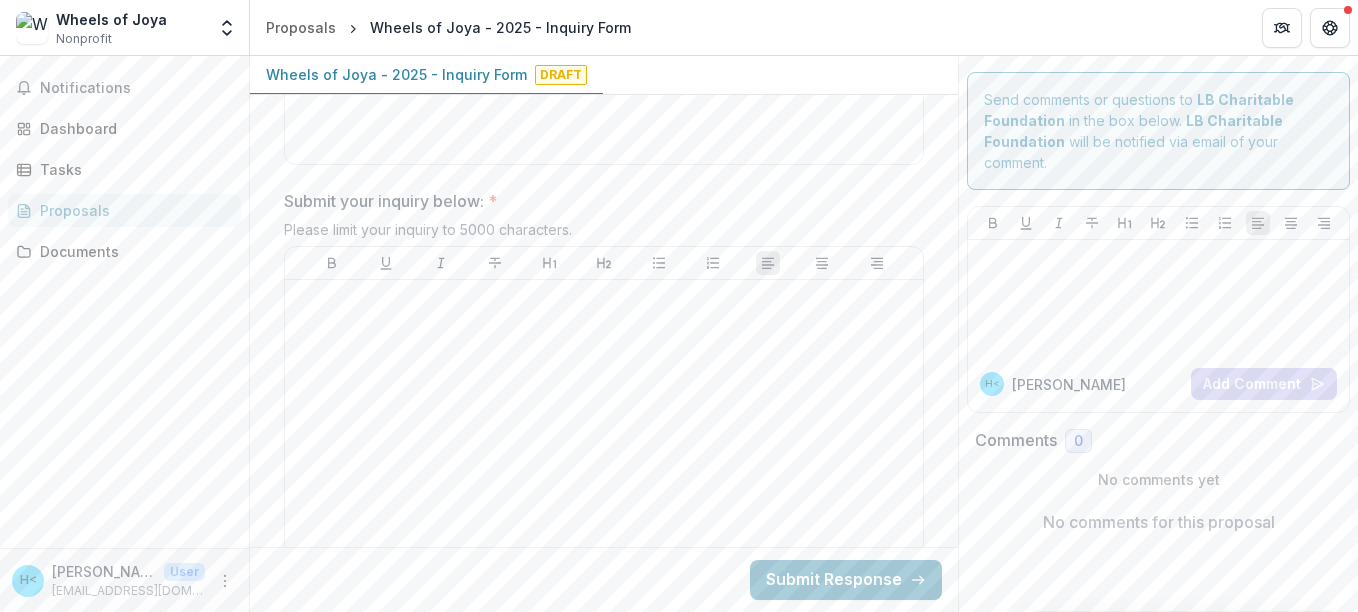 scroll, scrollTop: 1056, scrollLeft: 0, axis: vertical 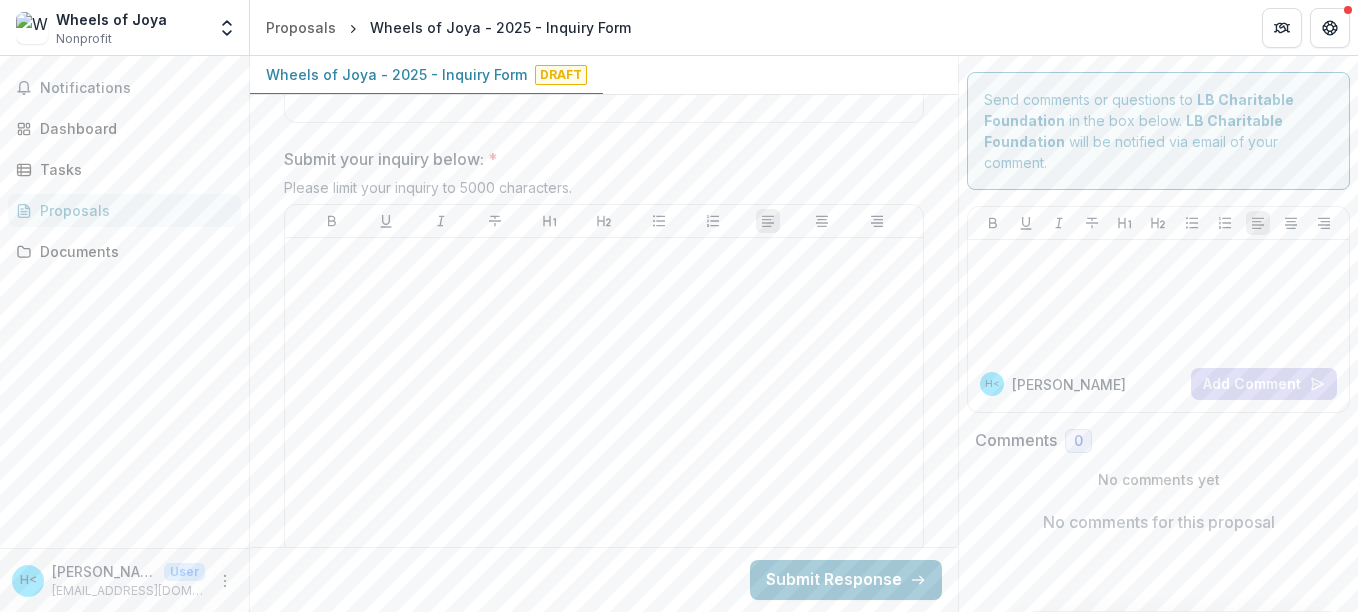 type on "**********" 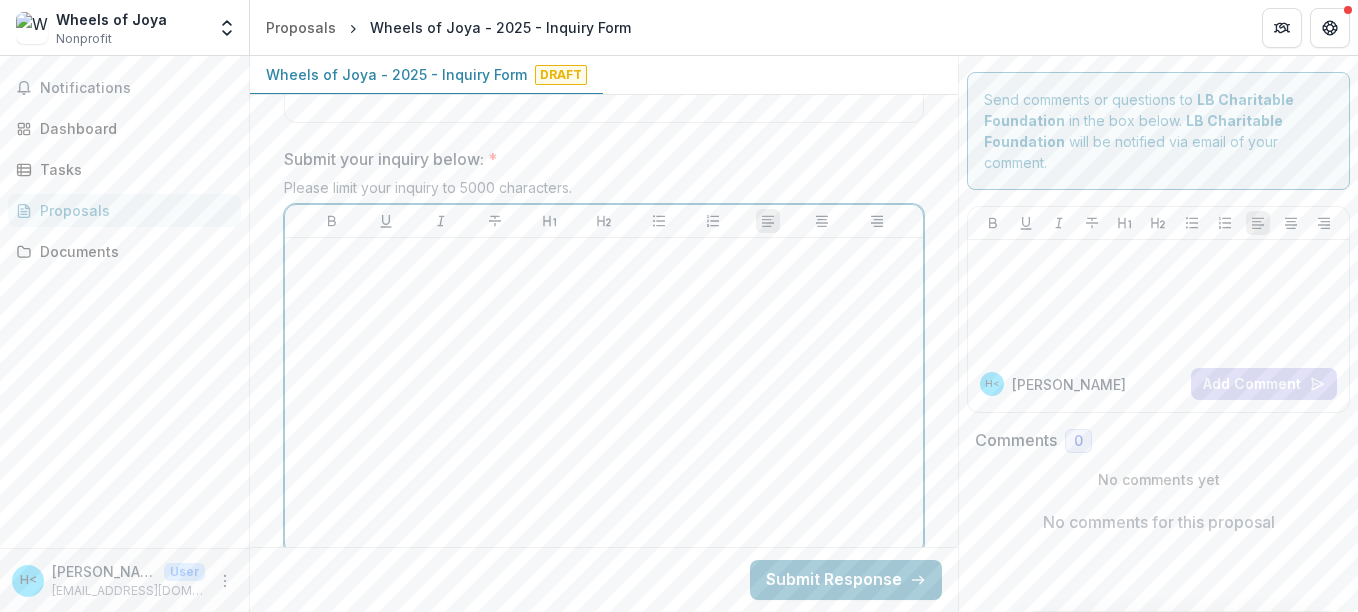 click at bounding box center [604, 396] 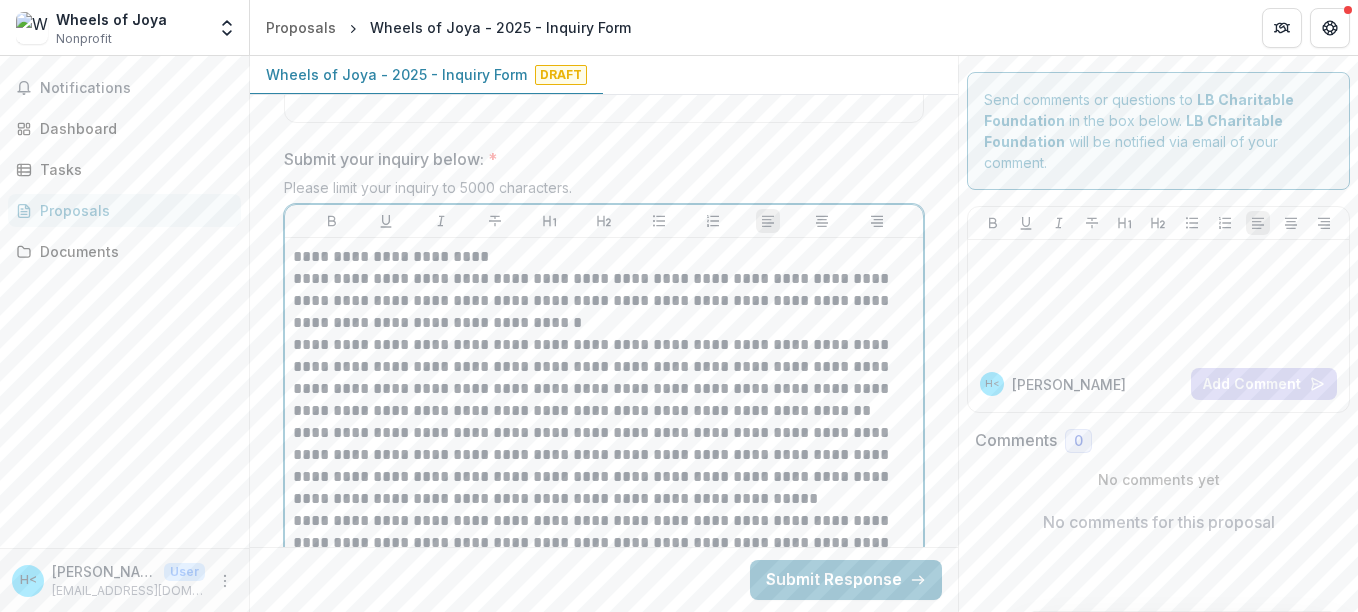 scroll, scrollTop: 1244, scrollLeft: 0, axis: vertical 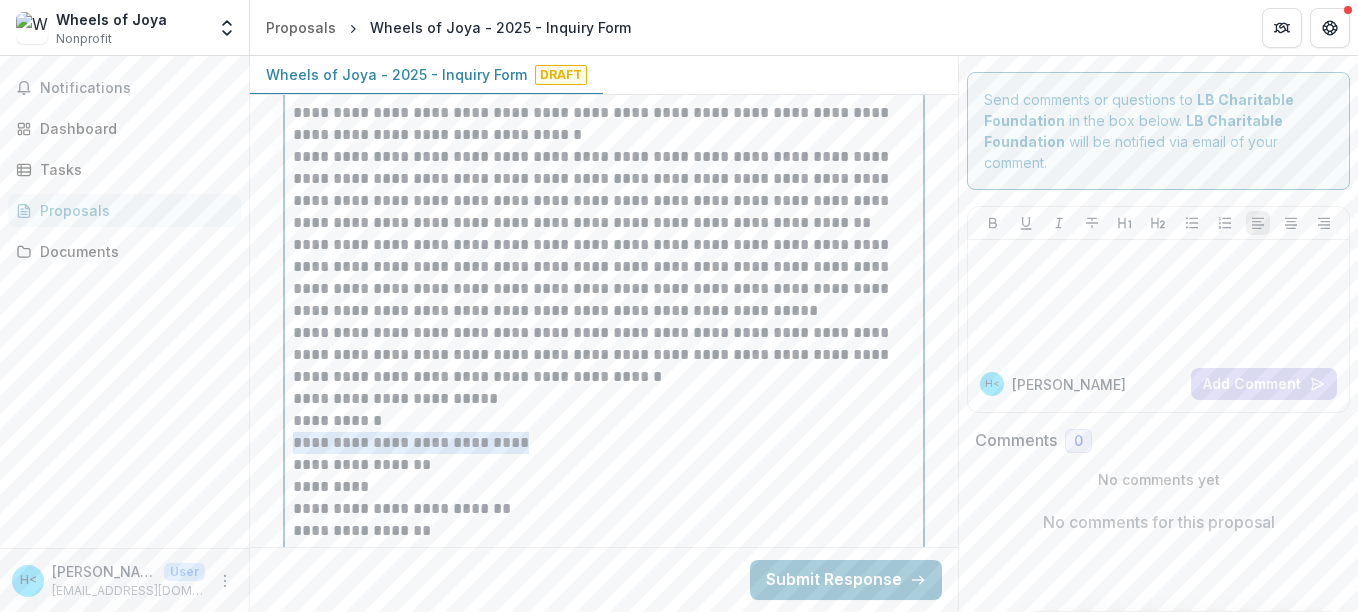 drag, startPoint x: 918, startPoint y: 467, endPoint x: 917, endPoint y: 412, distance: 55.00909 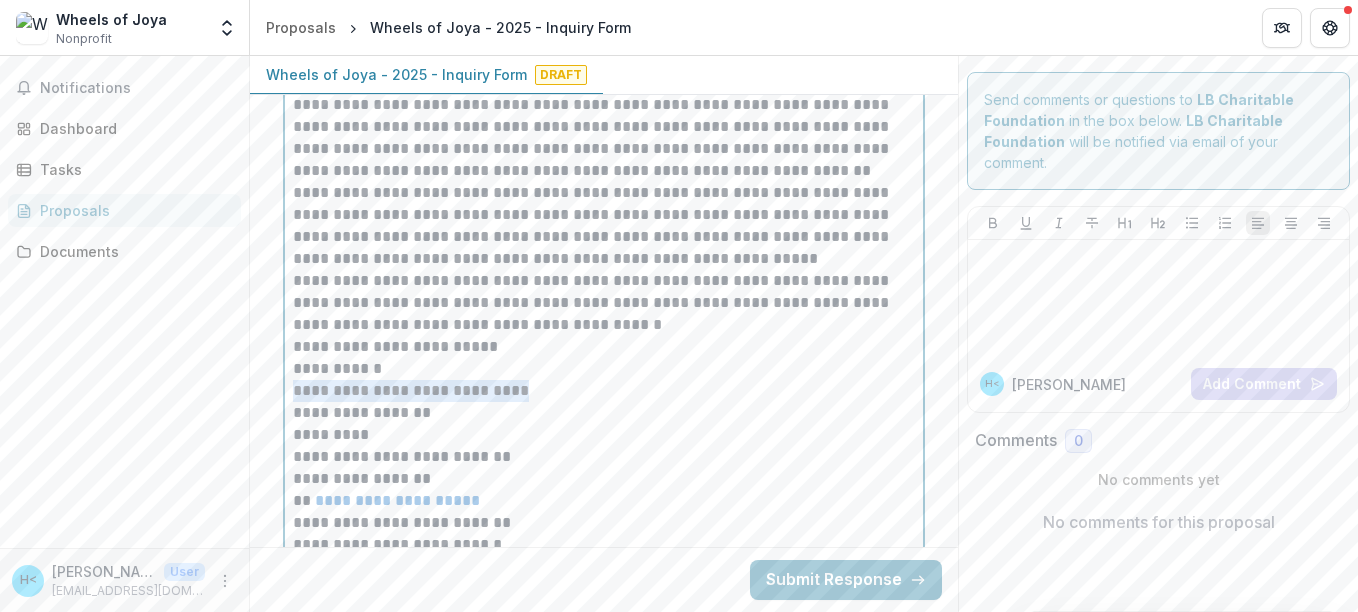 scroll, scrollTop: 1349, scrollLeft: 0, axis: vertical 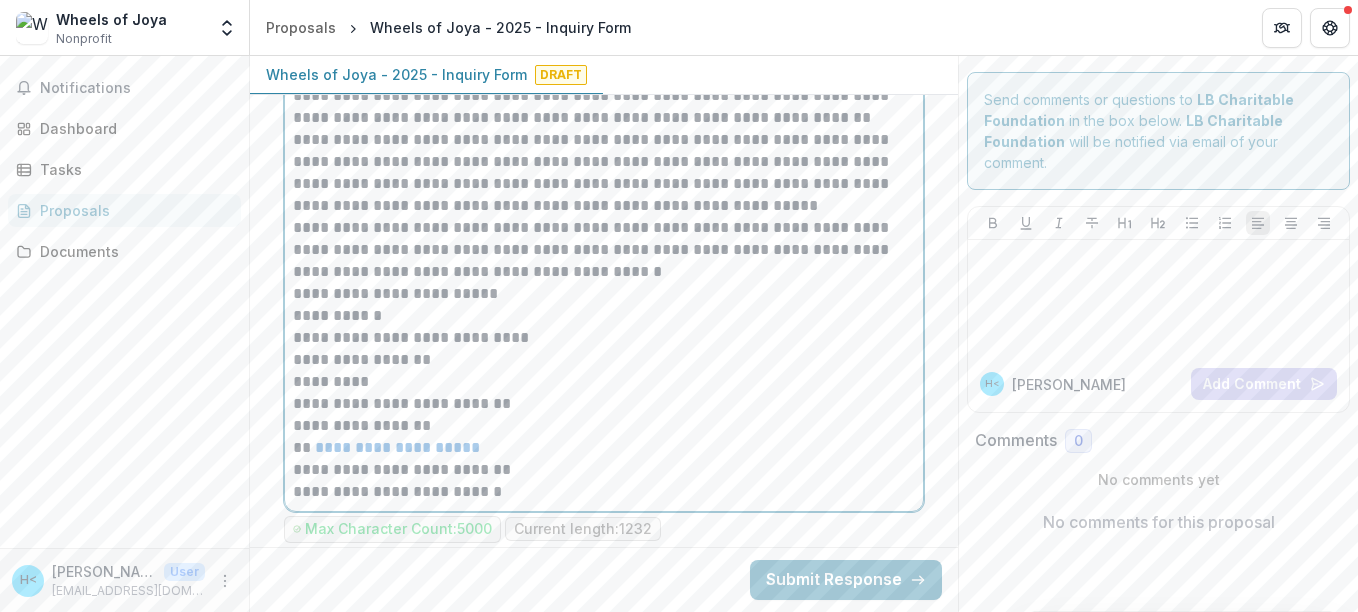 drag, startPoint x: 590, startPoint y: 487, endPoint x: 414, endPoint y: 147, distance: 382.85245 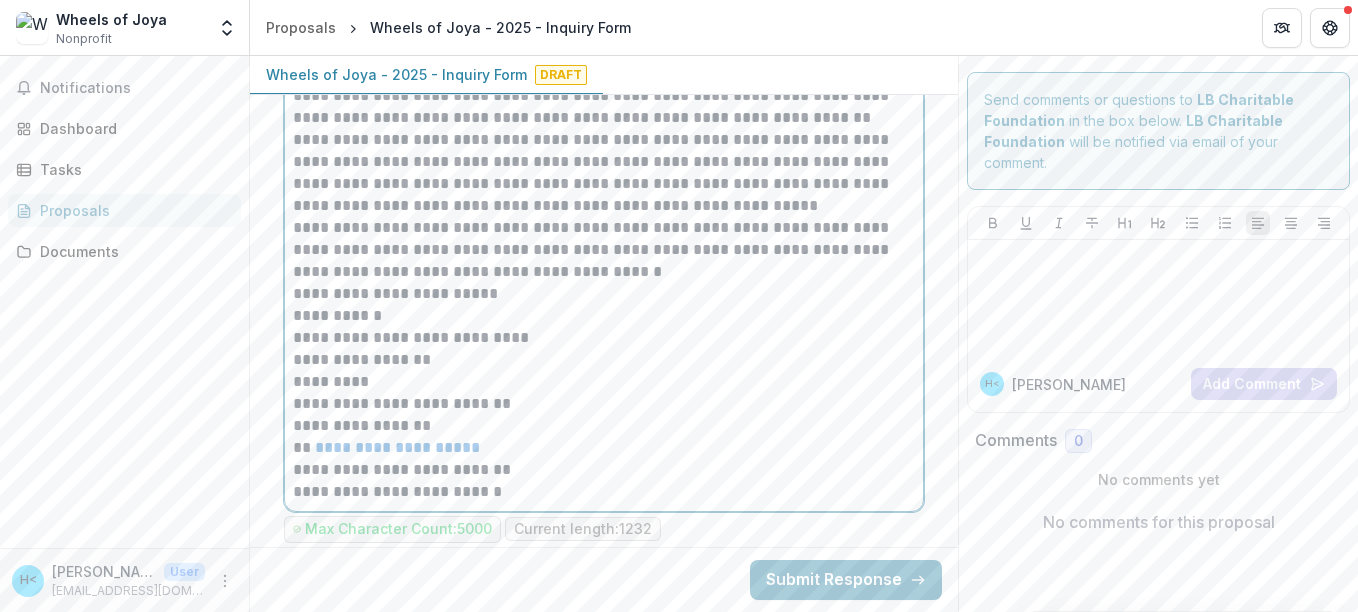 drag, startPoint x: 414, startPoint y: 147, endPoint x: 599, endPoint y: 448, distance: 353.30722 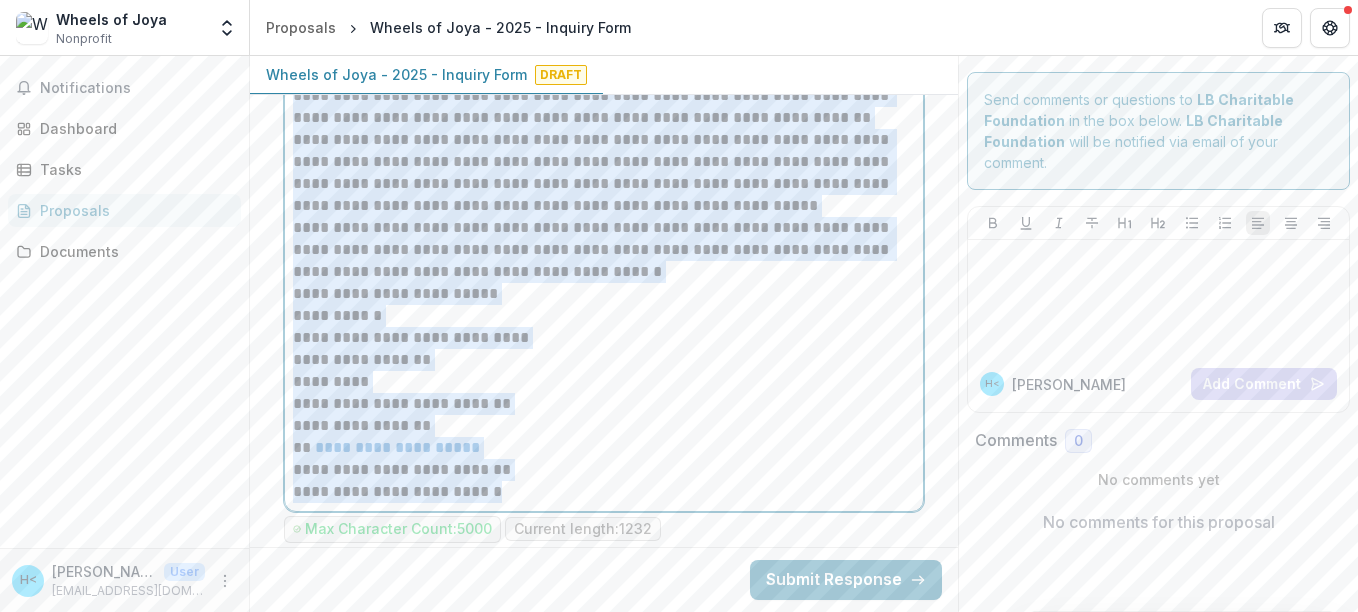 drag, startPoint x: 547, startPoint y: 496, endPoint x: 293, endPoint y: 76, distance: 490.83194 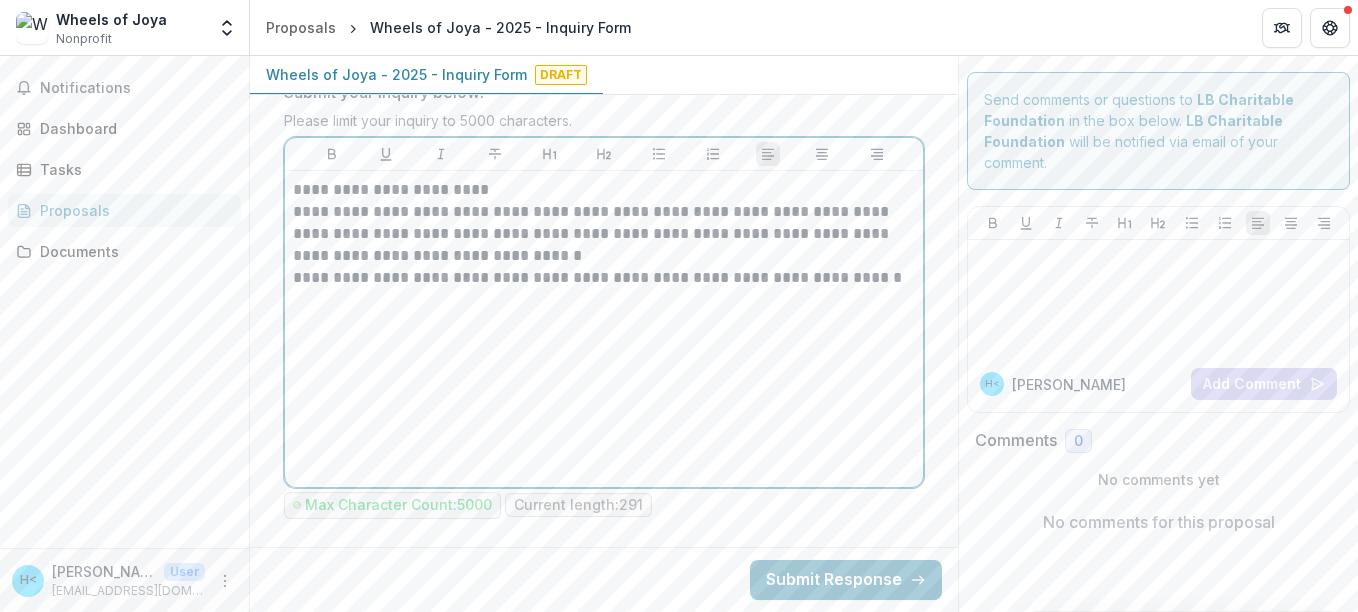 scroll, scrollTop: 1123, scrollLeft: 0, axis: vertical 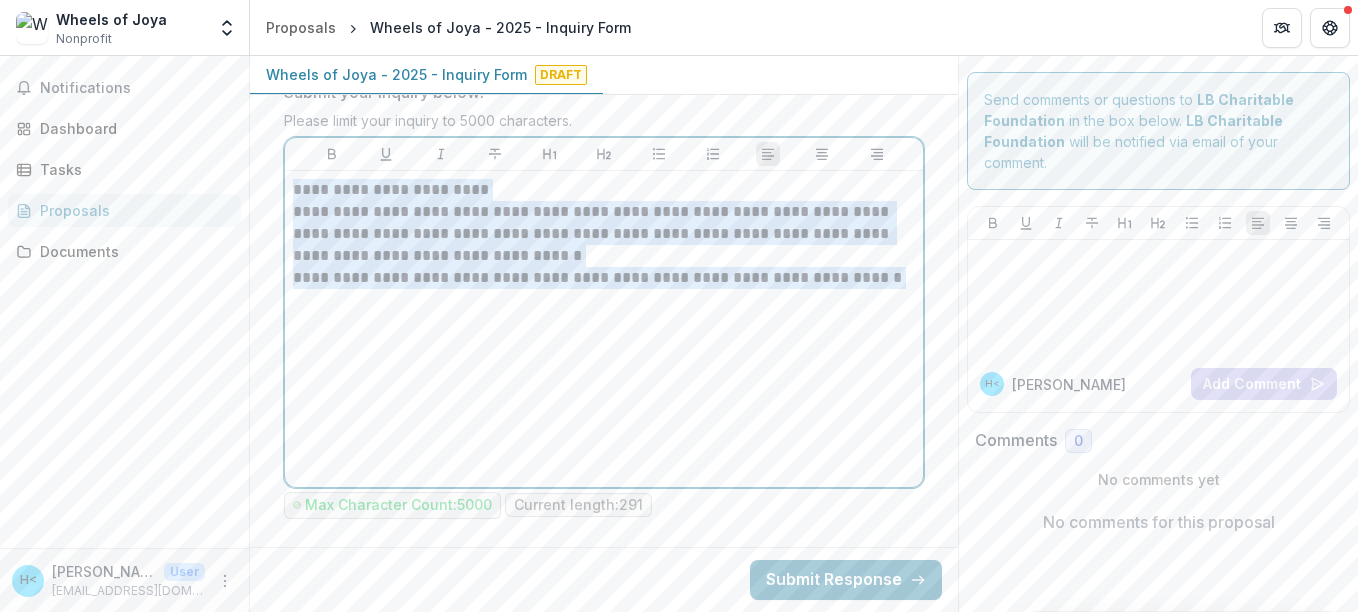 drag, startPoint x: 290, startPoint y: 182, endPoint x: 889, endPoint y: 332, distance: 617.4957 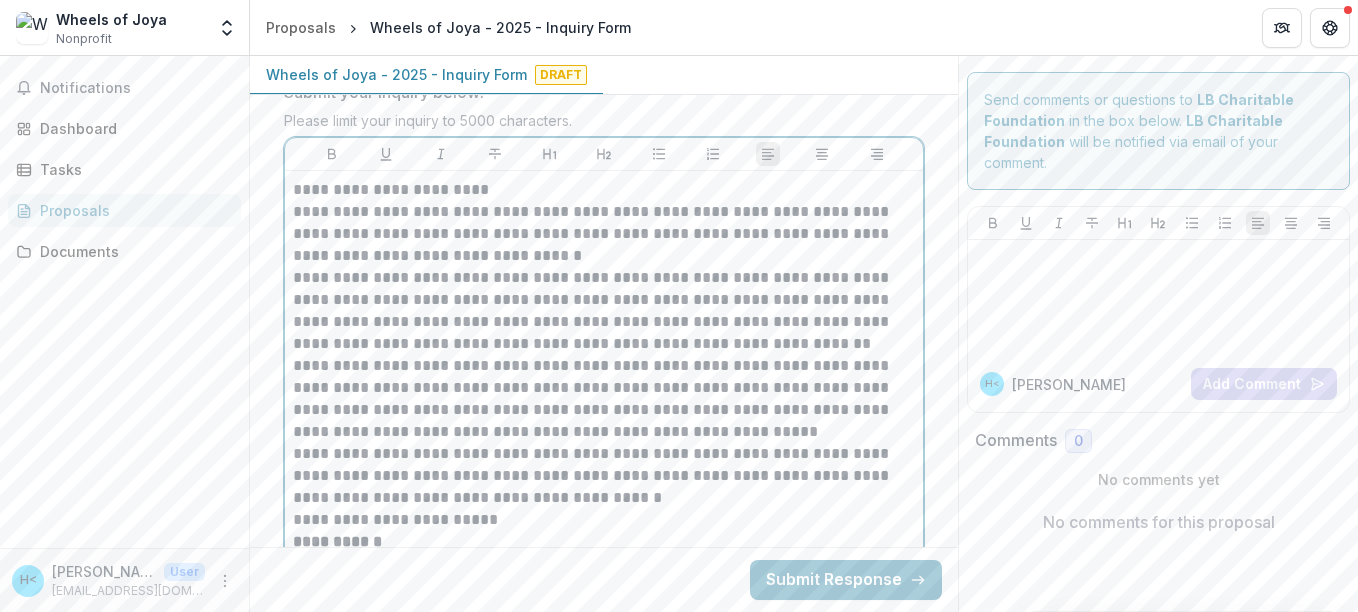 scroll, scrollTop: 1349, scrollLeft: 0, axis: vertical 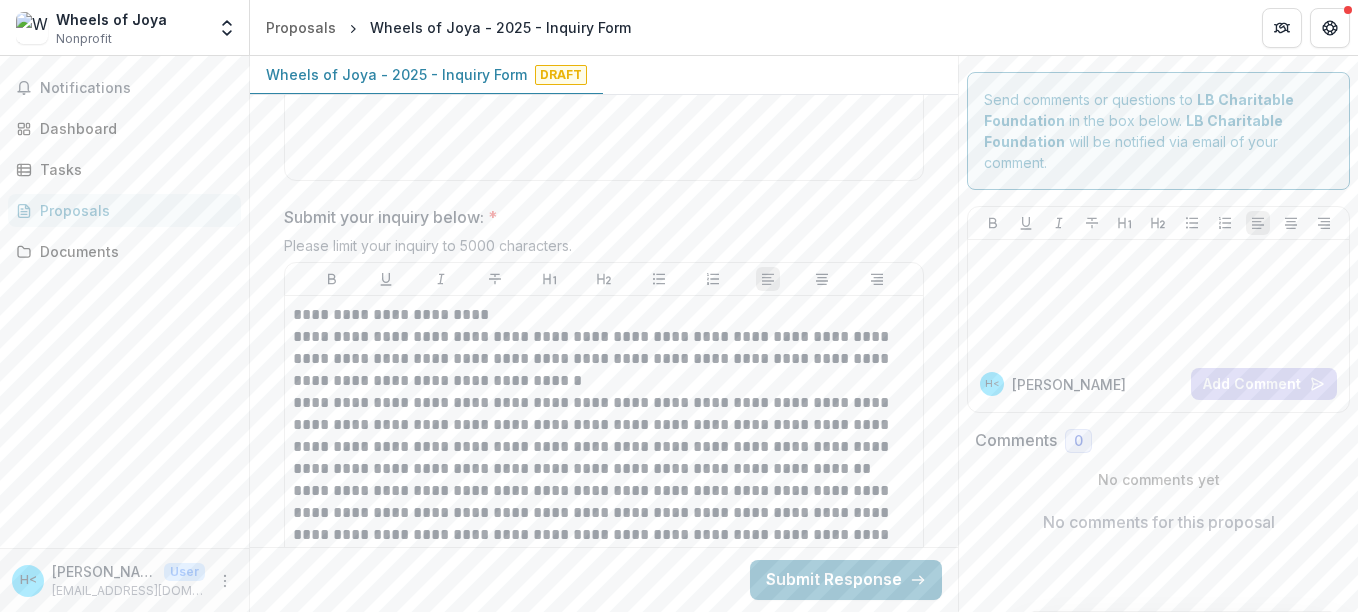 click on "**********" at bounding box center [604, 579] 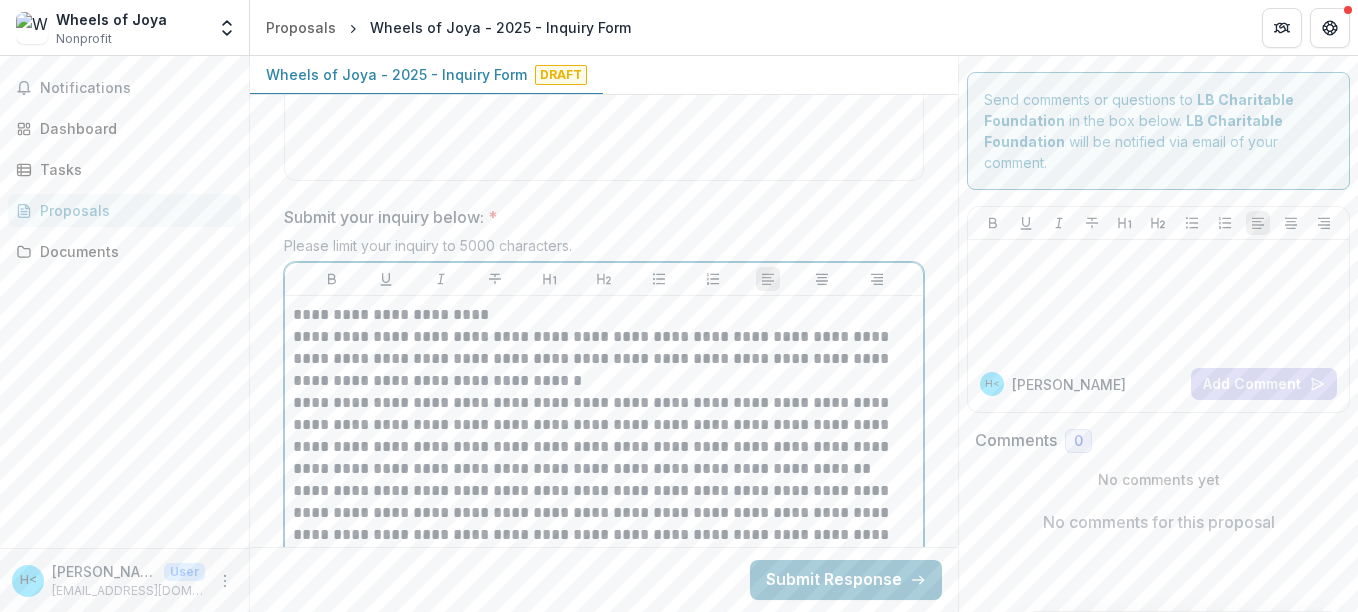 click on "**********" at bounding box center (604, 579) 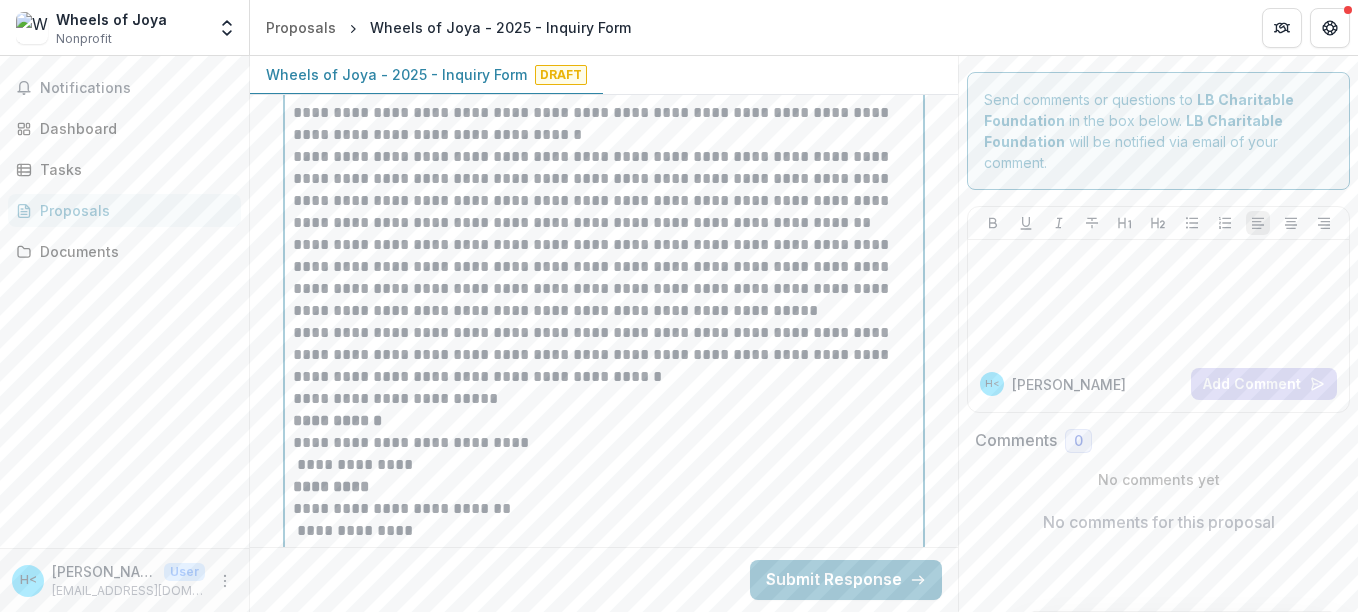 click on "**********" at bounding box center [604, 113] 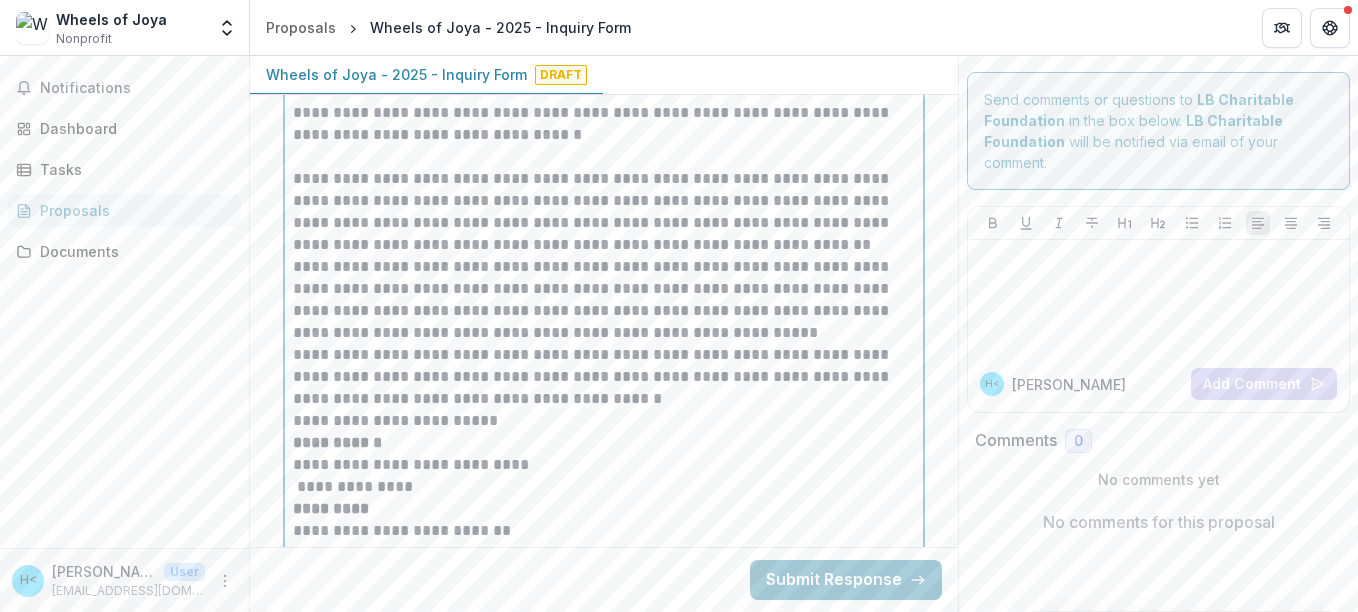 click on "**********" at bounding box center [604, 212] 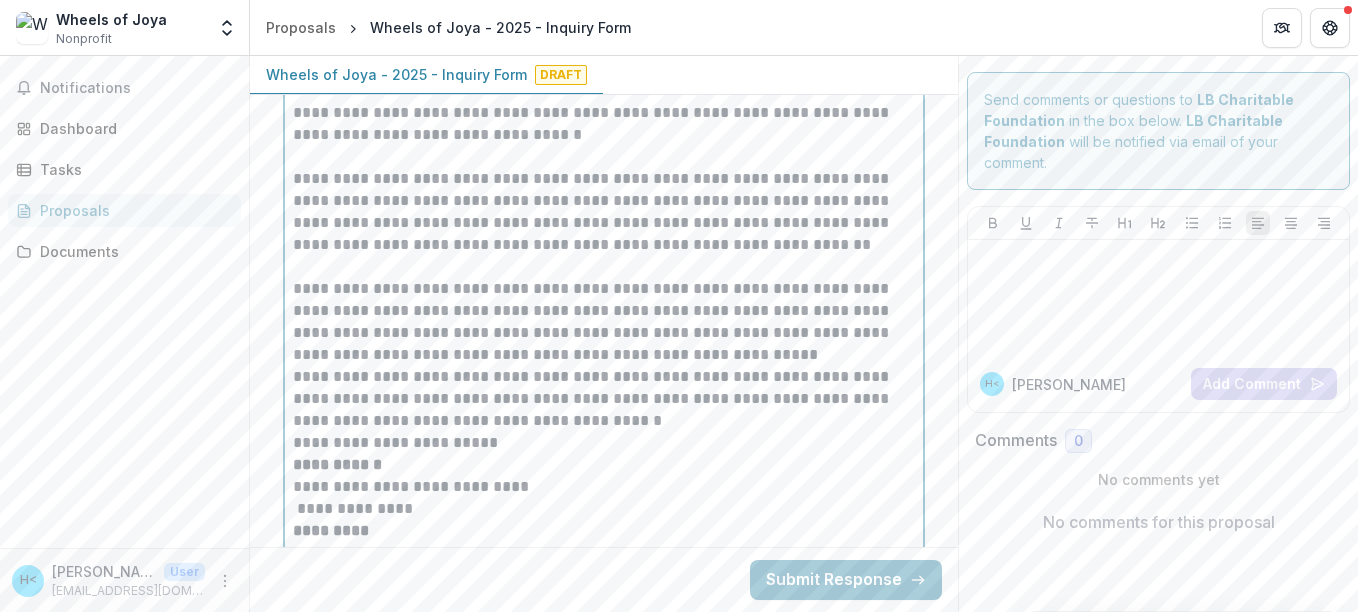click on "**********" at bounding box center (604, 399) 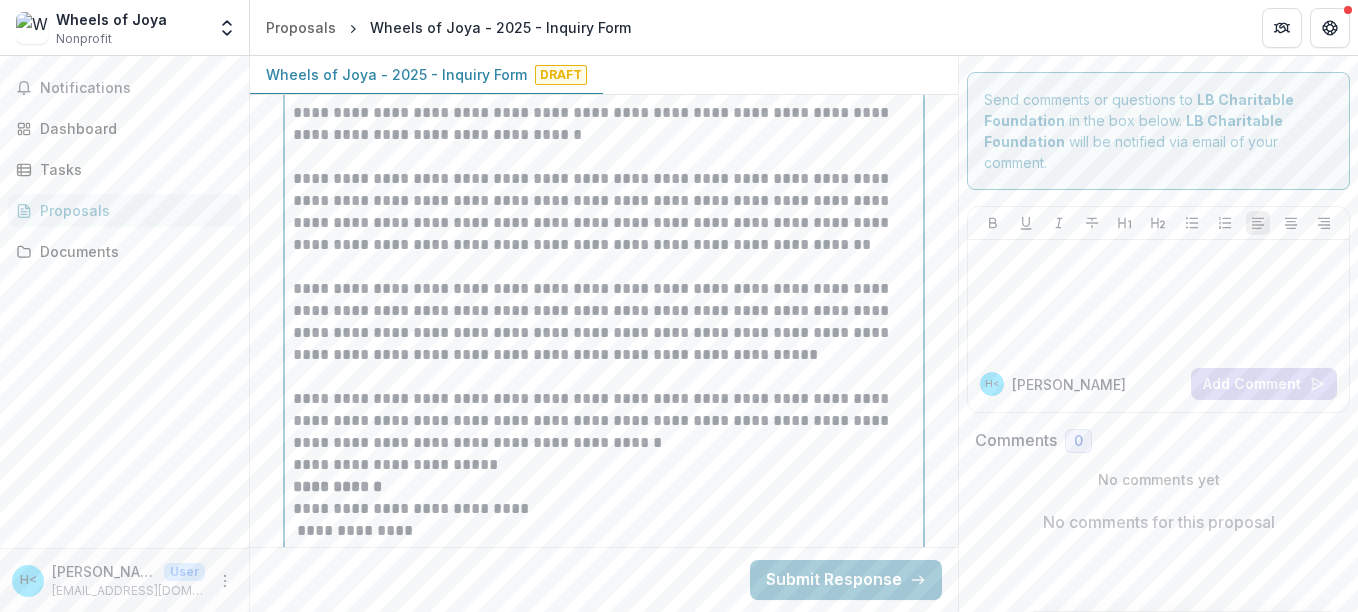 click on "**********" at bounding box center [604, 421] 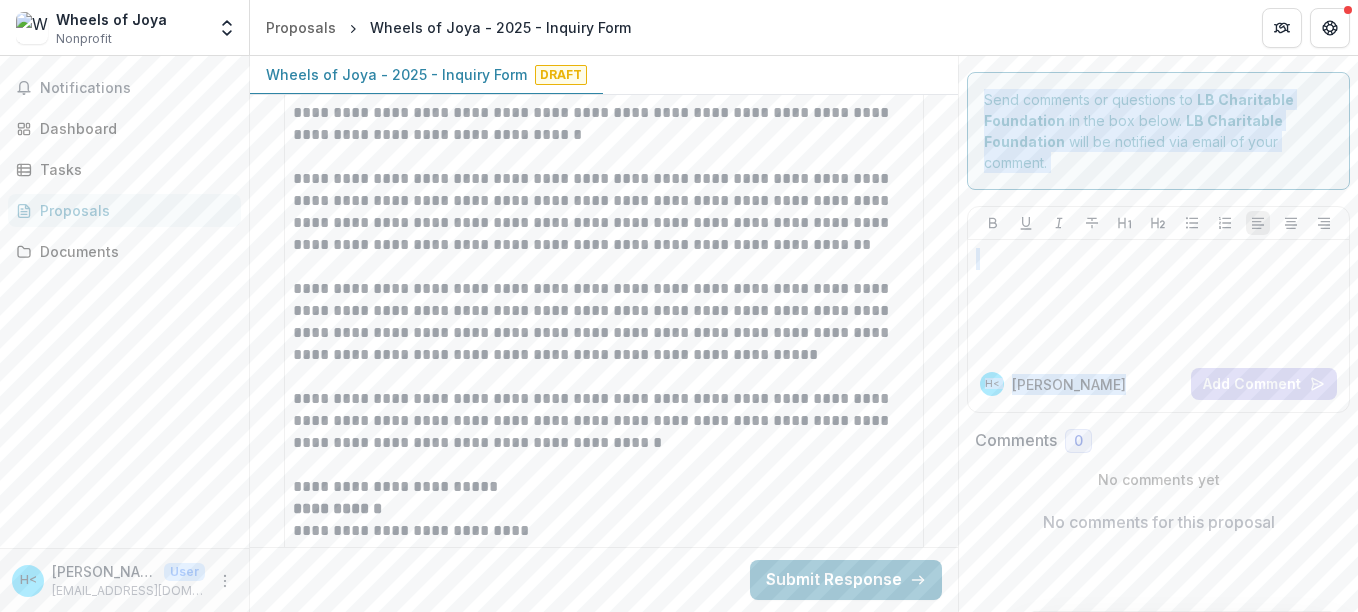 drag, startPoint x: 958, startPoint y: 439, endPoint x: 946, endPoint y: 510, distance: 72.00694 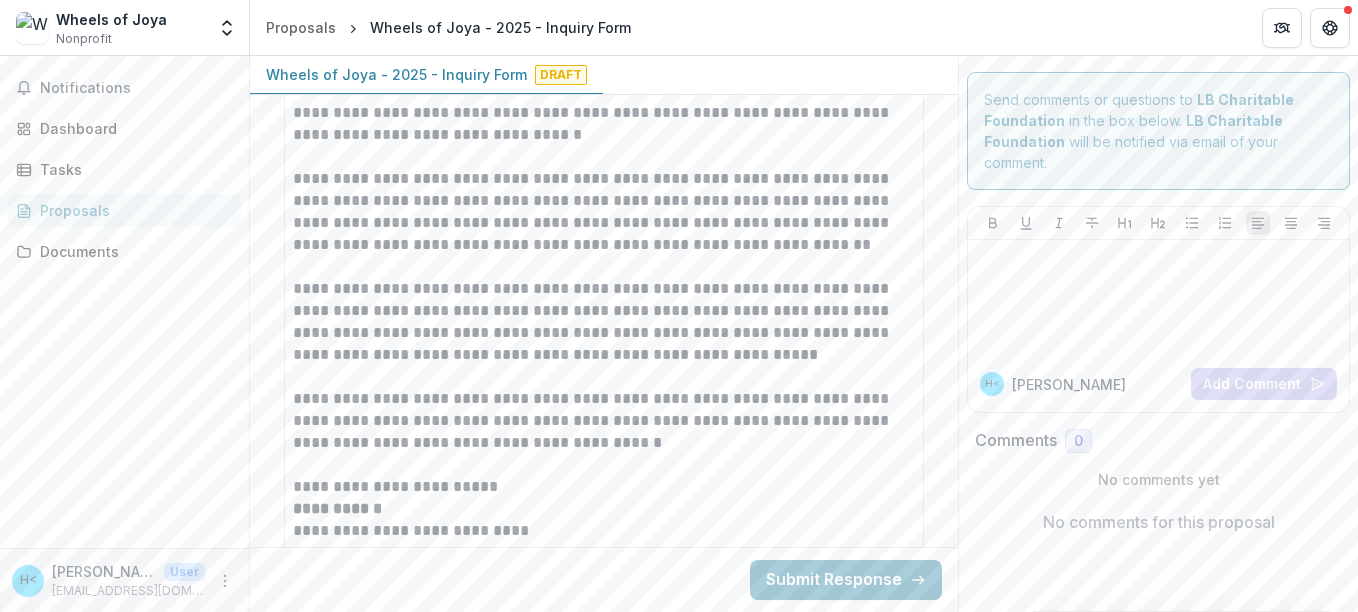 drag, startPoint x: 946, startPoint y: 510, endPoint x: 921, endPoint y: 222, distance: 289.08304 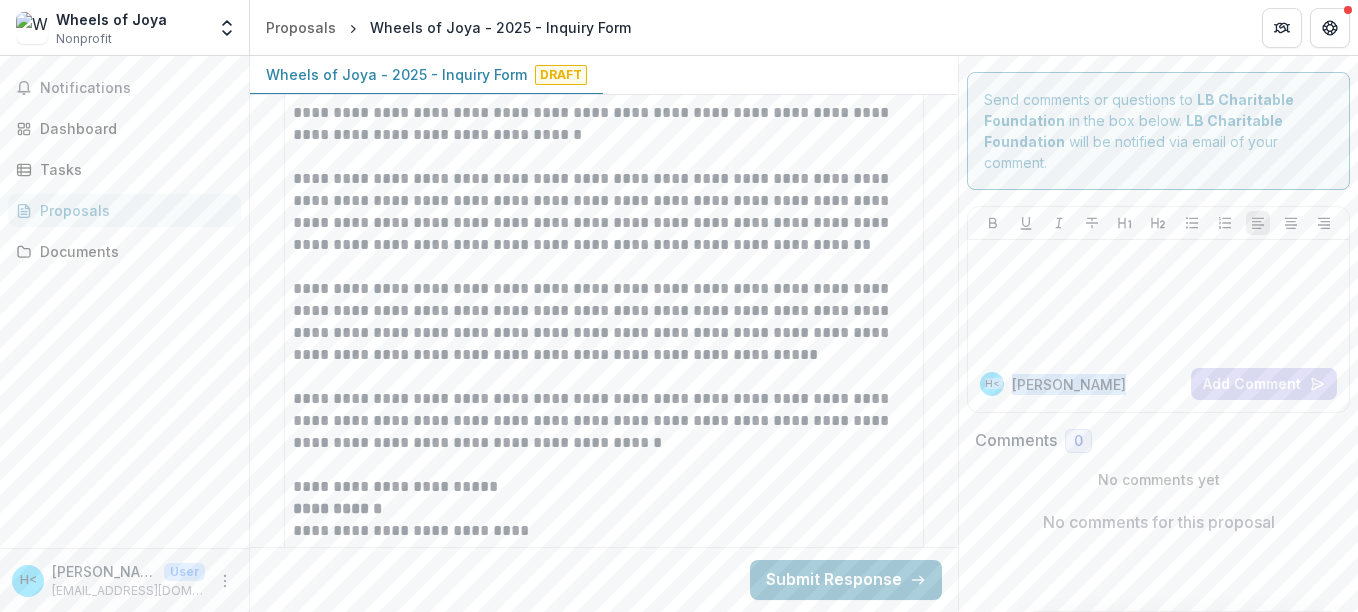 drag, startPoint x: 958, startPoint y: 426, endPoint x: 970, endPoint y: 357, distance: 70.035706 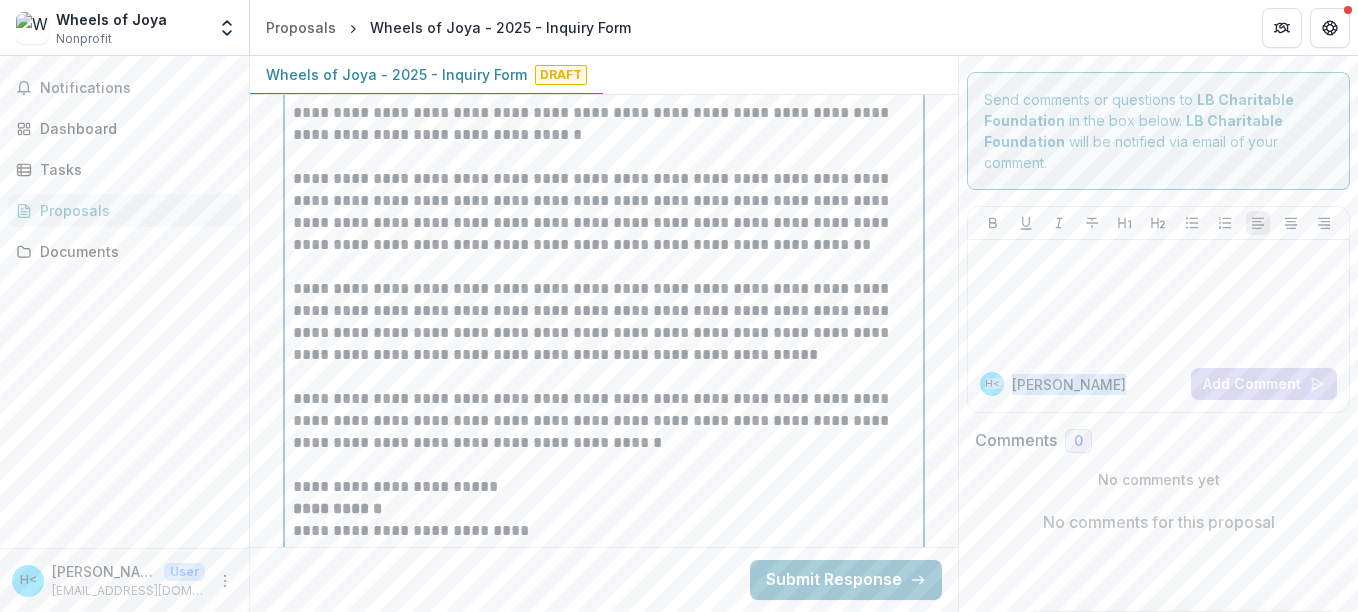 drag, startPoint x: 970, startPoint y: 357, endPoint x: 904, endPoint y: 343, distance: 67.46851 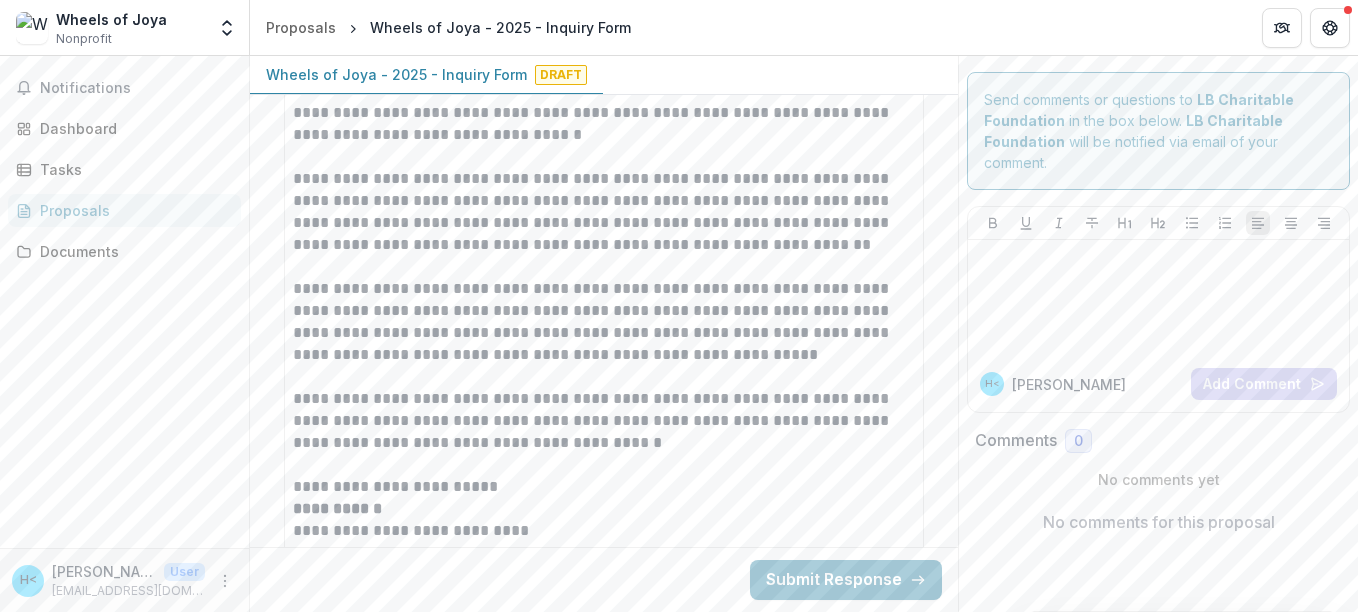 drag, startPoint x: 920, startPoint y: 394, endPoint x: 923, endPoint y: 444, distance: 50.08992 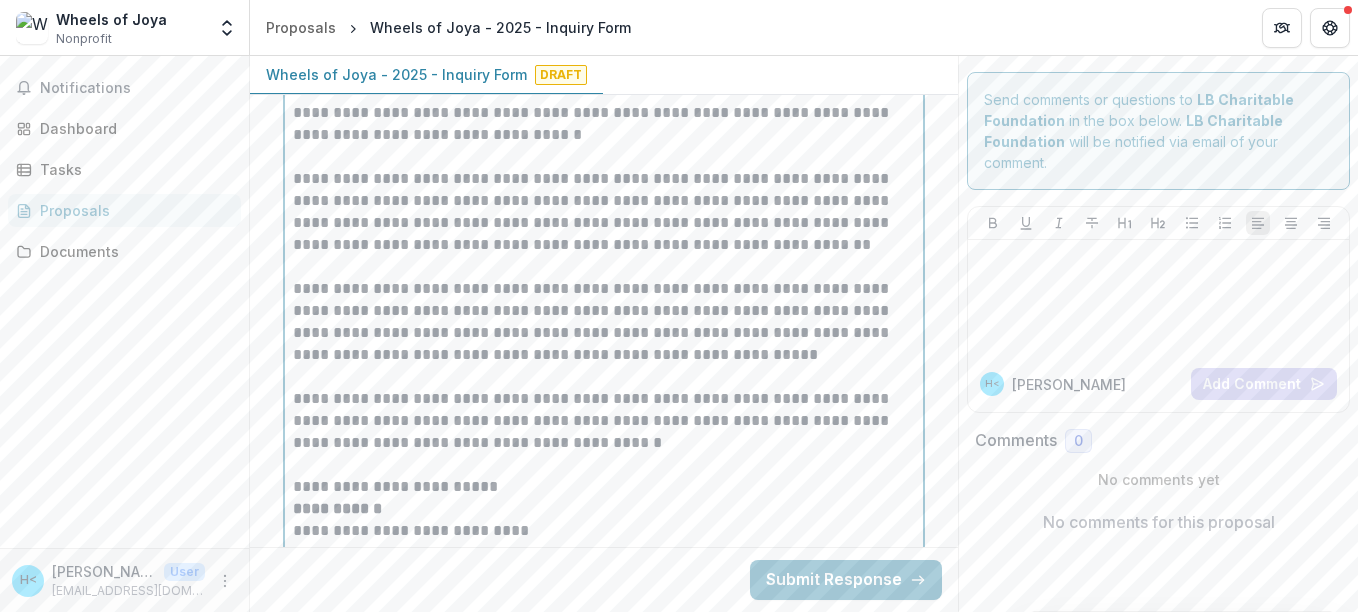 click on "**********" at bounding box center (604, 520) 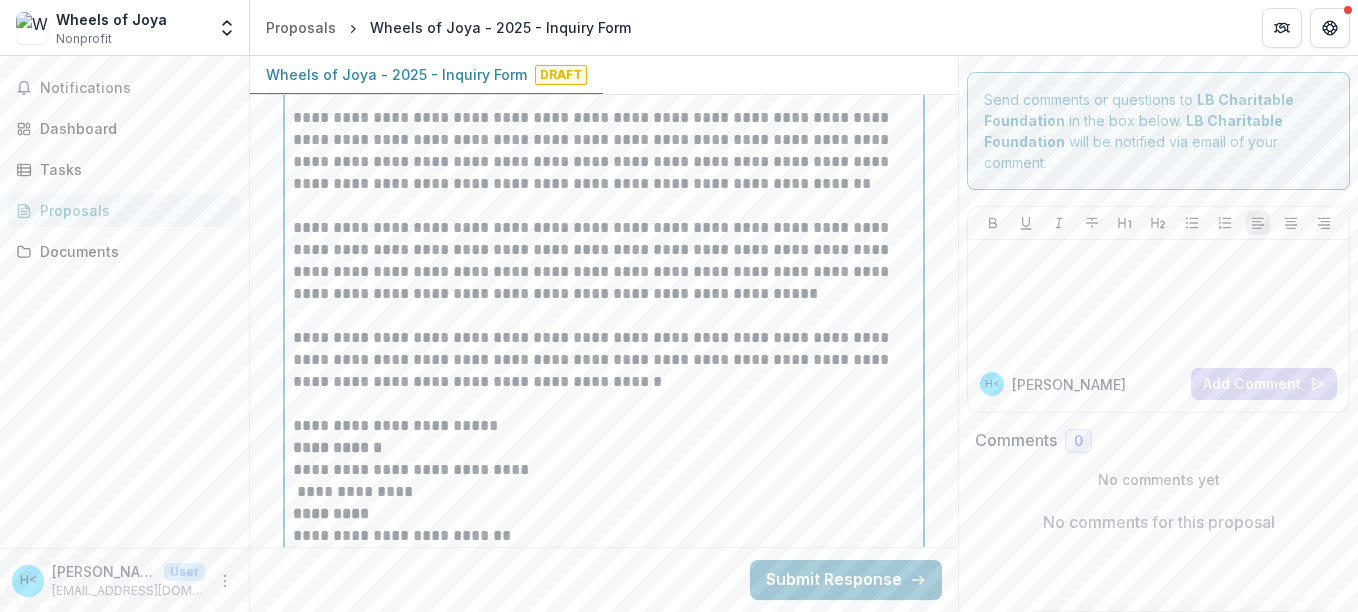 scroll, scrollTop: 1327, scrollLeft: 0, axis: vertical 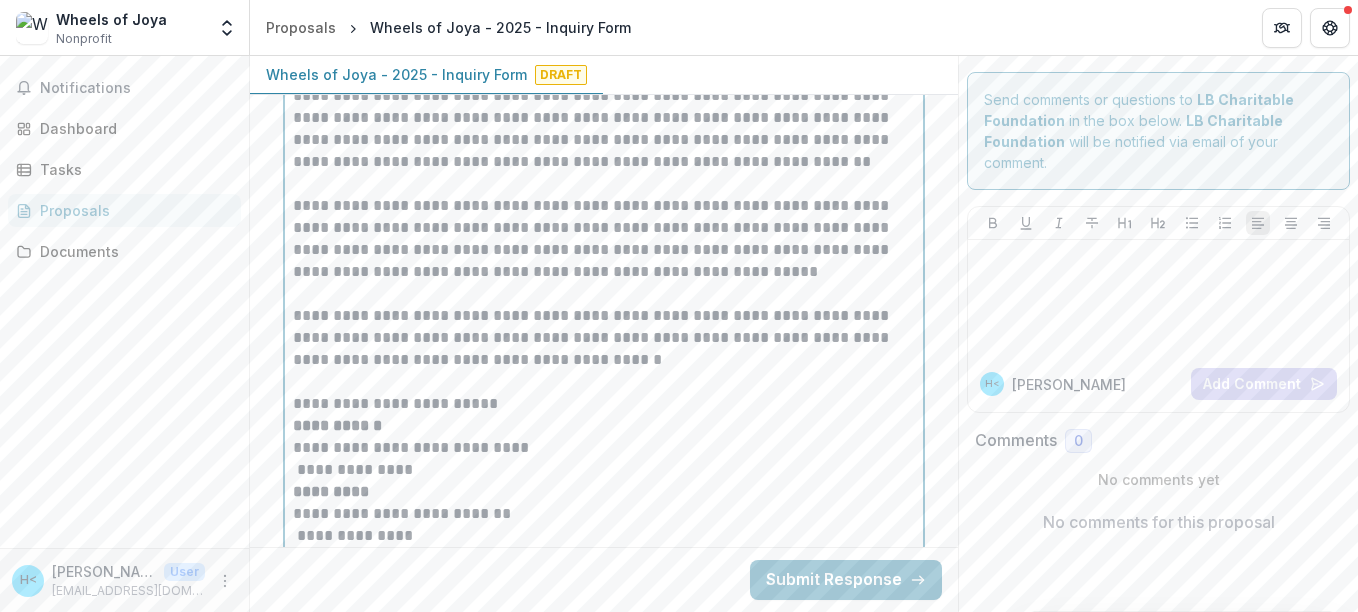 click on "**********" at bounding box center (604, 514) 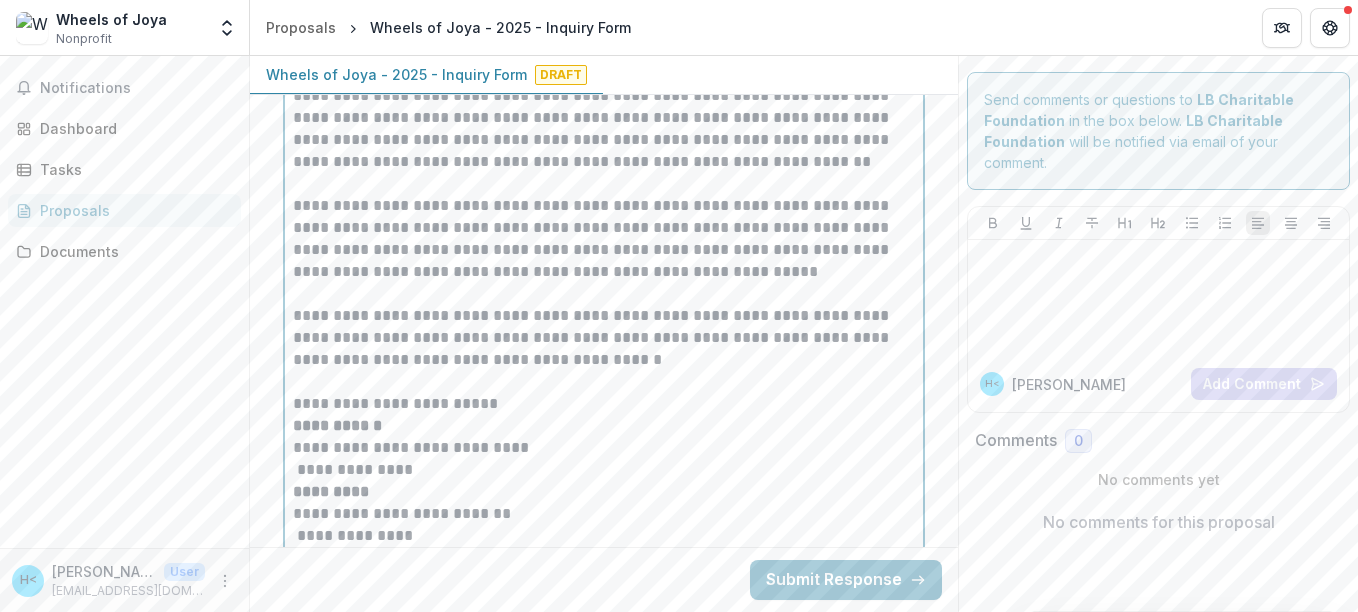 click on "**********" at bounding box center [604, 514] 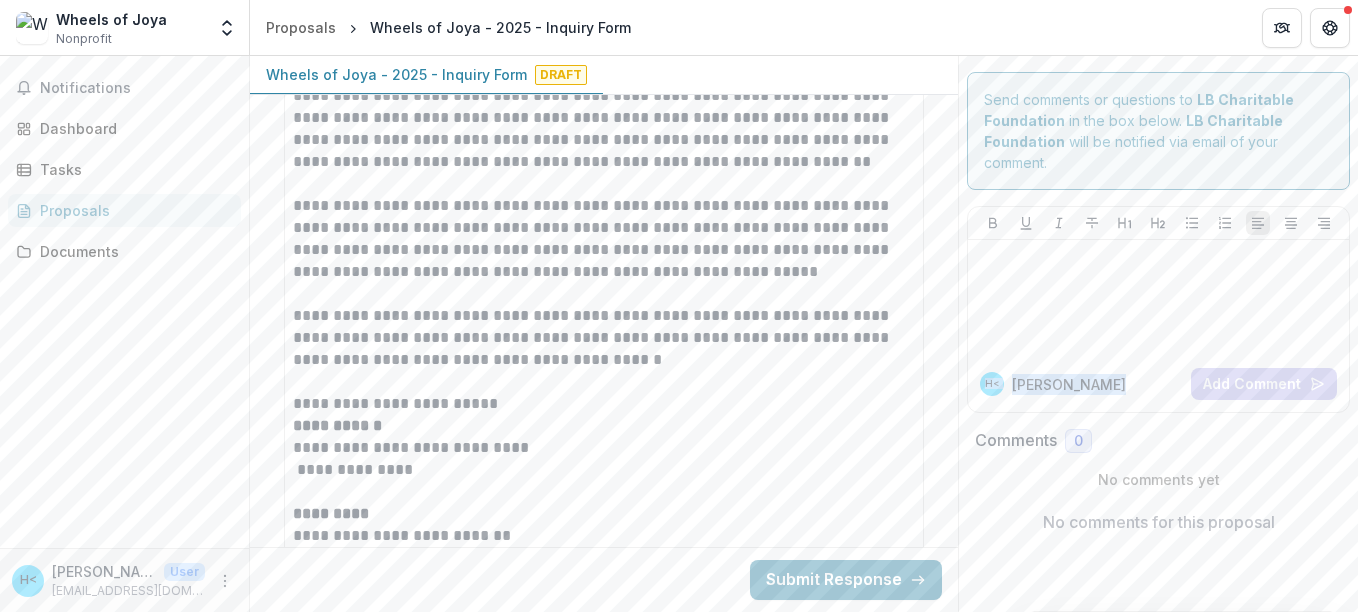 drag, startPoint x: 958, startPoint y: 451, endPoint x: 969, endPoint y: 362, distance: 89.6772 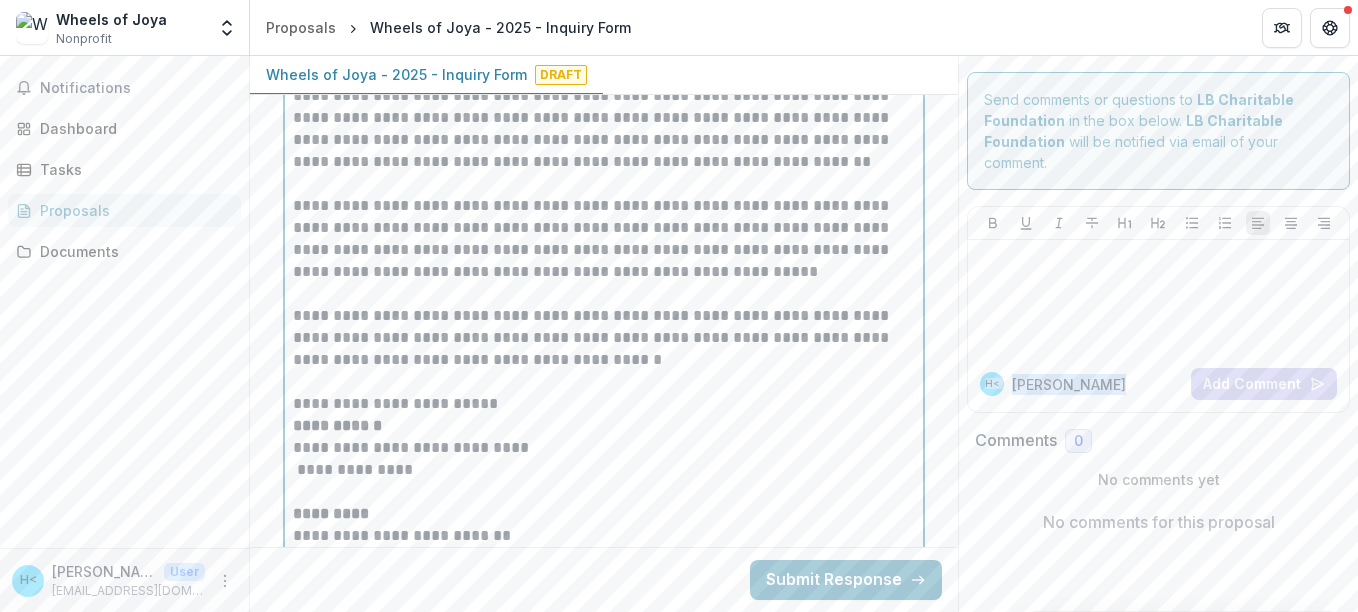 drag, startPoint x: 969, startPoint y: 362, endPoint x: 919, endPoint y: 358, distance: 50.159744 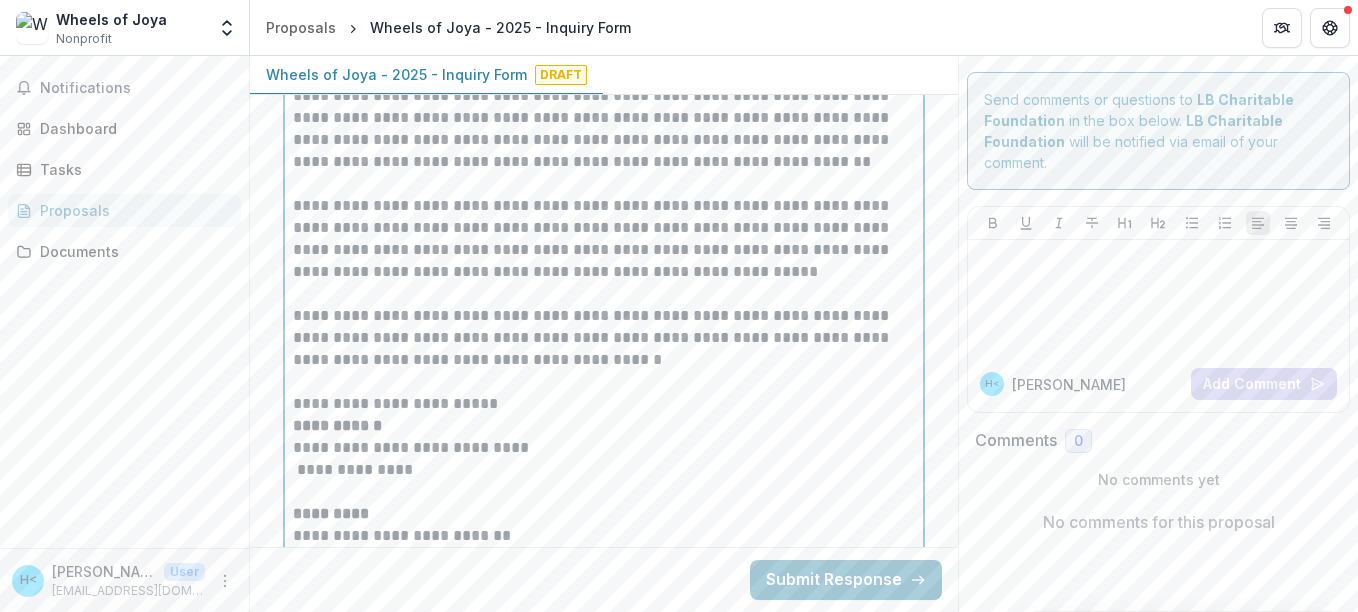 drag, startPoint x: 919, startPoint y: 358, endPoint x: 886, endPoint y: 161, distance: 199.74484 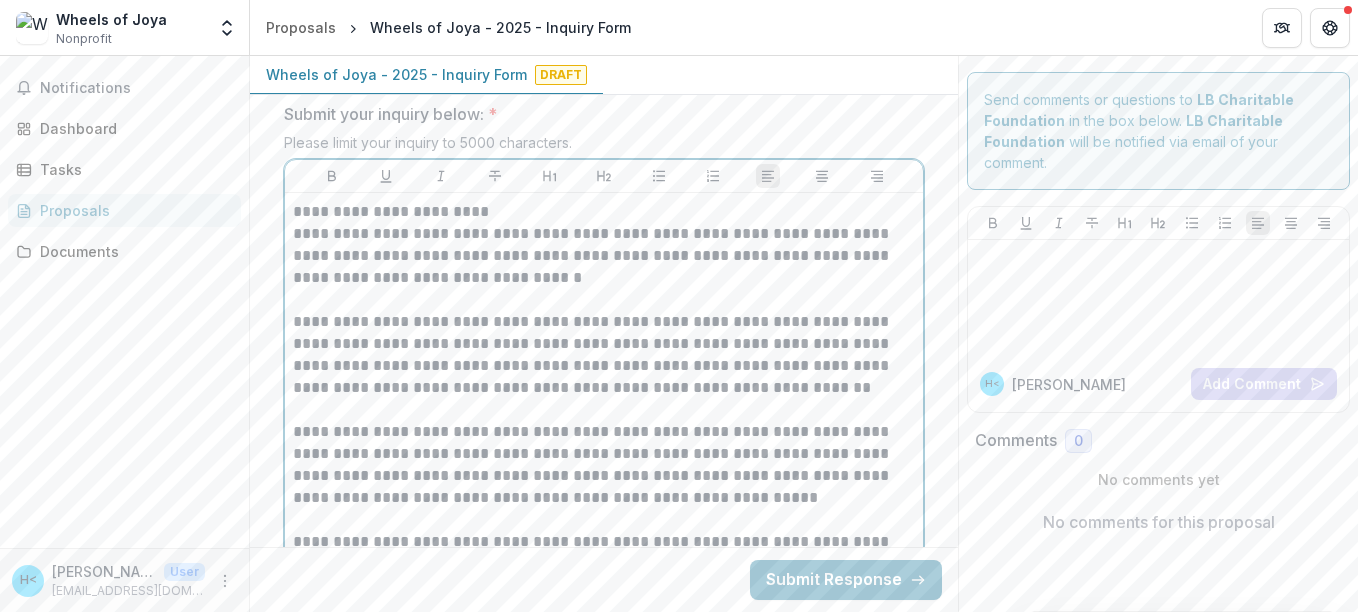 scroll, scrollTop: 1483, scrollLeft: 0, axis: vertical 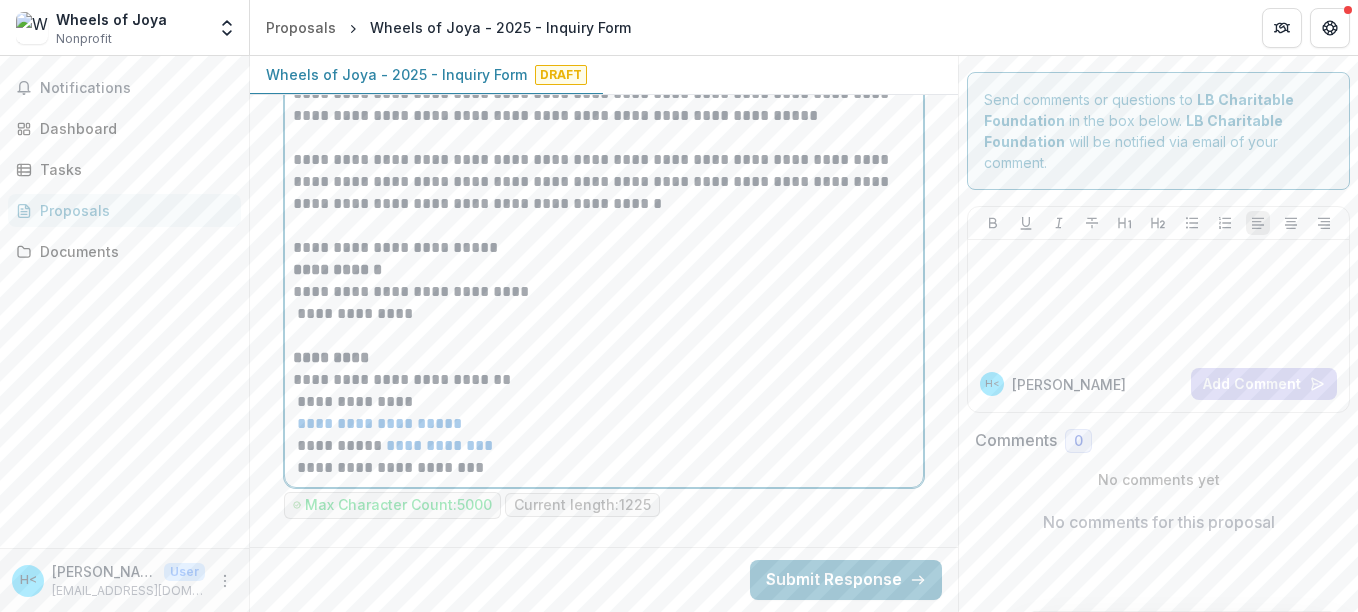click on "**********" at bounding box center [604, 380] 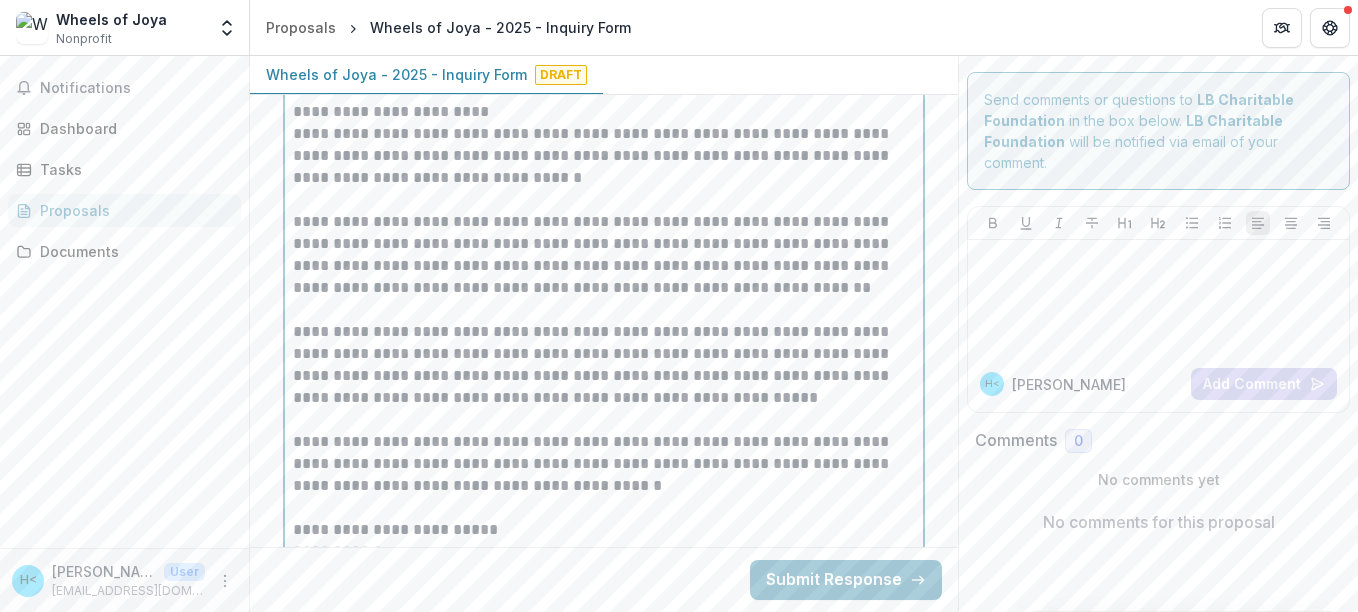scroll, scrollTop: 1134, scrollLeft: 0, axis: vertical 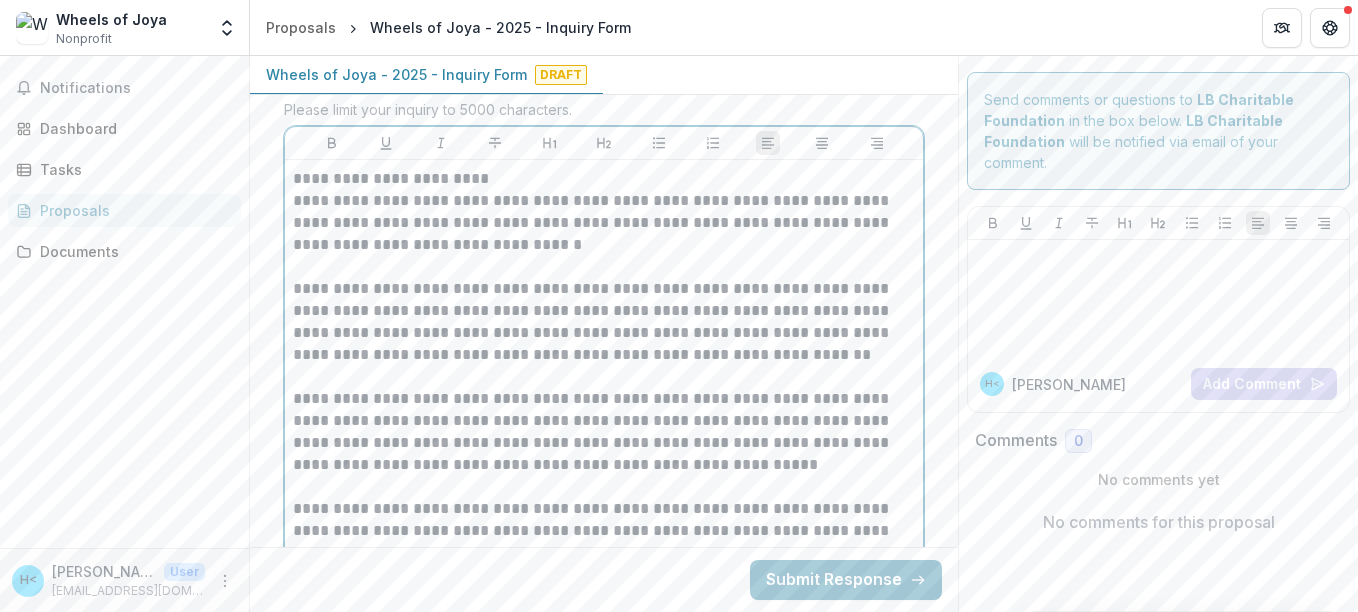 click on "**********" at bounding box center (604, 179) 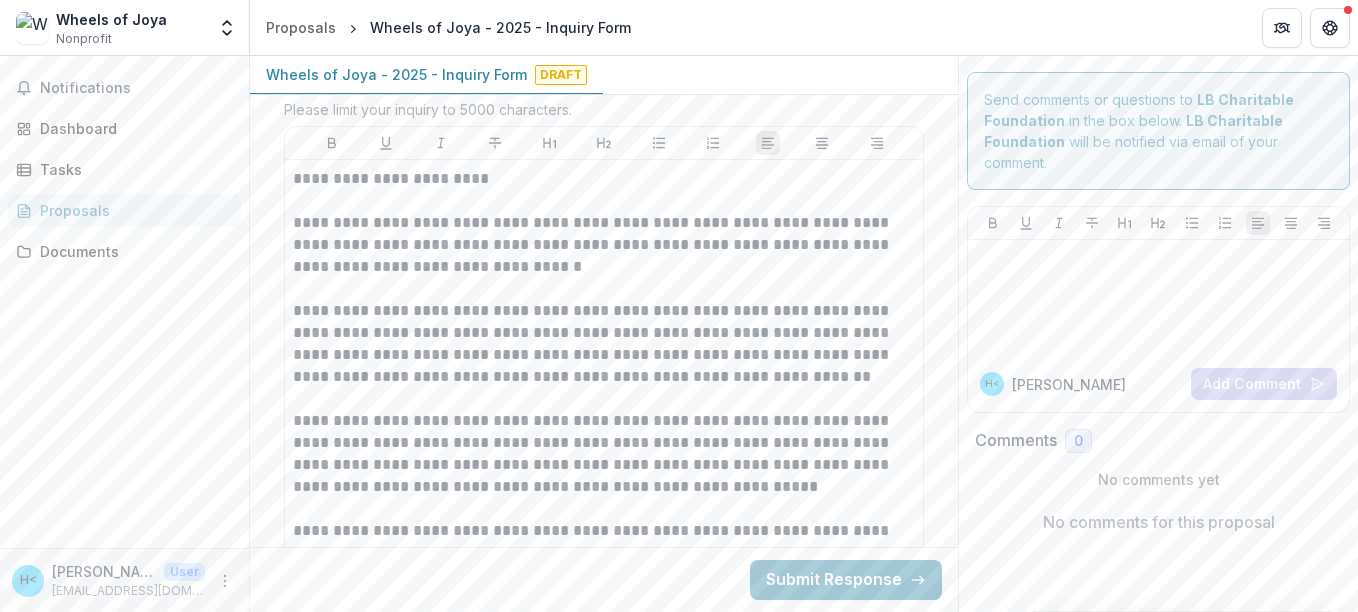 click on "Send comments or questions to   LB Charitable Foundation   in the box below.   LB Charitable Foundation   will be notified via email of your comment. H< [PERSON_NAME] Comment Comments 0 No comments yet No comments for this proposal" at bounding box center [1158, 334] 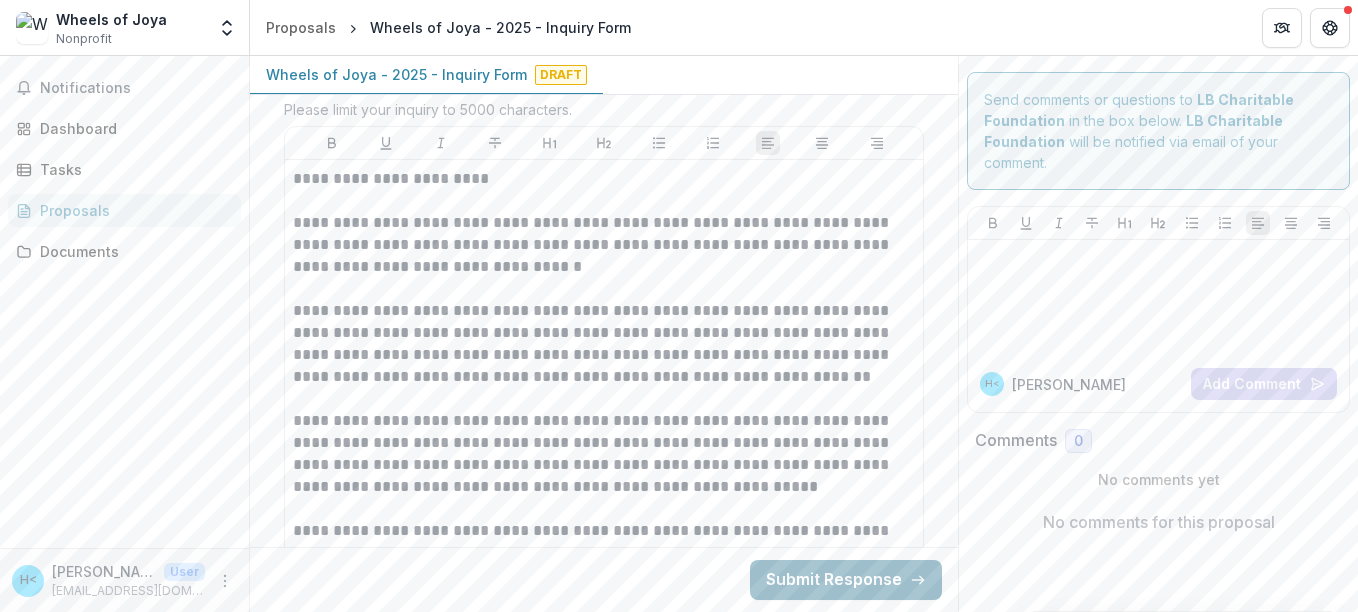 click on "Submit Response" at bounding box center [846, 580] 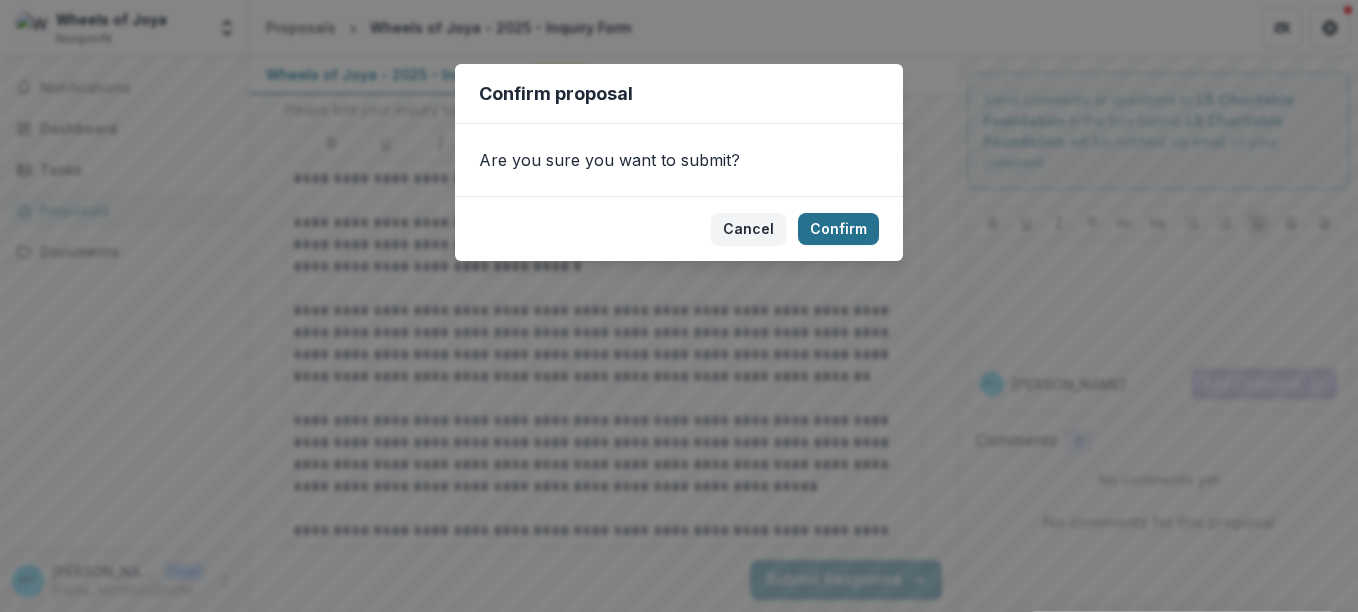 click on "Confirm" at bounding box center (838, 229) 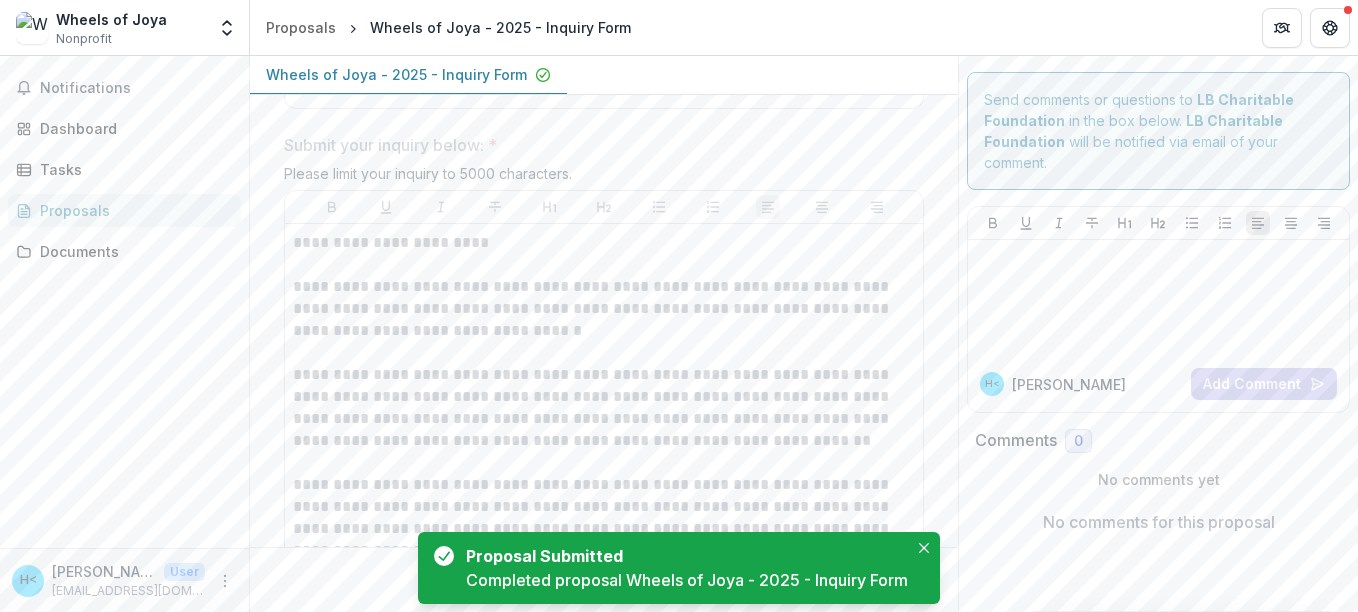 scroll, scrollTop: 1198, scrollLeft: 0, axis: vertical 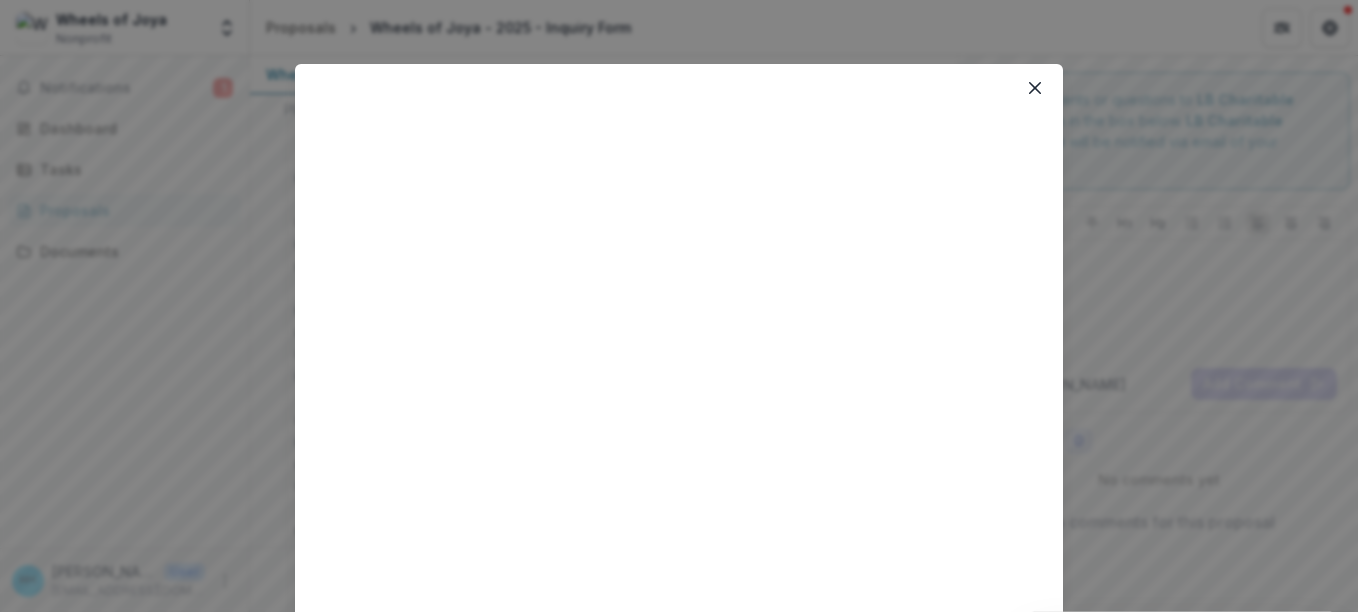 drag, startPoint x: 1016, startPoint y: 159, endPoint x: 1009, endPoint y: 79, distance: 80.305664 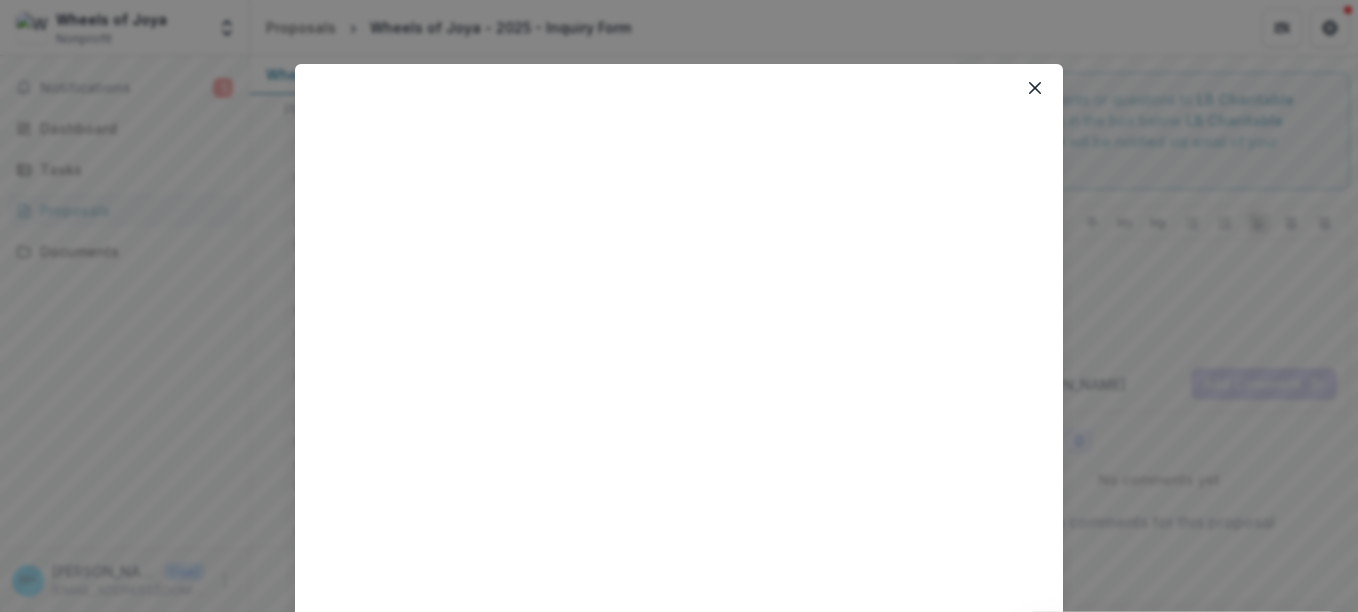 click on "Loading..." at bounding box center [679, 588] 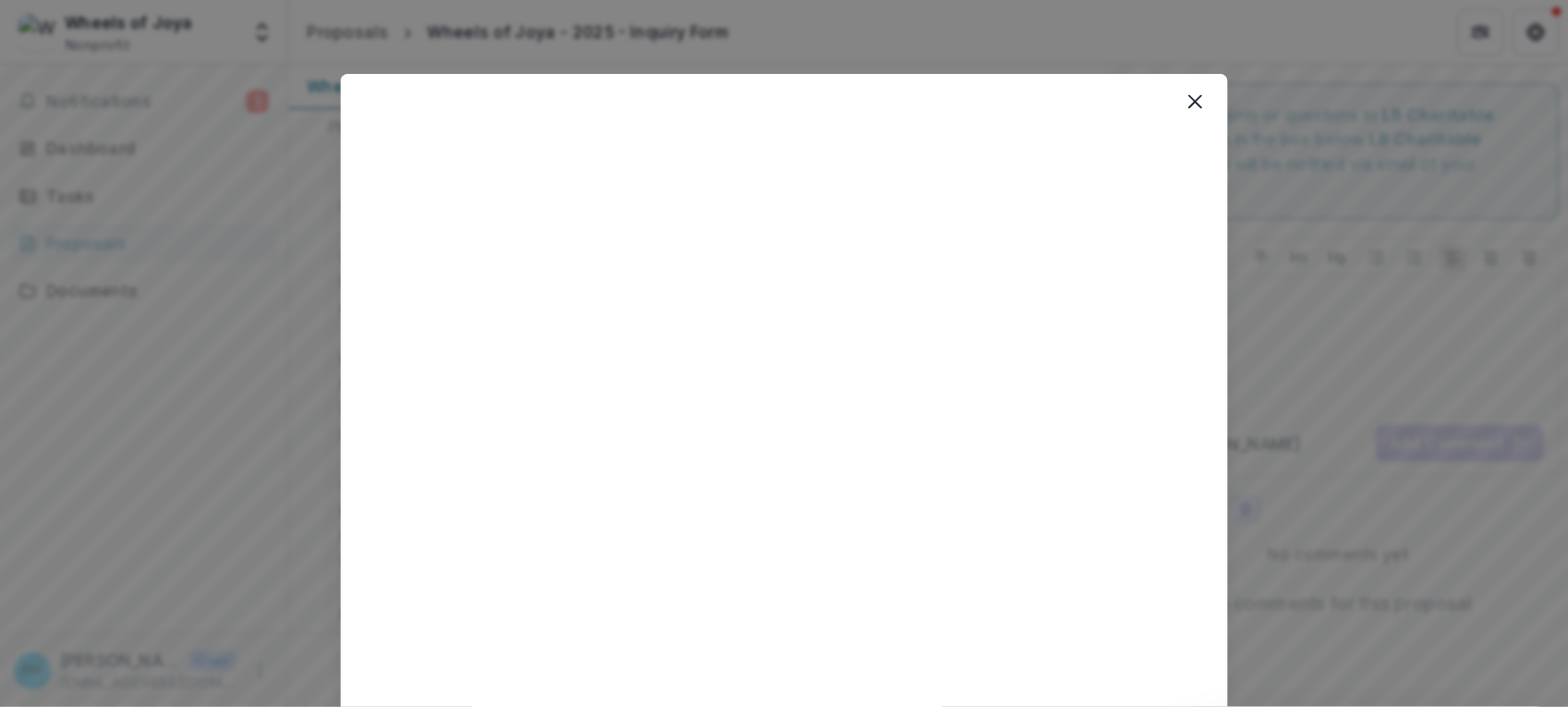 scroll, scrollTop: 6, scrollLeft: 0, axis: vertical 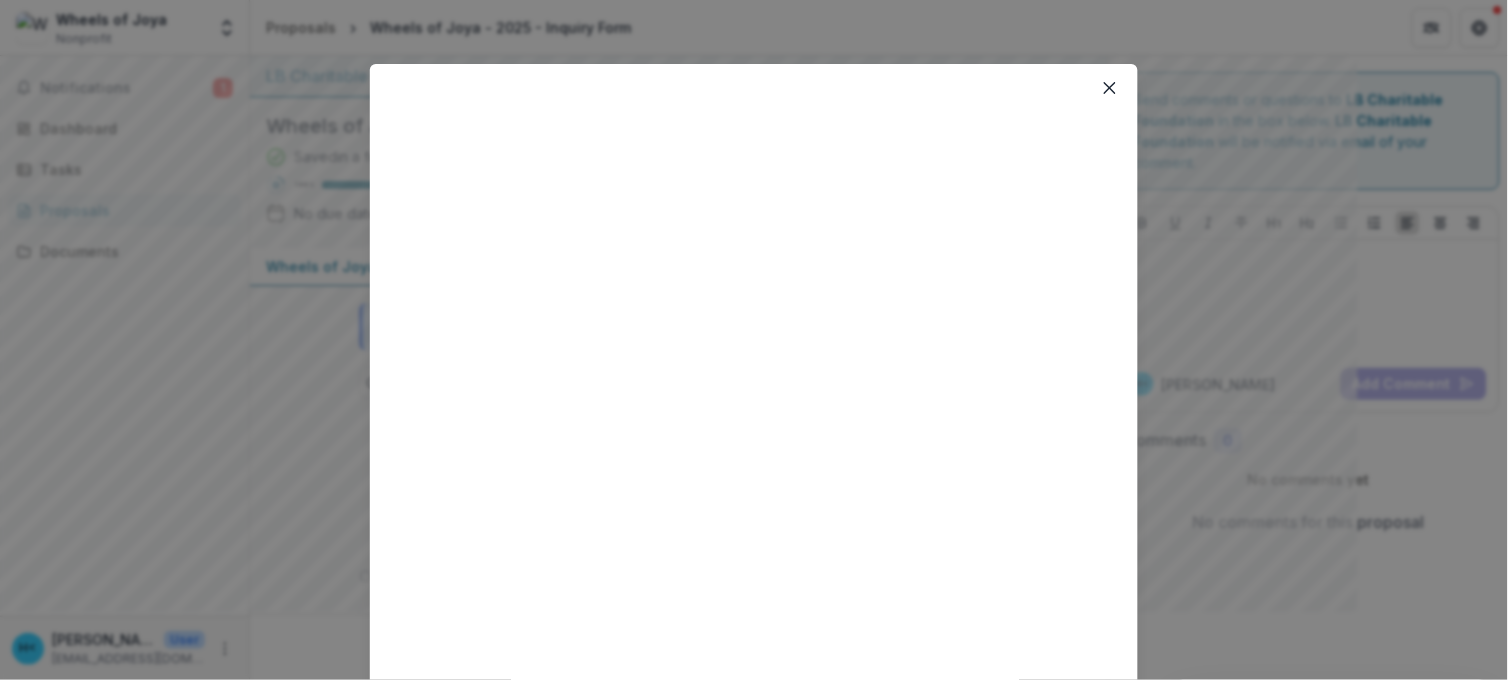 drag, startPoint x: 2564, startPoint y: 0, endPoint x: 1001, endPoint y: 23, distance: 1563.1692 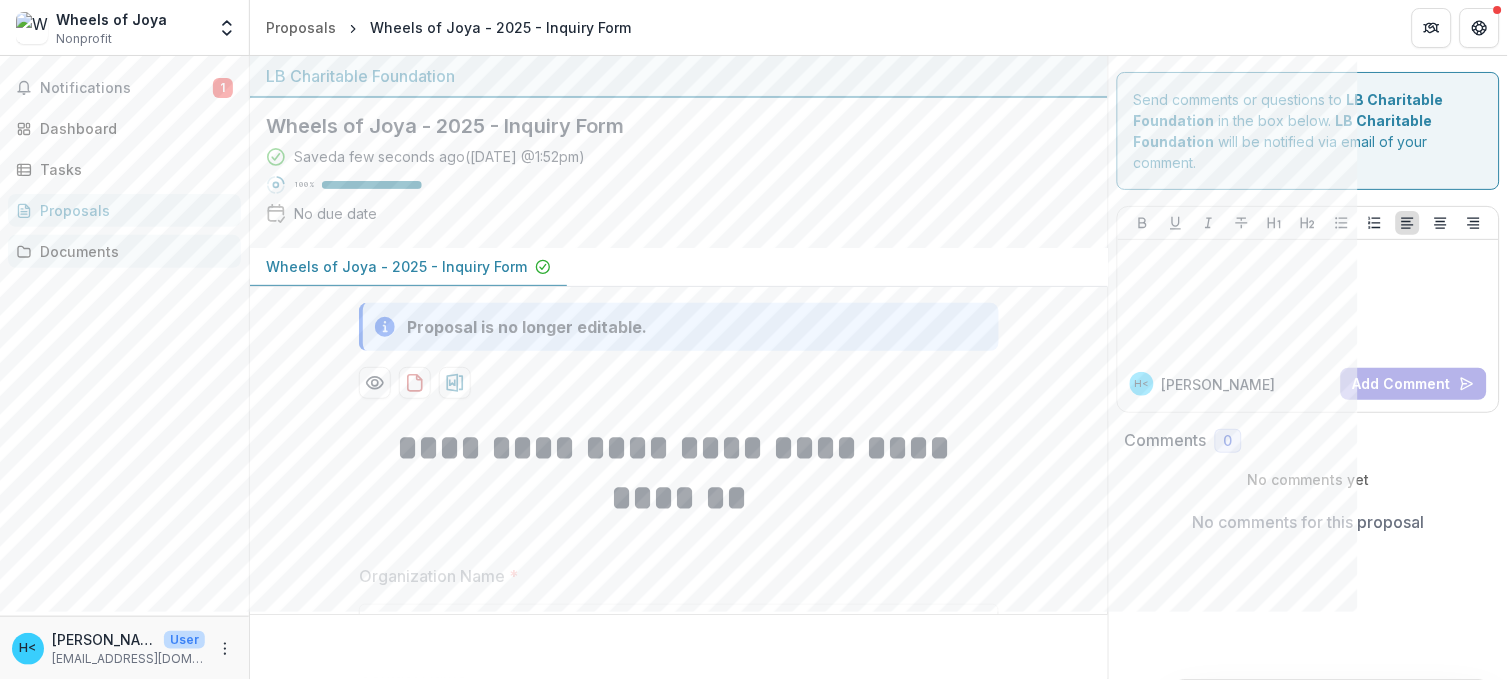 click on "Documents" at bounding box center (132, 251) 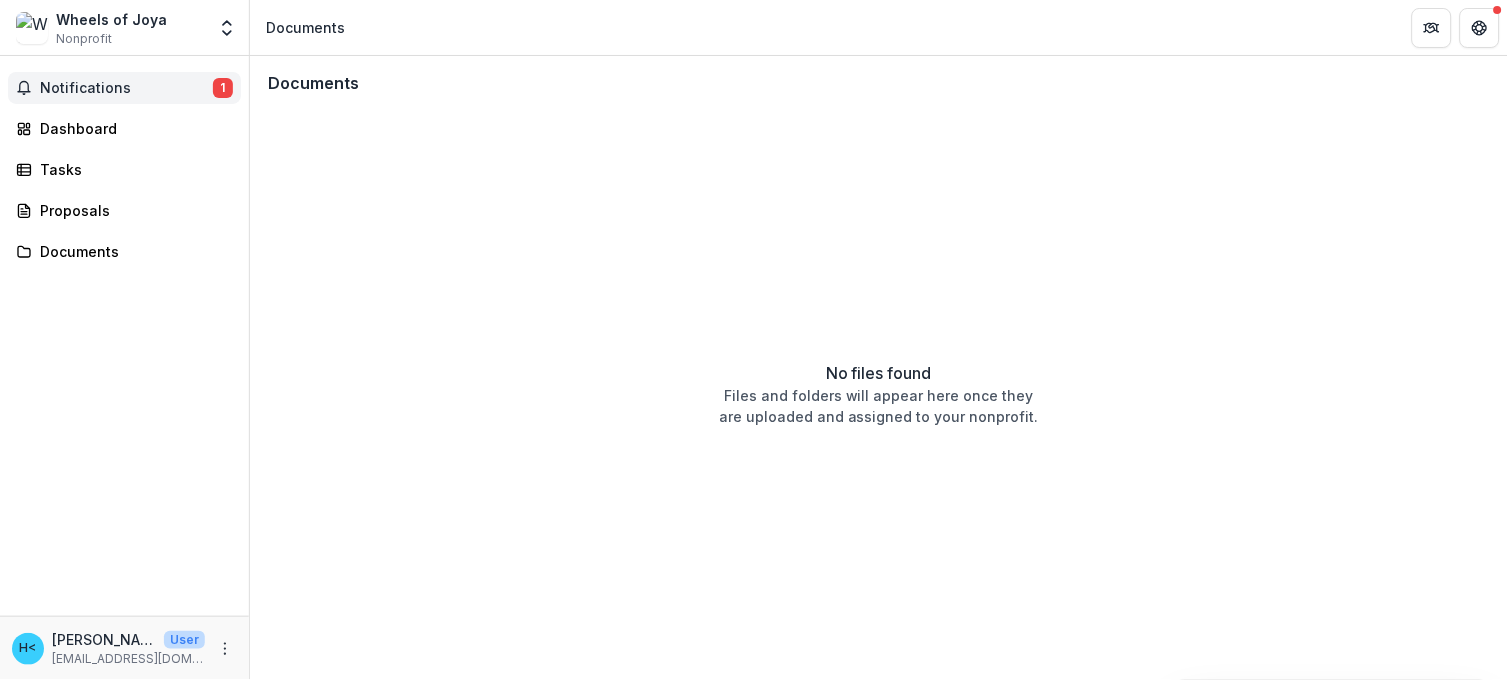 click on "Notifications 1" at bounding box center (124, 88) 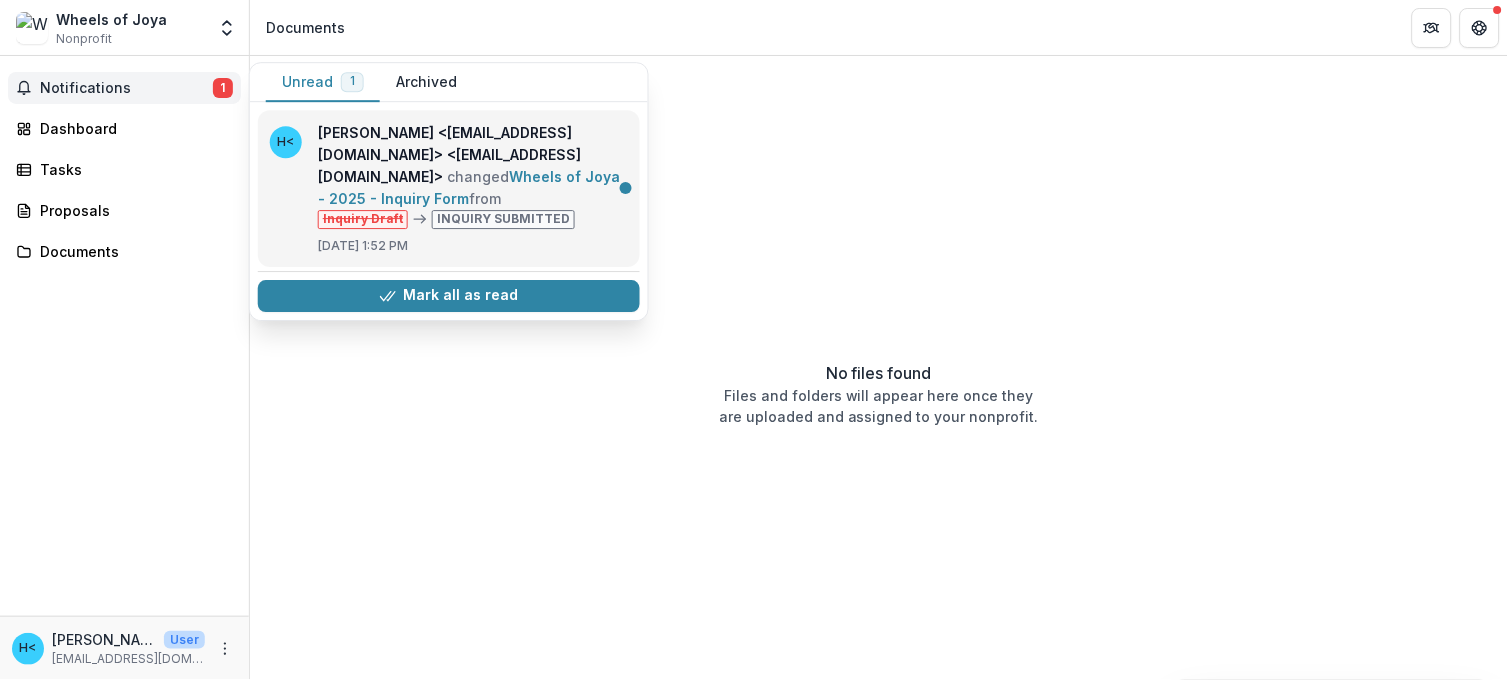 click on "Wheels of Joya - 2025 - Inquiry Form" at bounding box center (469, 187) 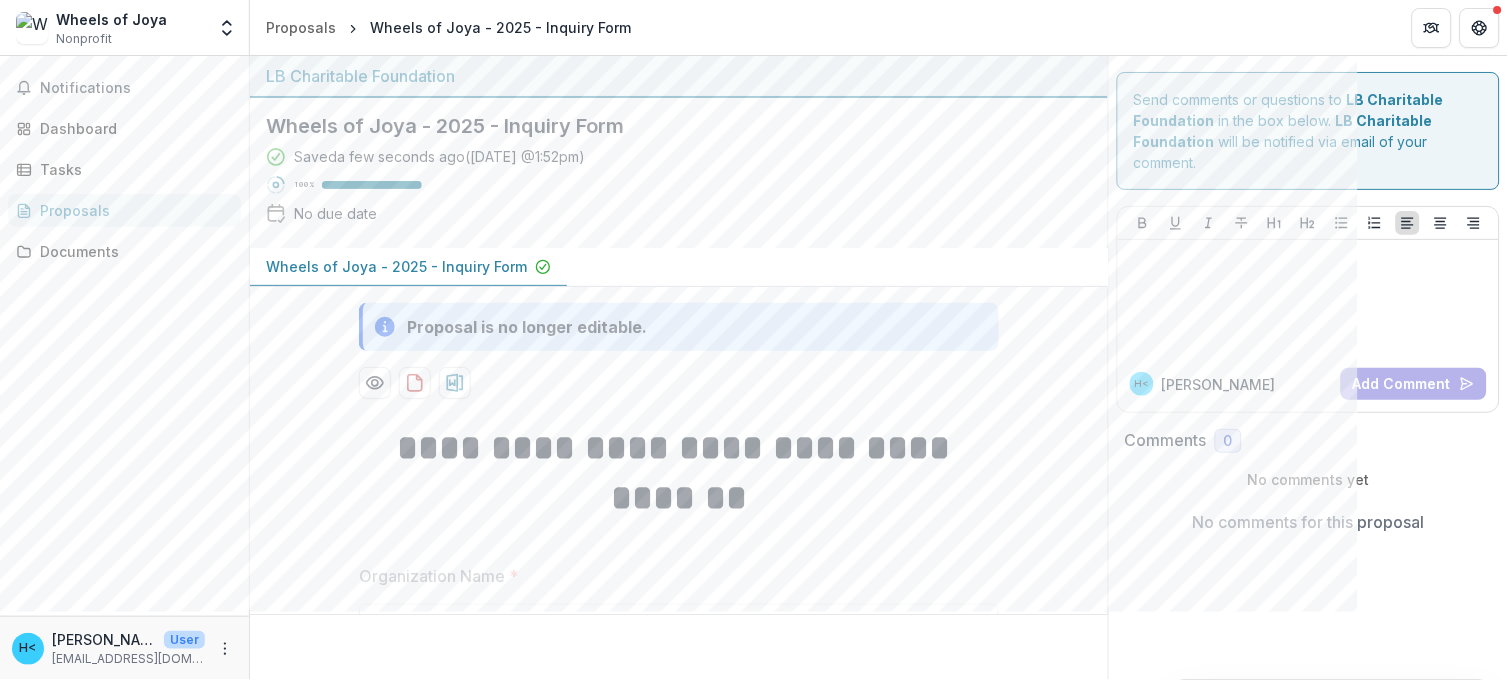 click on "Wheels of Joya - 2025 - Inquiry Form" at bounding box center [396, 266] 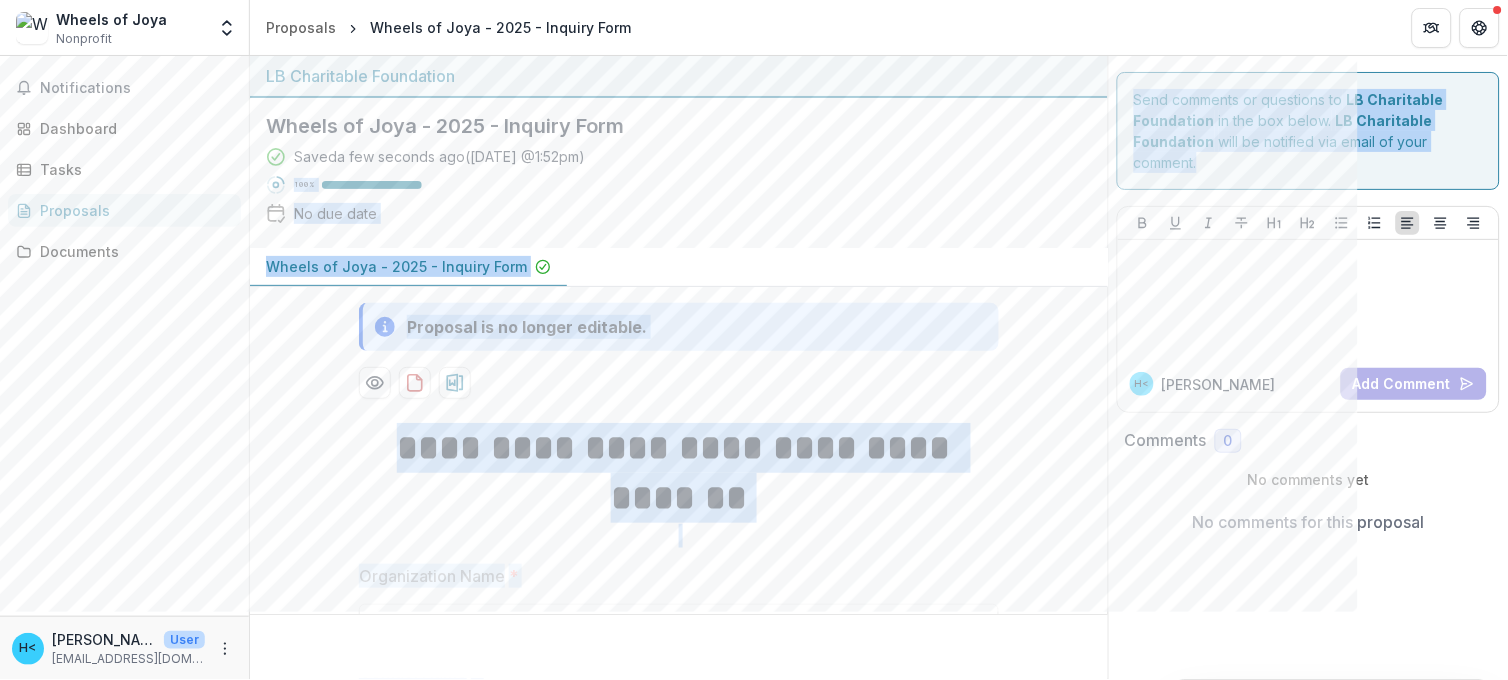 drag, startPoint x: 1102, startPoint y: 174, endPoint x: 1130, endPoint y: 280, distance: 109.63576 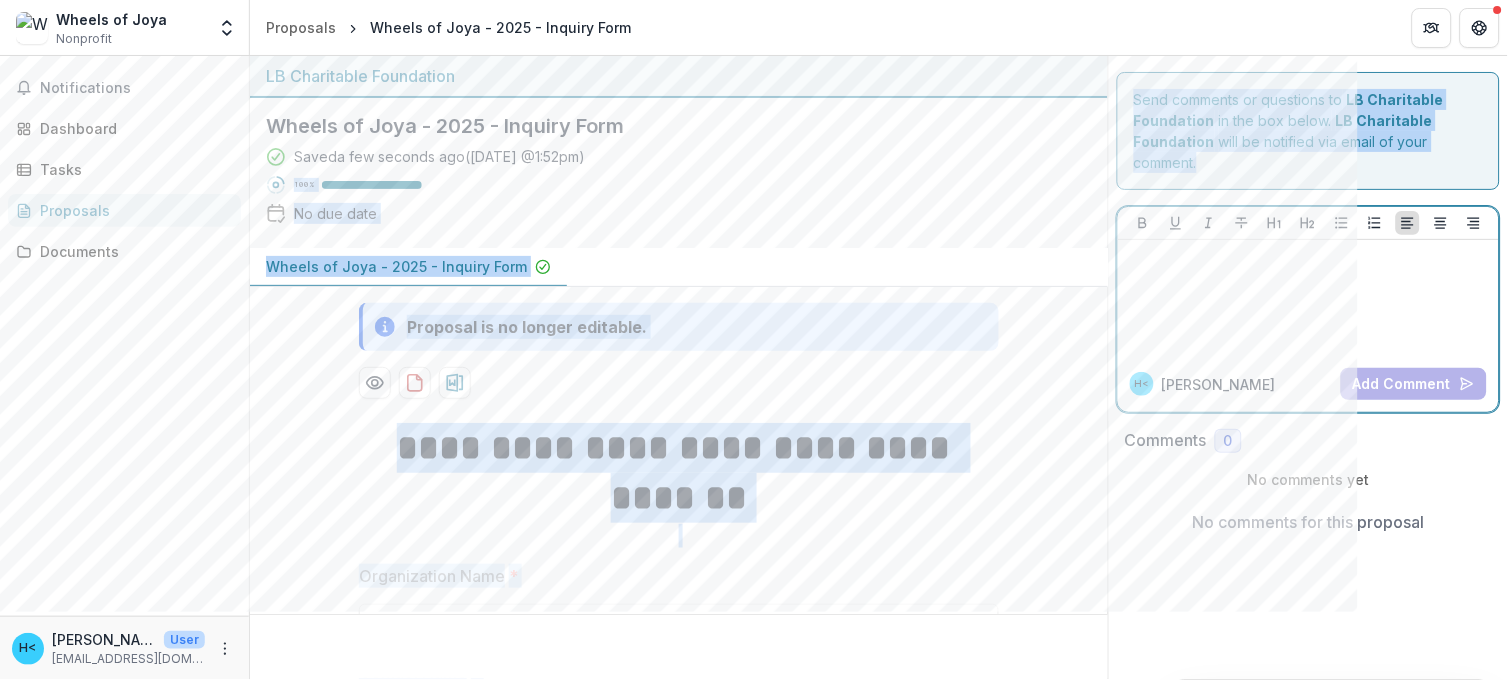 click at bounding box center (1308, 298) 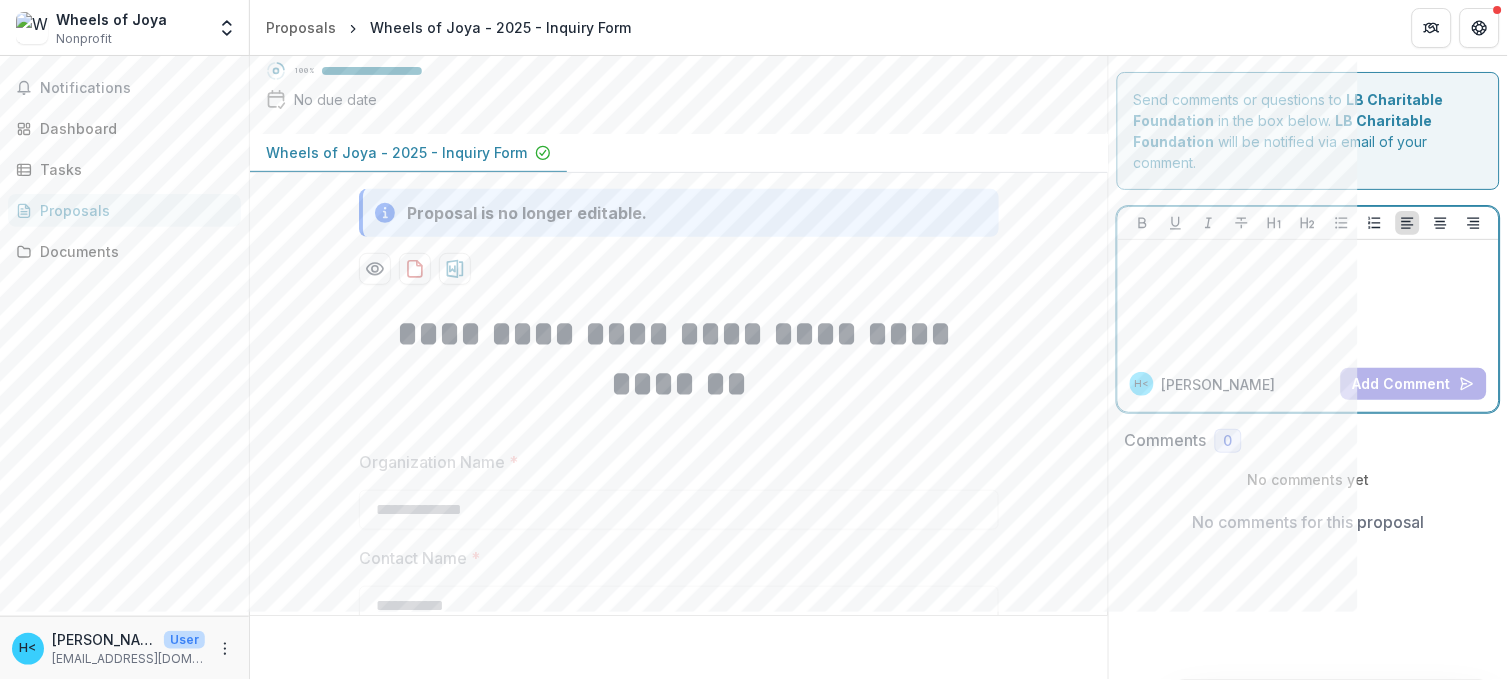 scroll, scrollTop: 0, scrollLeft: 0, axis: both 